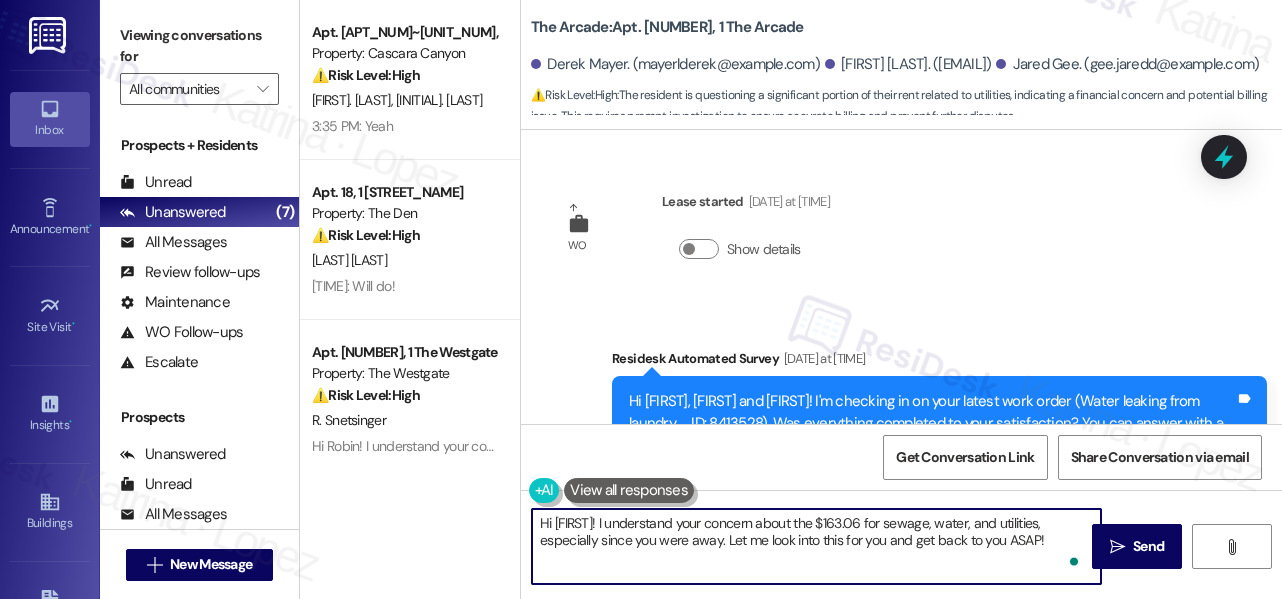 scroll, scrollTop: 0, scrollLeft: 0, axis: both 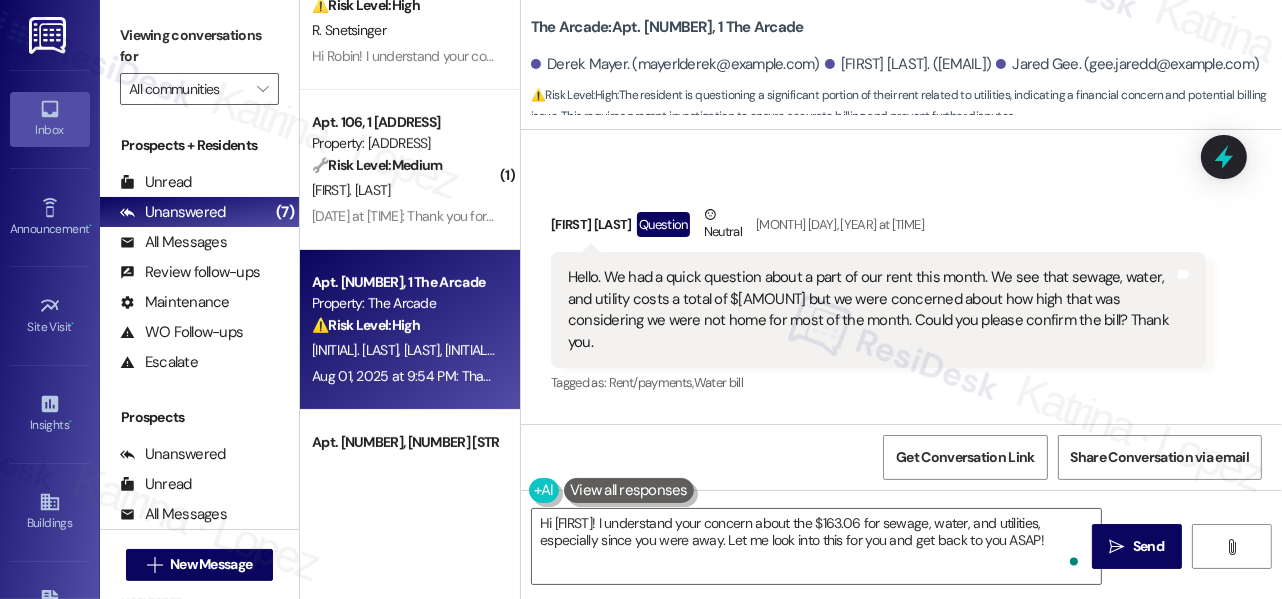 click on "Hello. We had a quick question about a part of our rent this month. We see that sewage, water, and utility costs a total of $[AMOUNT] but we were concerned about how high that was considering we were not home for most of the month. Could you please confirm the bill? Thank you." at bounding box center [871, 310] 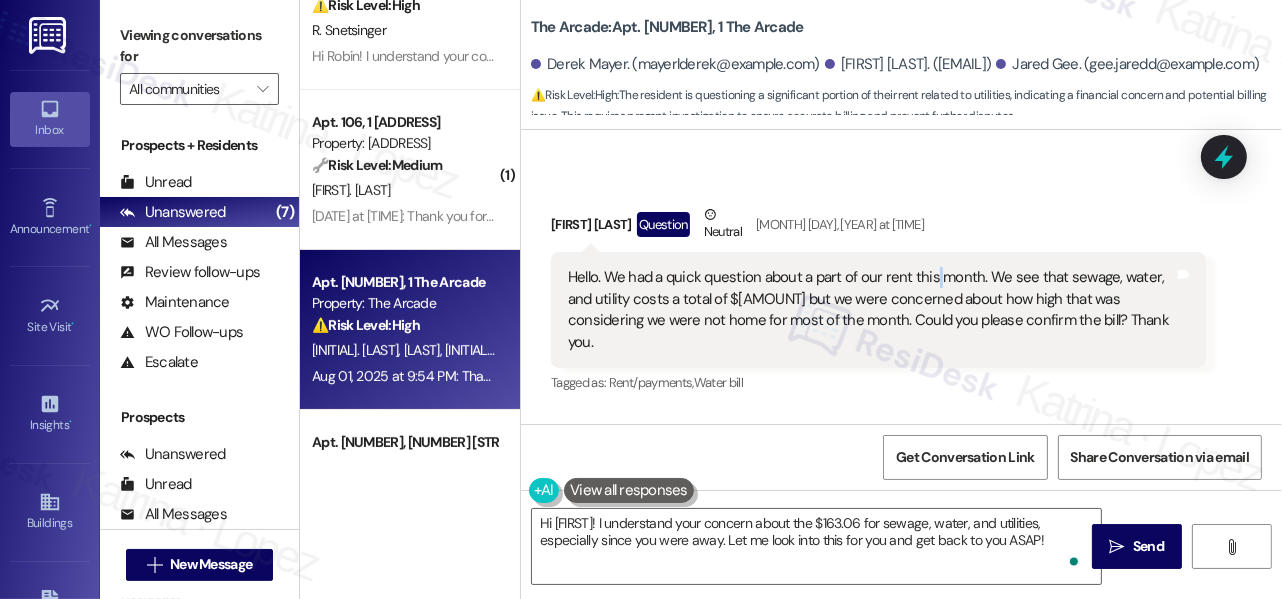 click on "Hello. We had a quick question about a part of our rent this month. We see that sewage, water, and utility costs a total of $[AMOUNT] but we were concerned about how high that was considering we were not home for most of the month. Could you please confirm the bill? Thank you." at bounding box center [871, 310] 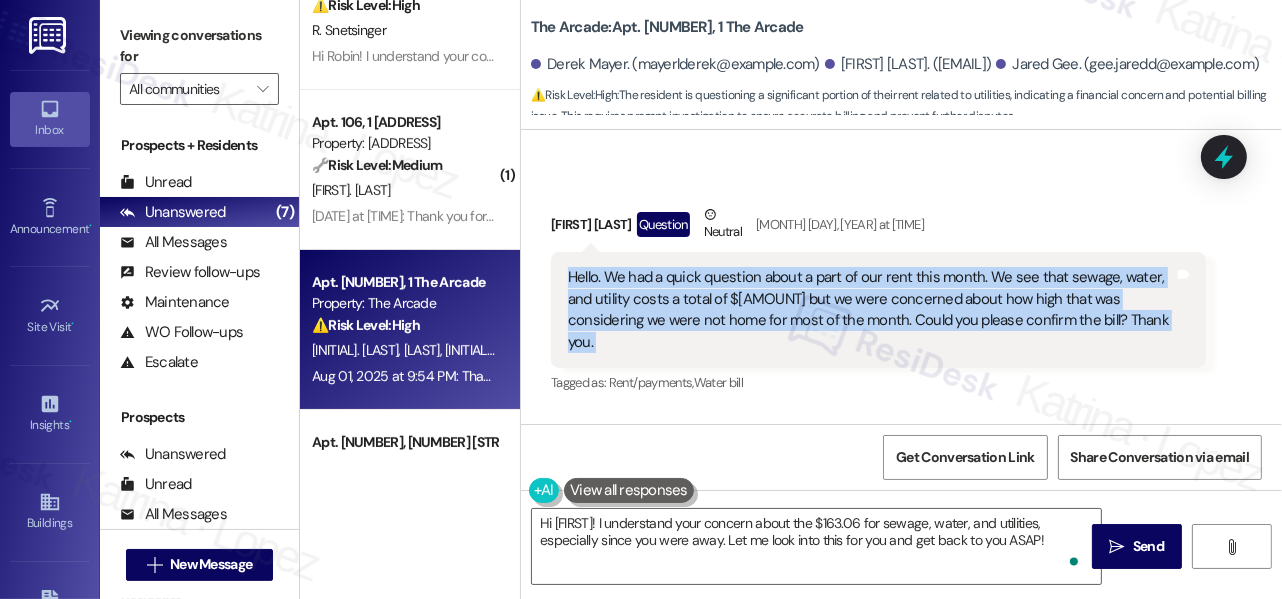 click on "Hello. We had a quick question about a part of our rent this month. We see that sewage, water, and utility costs a total of $[AMOUNT] but we were concerned about how high that was considering we were not home for most of the month. Could you please confirm the bill? Thank you." at bounding box center [871, 310] 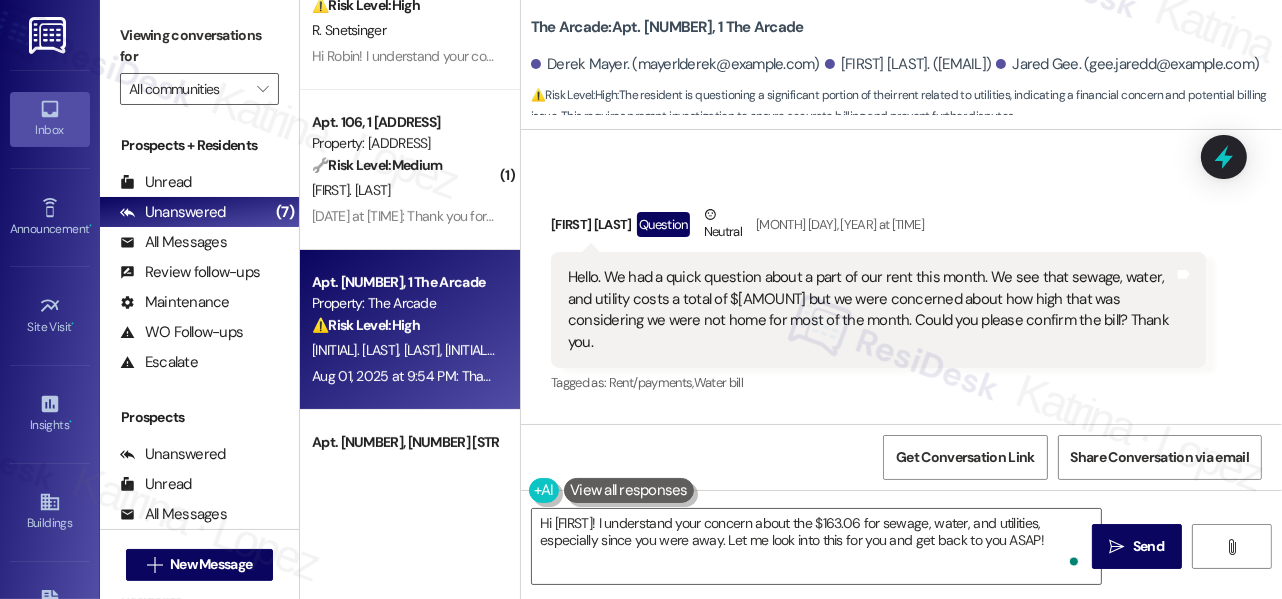 click on "Hello. We had a quick question about a part of our rent this month. We see that sewage, water, and utility costs a total of $[AMOUNT] but we were concerned about how high that was considering we were not home for most of the month. Could you please confirm the bill? Thank you." at bounding box center (871, 310) 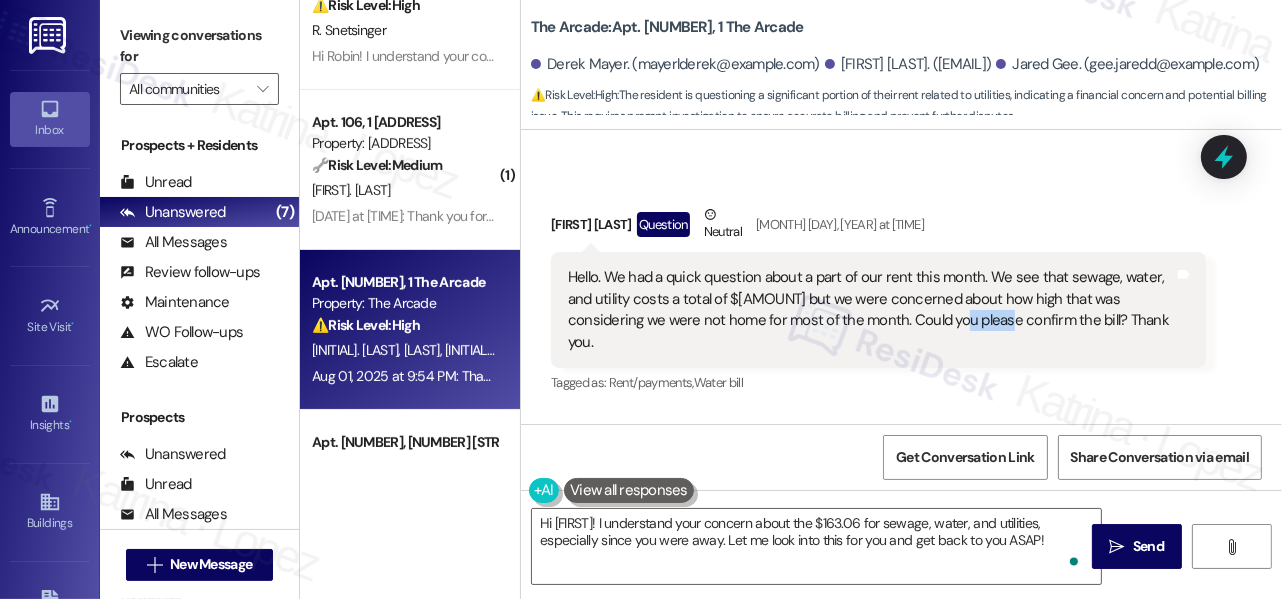 click on "Hello. We had a quick question about a part of our rent this month. We see that sewage, water, and utility costs a total of $[AMOUNT] but we were concerned about how high that was considering we were not home for most of the month. Could you please confirm the bill? Thank you." at bounding box center (871, 310) 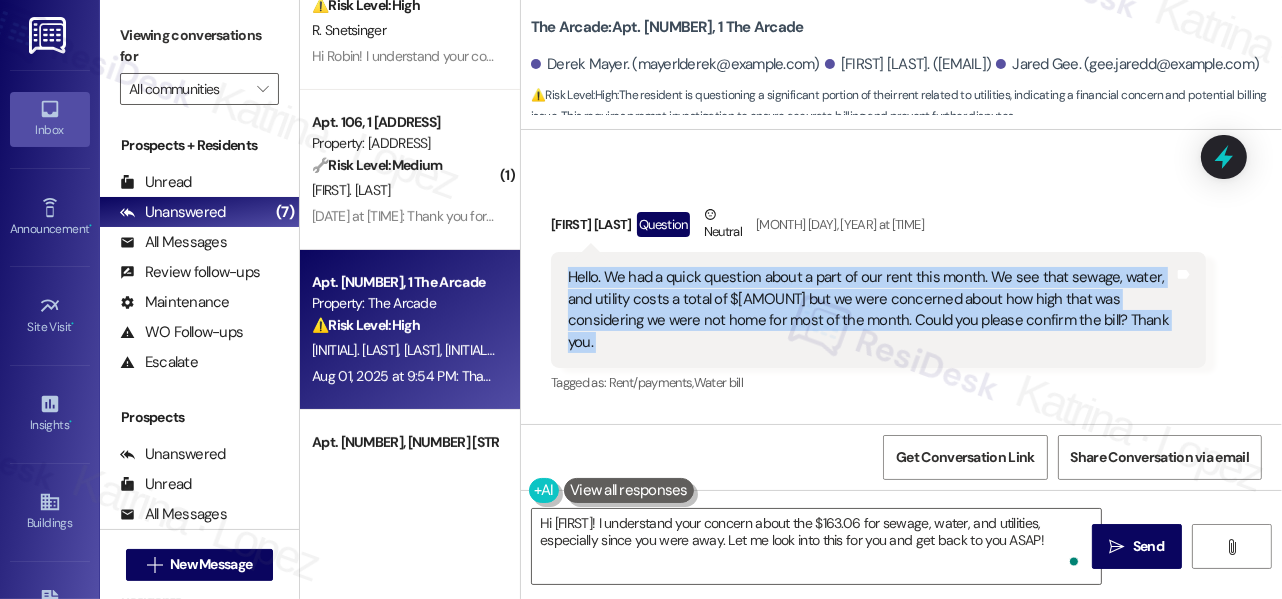 click on "Hello. We had a quick question about a part of our rent this month. We see that sewage, water, and utility costs a total of $[AMOUNT] but we were concerned about how high that was considering we were not home for most of the month. Could you please confirm the bill? Thank you." at bounding box center [871, 310] 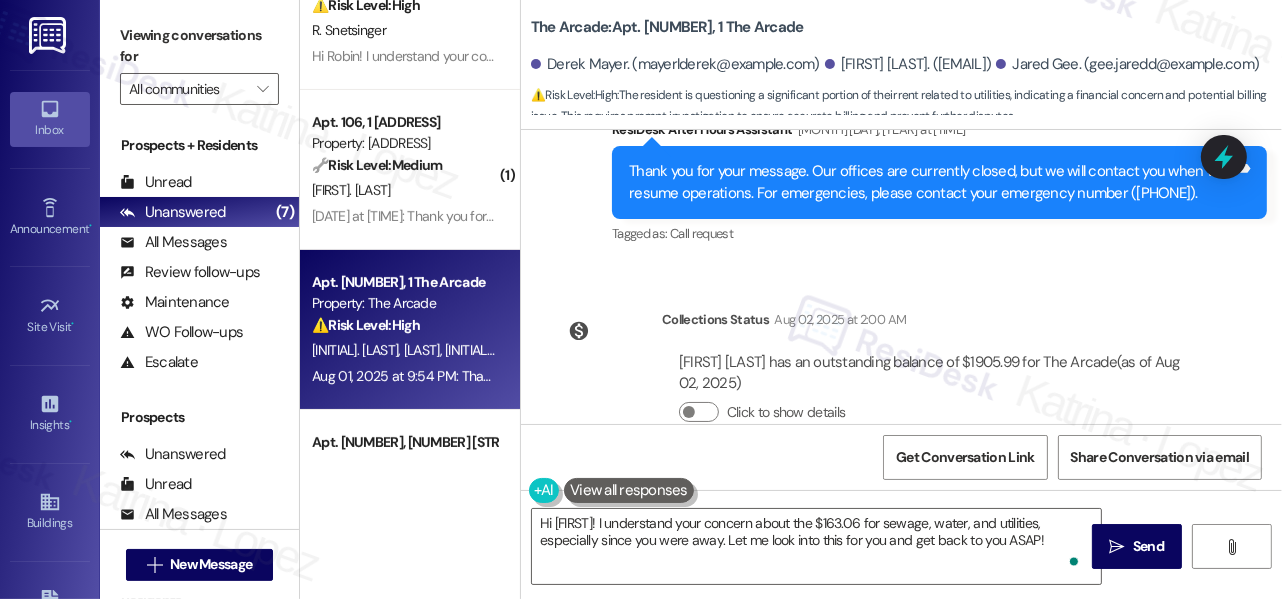scroll, scrollTop: 3203, scrollLeft: 0, axis: vertical 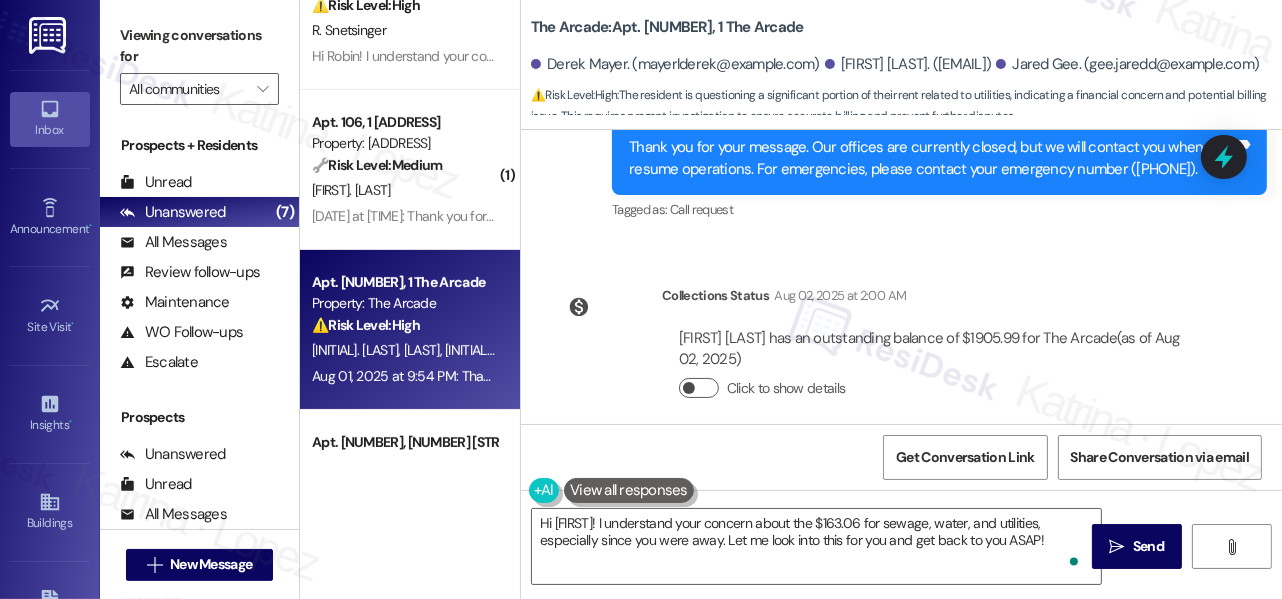 click on "Click to show details" at bounding box center (699, 388) 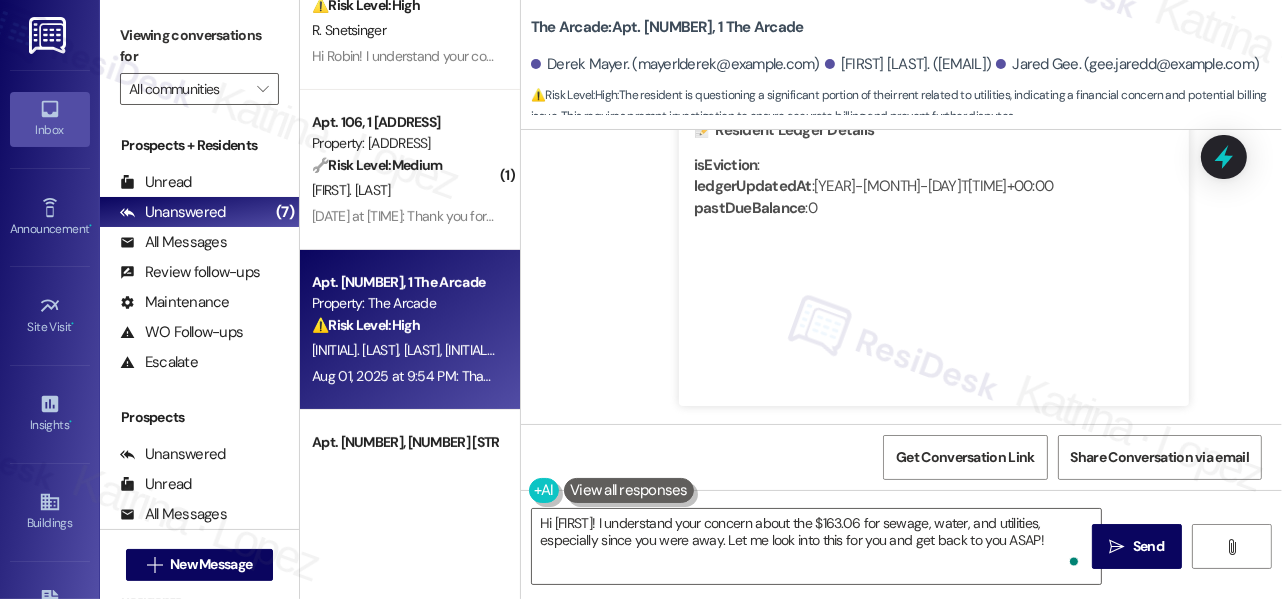 scroll, scrollTop: 3413, scrollLeft: 0, axis: vertical 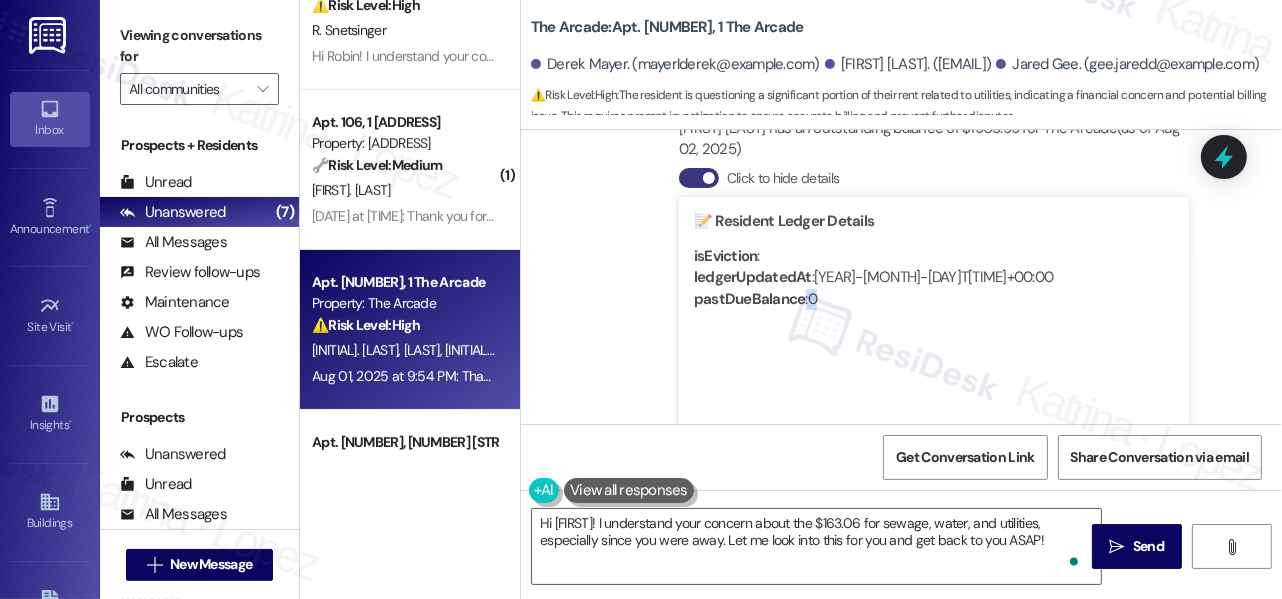 drag, startPoint x: 803, startPoint y: 273, endPoint x: 828, endPoint y: 279, distance: 25.70992 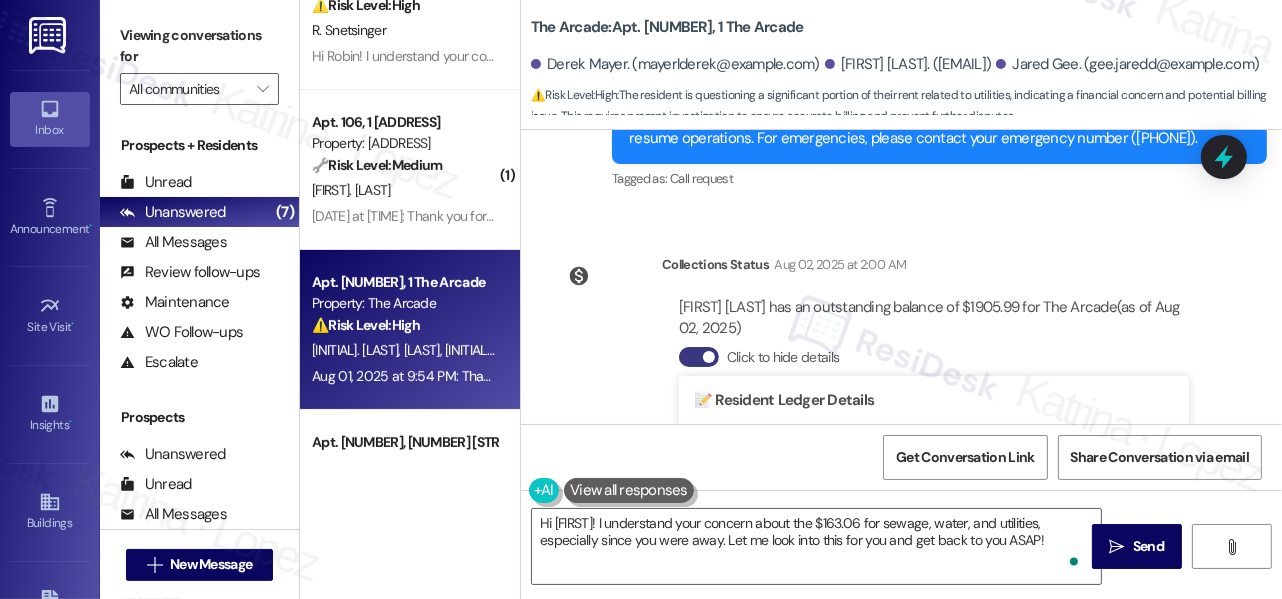 scroll, scrollTop: 3322, scrollLeft: 0, axis: vertical 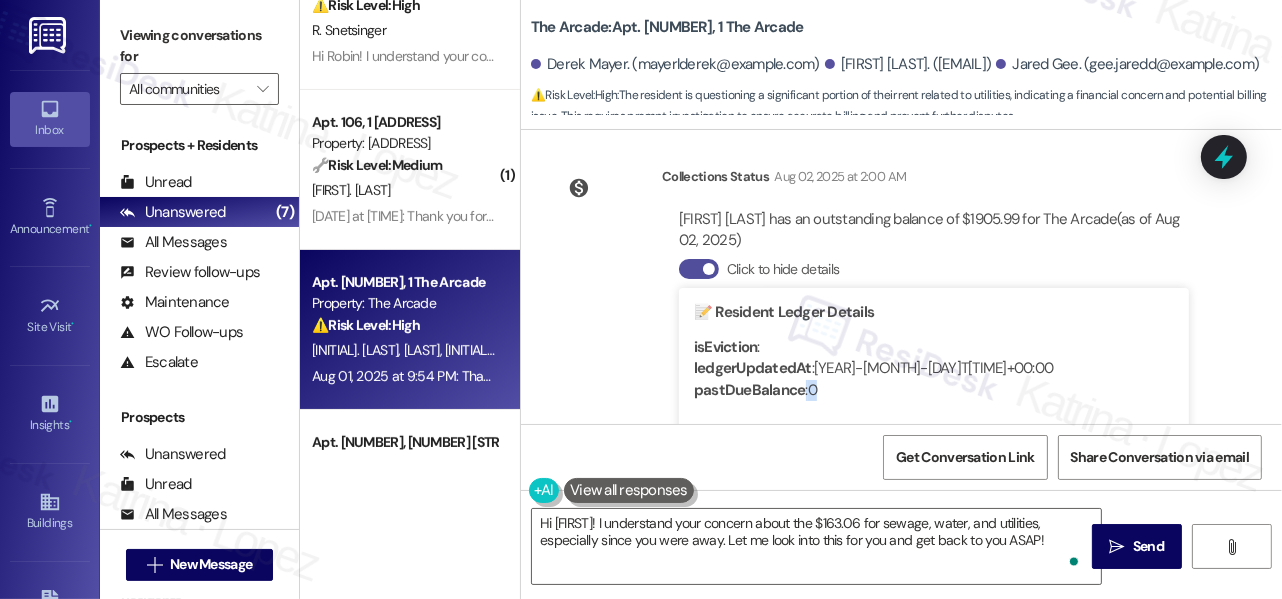 click at bounding box center [709, 269] 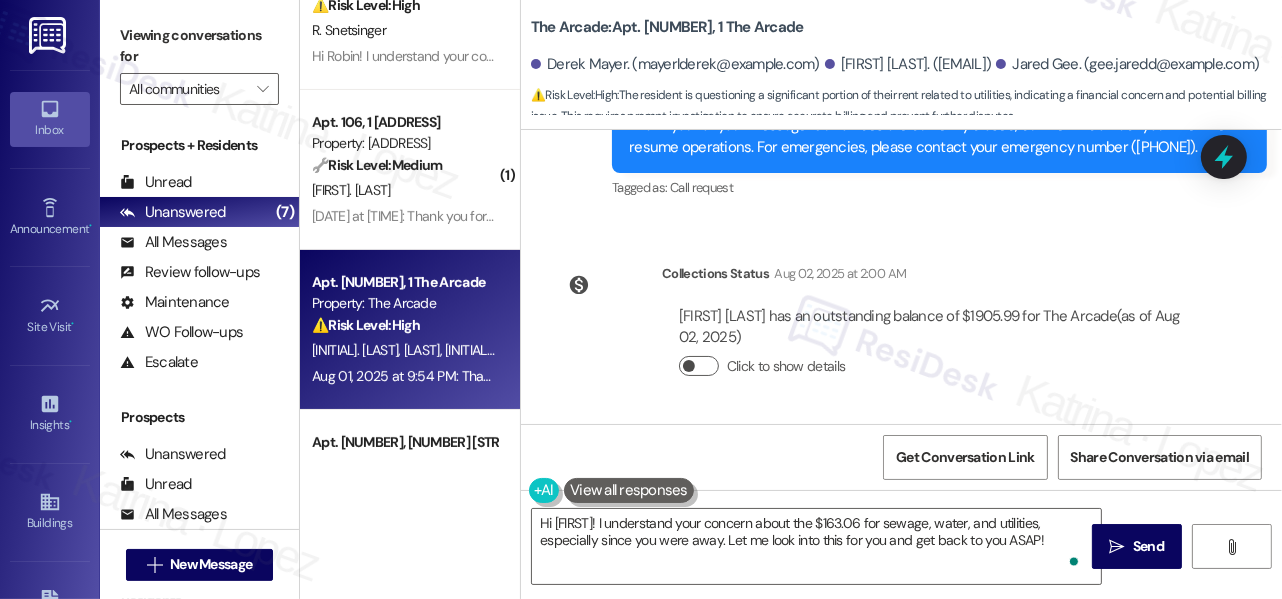 scroll, scrollTop: 3203, scrollLeft: 0, axis: vertical 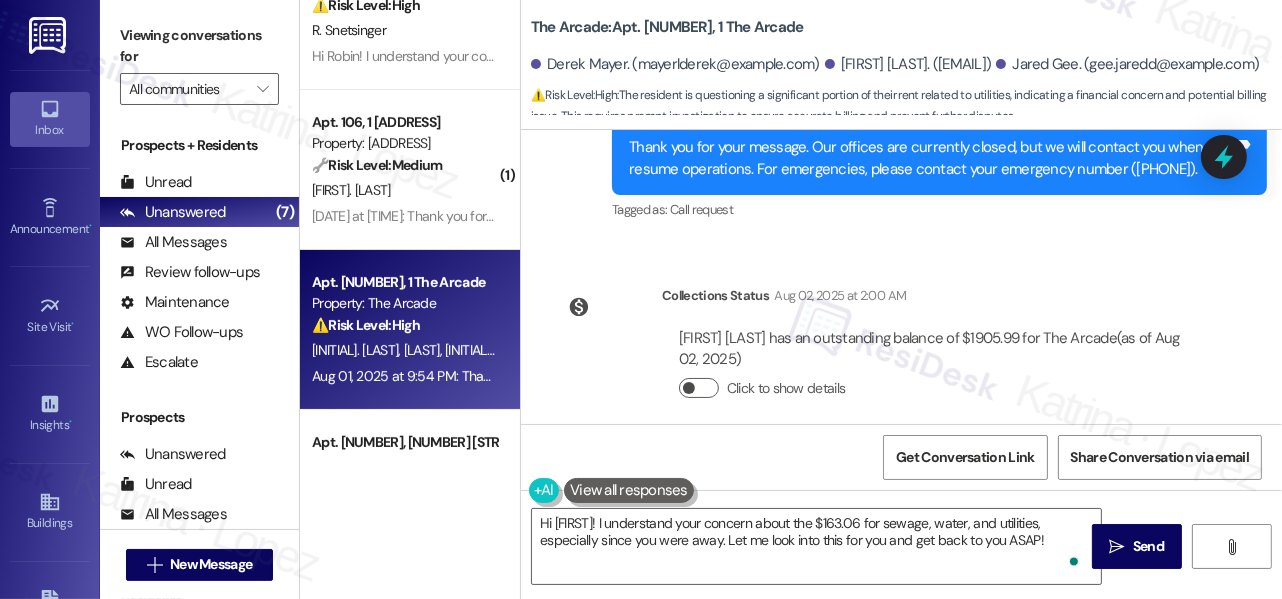 click on "Click to show details" at bounding box center (699, 388) 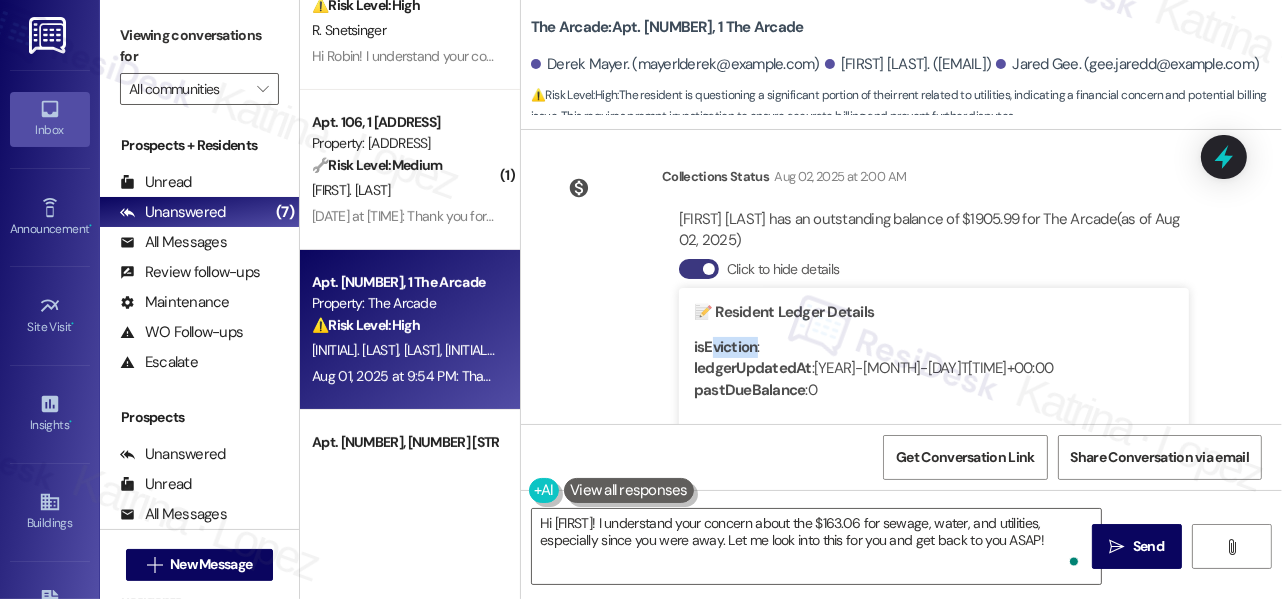 drag, startPoint x: 712, startPoint y: 326, endPoint x: 756, endPoint y: 330, distance: 44.181442 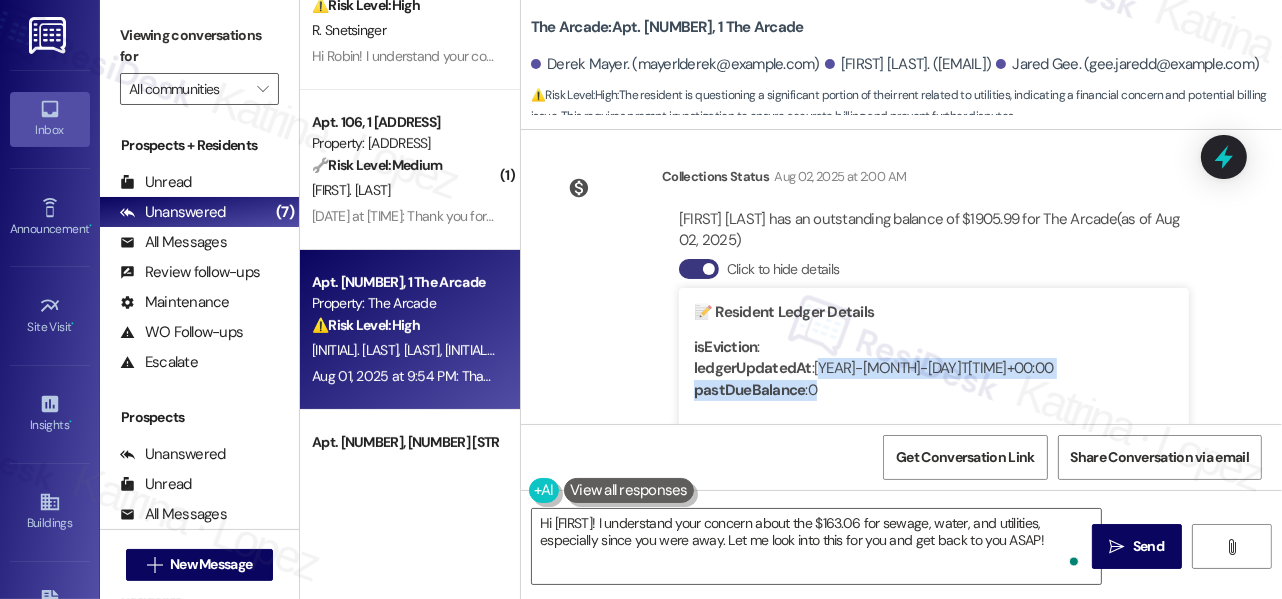 drag, startPoint x: 819, startPoint y: 342, endPoint x: 940, endPoint y: 361, distance: 122.48265 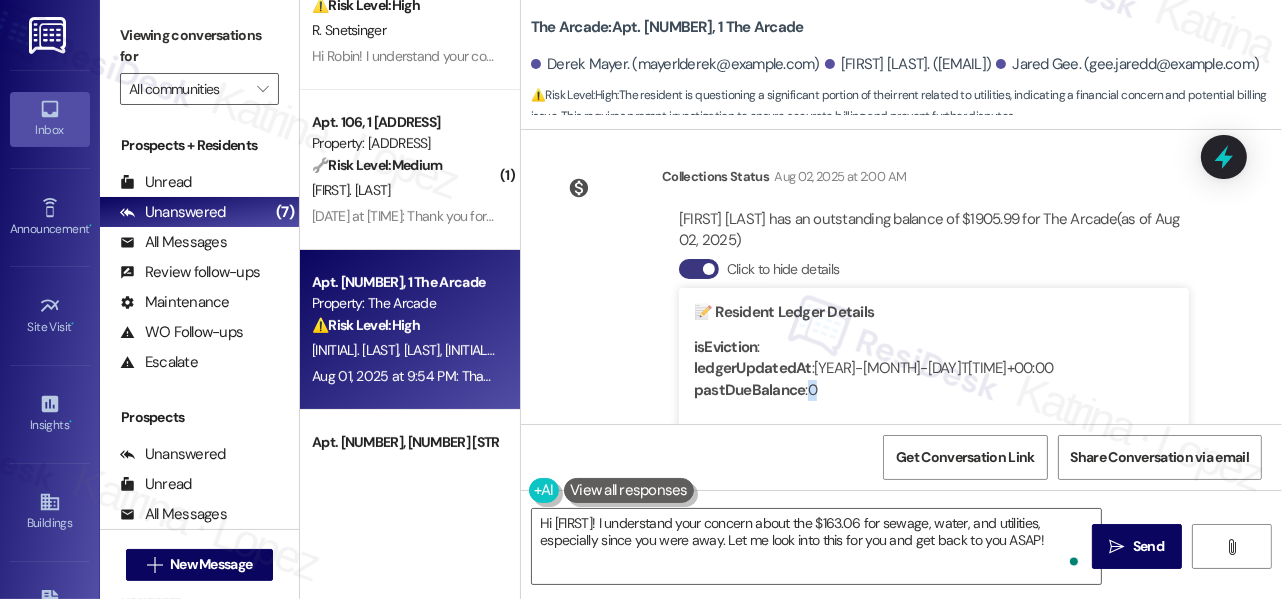 drag, startPoint x: 829, startPoint y: 370, endPoint x: 805, endPoint y: 373, distance: 24.186773 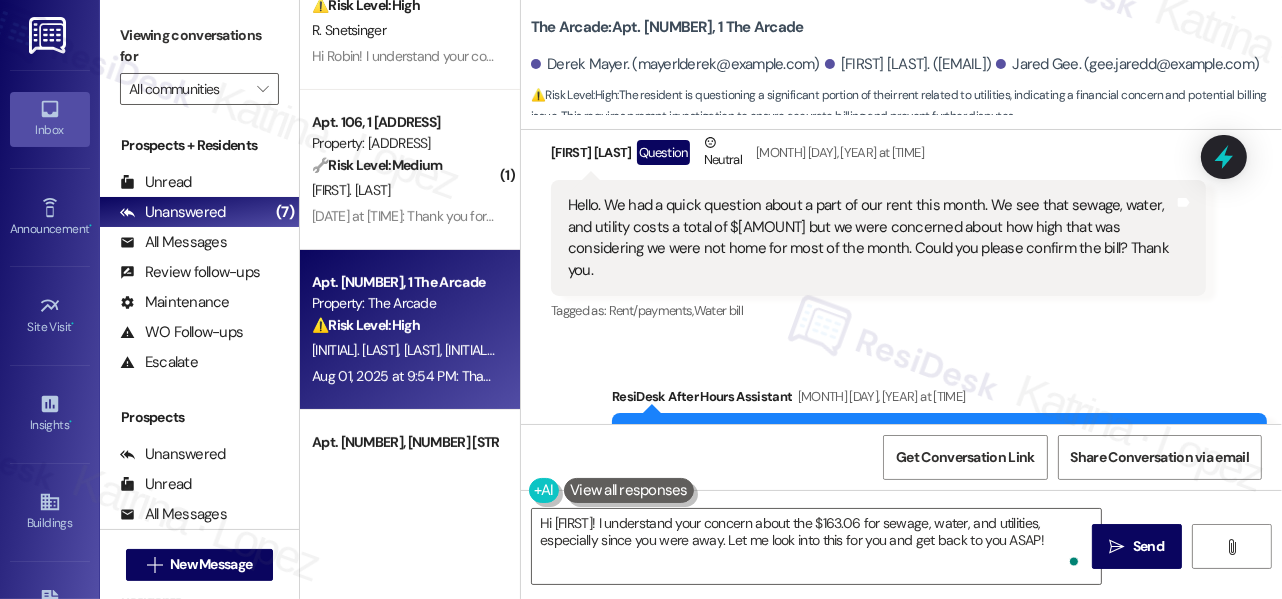 scroll, scrollTop: 2867, scrollLeft: 0, axis: vertical 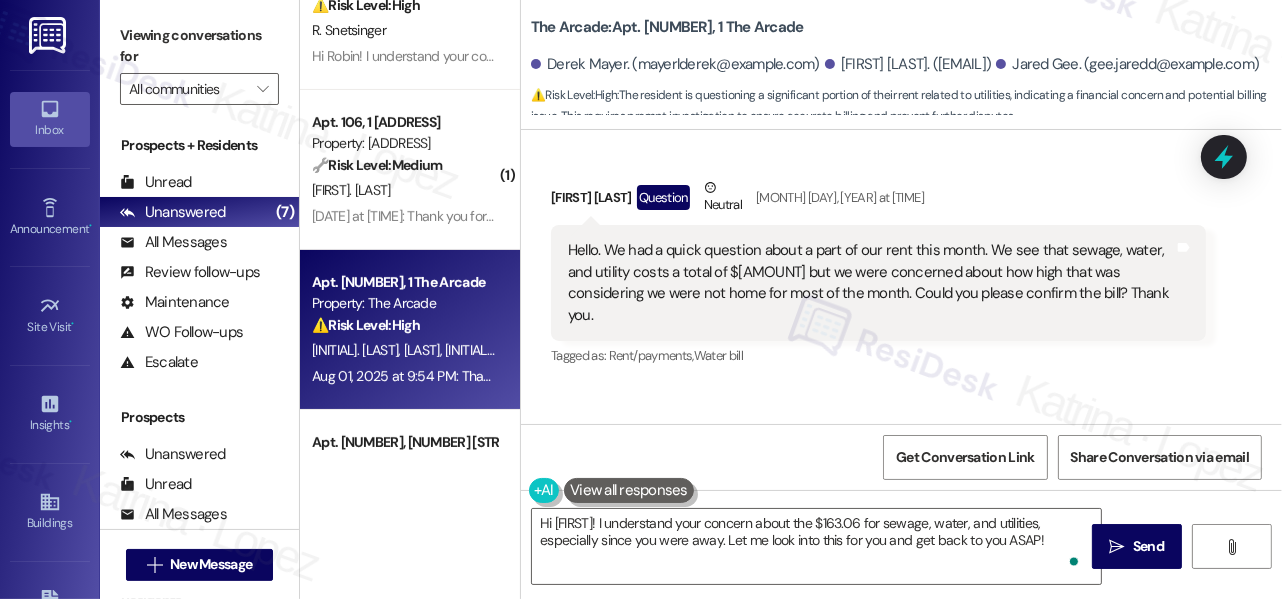 click on "Hello. We had a quick question about a part of our rent this month. We see that sewage, water, and utility costs a total of $[AMOUNT] but we were concerned about how high that was considering we were not home for most of the month. Could you please confirm the bill? Thank you." at bounding box center [871, 283] 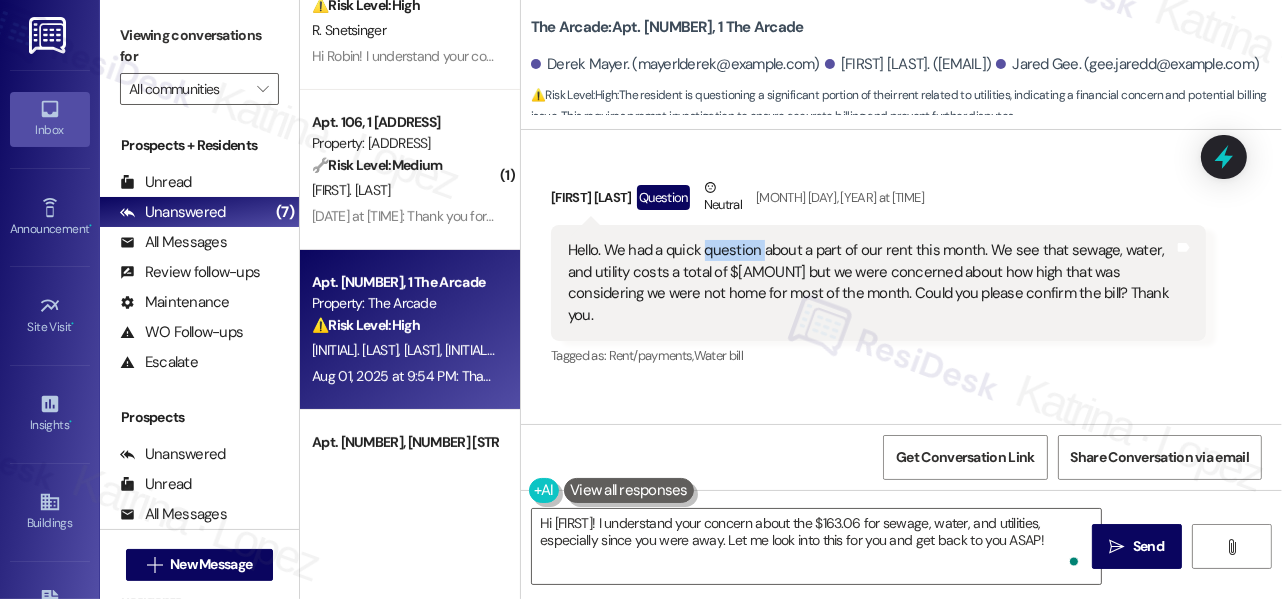 click on "Hello. We had a quick question about a part of our rent this month. We see that sewage, water, and utility costs a total of $[AMOUNT] but we were concerned about how high that was considering we were not home for most of the month. Could you please confirm the bill? Thank you." at bounding box center [871, 283] 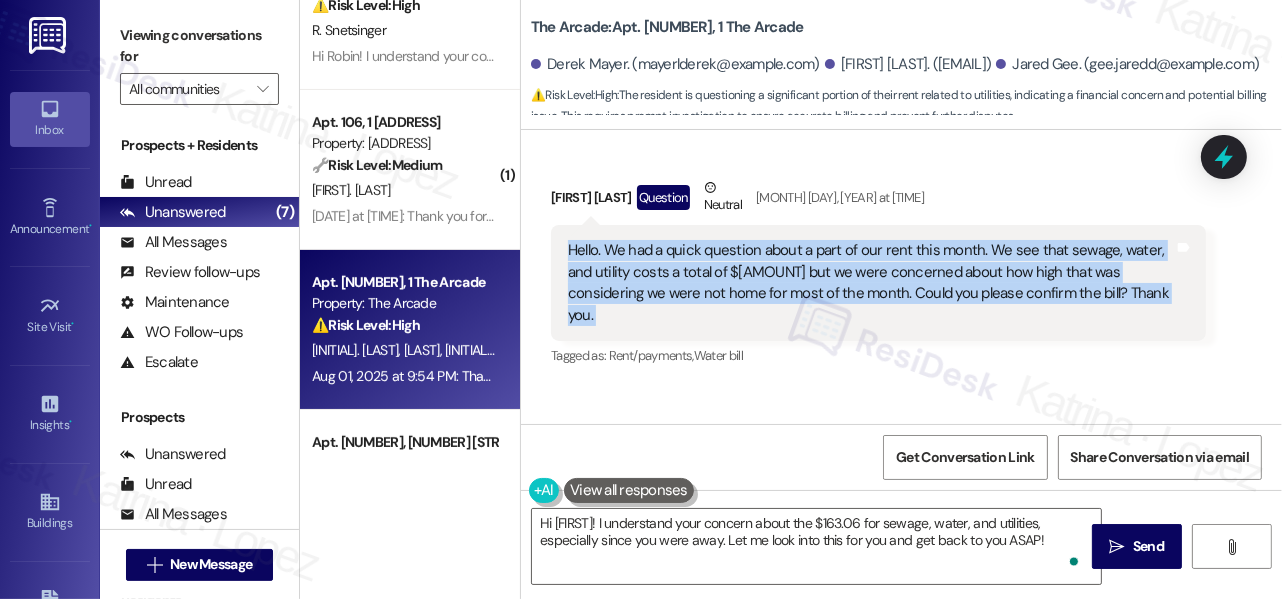 click on "Hello. We had a quick question about a part of our rent this month. We see that sewage, water, and utility costs a total of $[AMOUNT] but we were concerned about how high that was considering we were not home for most of the month. Could you please confirm the bill? Thank you." at bounding box center [871, 283] 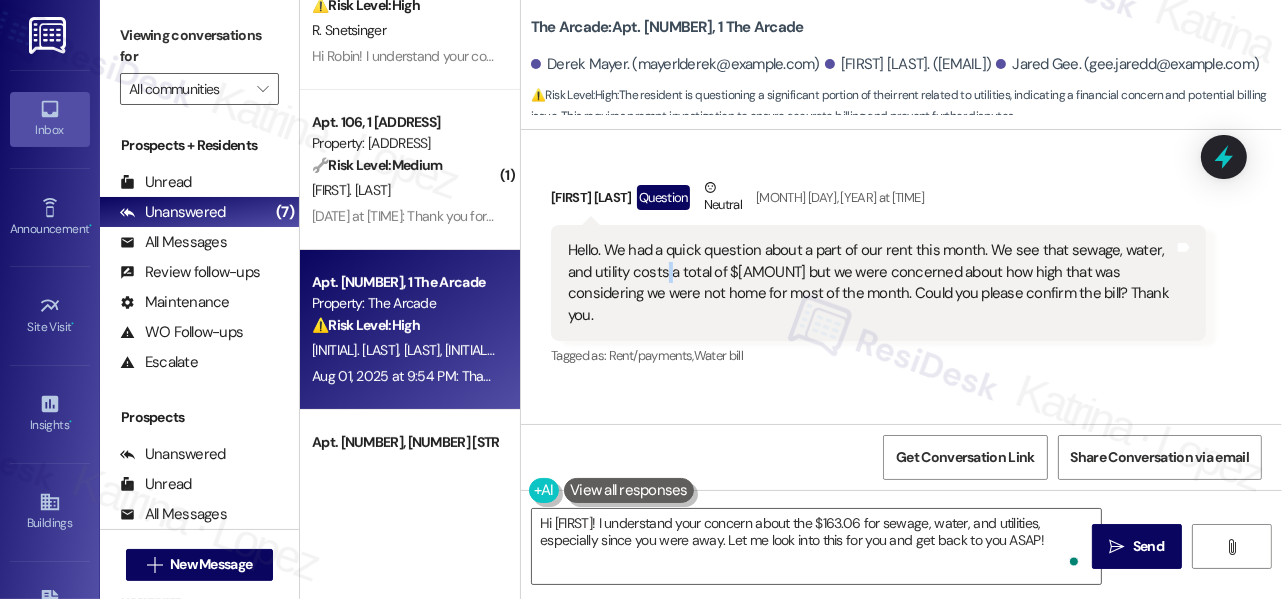 click on "Hello. We had a quick question about a part of our rent this month. We see that sewage, water, and utility costs a total of $[AMOUNT] but we were concerned about how high that was considering we were not home for most of the month. Could you please confirm the bill? Thank you." at bounding box center [871, 283] 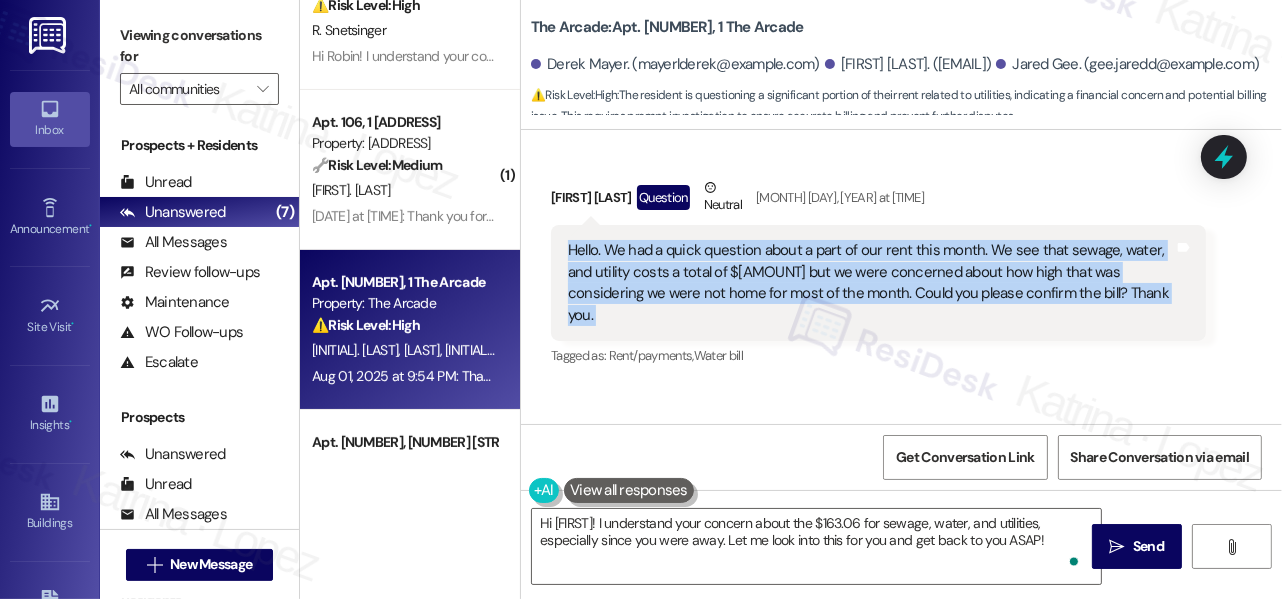 click on "Hello. We had a quick question about a part of our rent this month. We see that sewage, water, and utility costs a total of $[AMOUNT] but we were concerned about how high that was considering we were not home for most of the month. Could you please confirm the bill? Thank you." at bounding box center [871, 283] 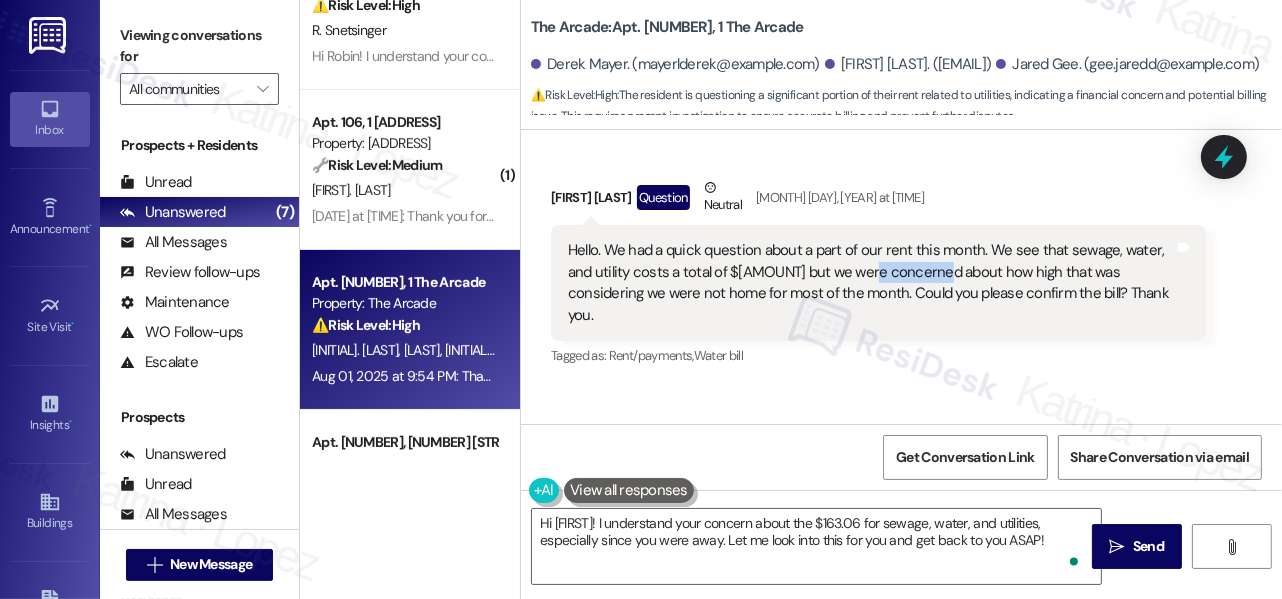 click on "Hello. We had a quick question about a part of our rent this month. We see that sewage, water, and utility costs a total of $[AMOUNT] but we were concerned about how high that was considering we were not home for most of the month. Could you please confirm the bill? Thank you." at bounding box center [871, 283] 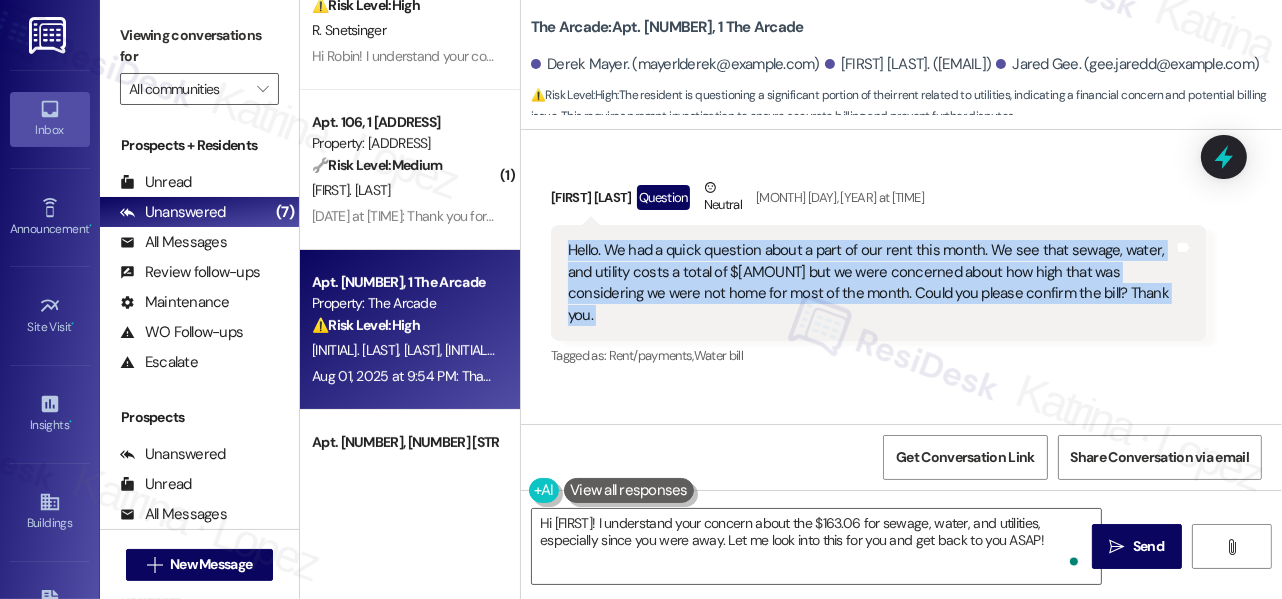 click on "Hello. We had a quick question about a part of our rent this month. We see that sewage, water, and utility costs a total of $[AMOUNT] but we were concerned about how high that was considering we were not home for most of the month. Could you please confirm the bill? Thank you." at bounding box center [871, 283] 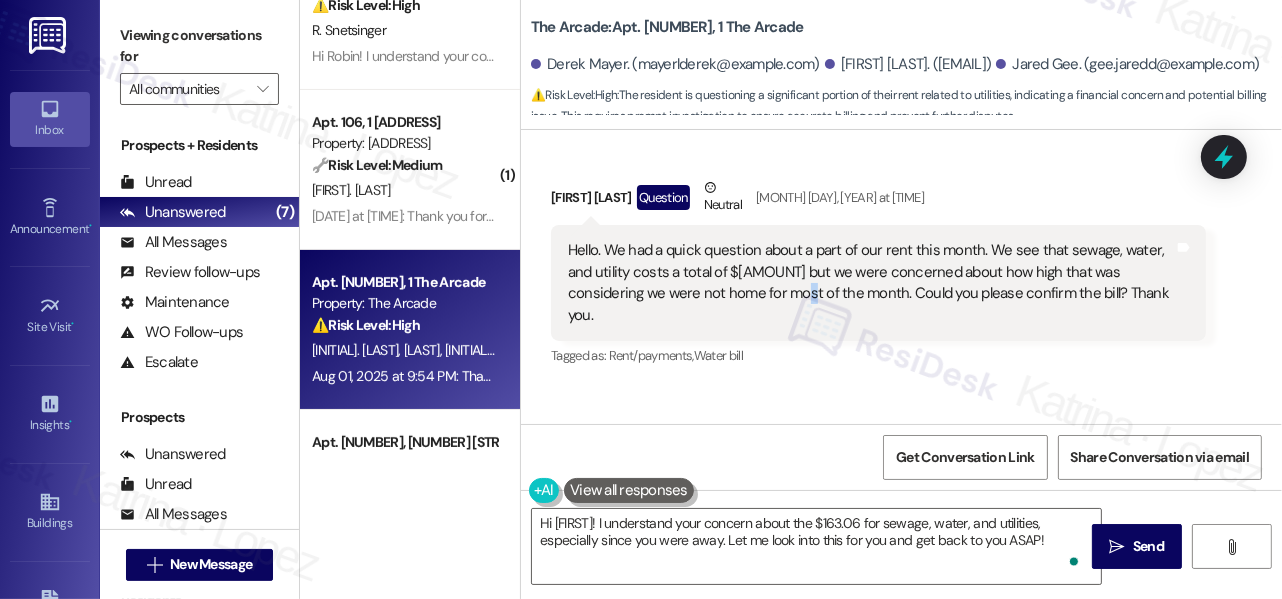 click on "Hello. We had a quick question about a part of our rent this month. We see that sewage, water, and utility costs a total of $[AMOUNT] but we were concerned about how high that was considering we were not home for most of the month. Could you please confirm the bill? Thank you." at bounding box center [871, 283] 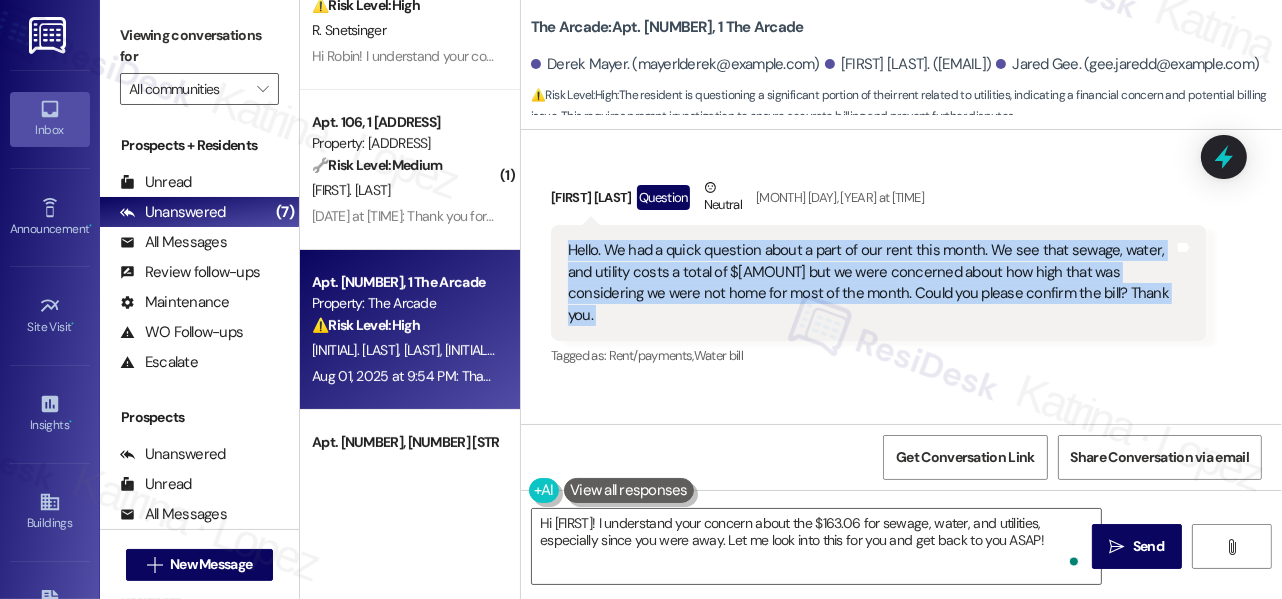 click on "Hello. We had a quick question about a part of our rent this month. We see that sewage, water, and utility costs a total of $[AMOUNT] but we were concerned about how high that was considering we were not home for most of the month. Could you please confirm the bill? Thank you." at bounding box center [871, 283] 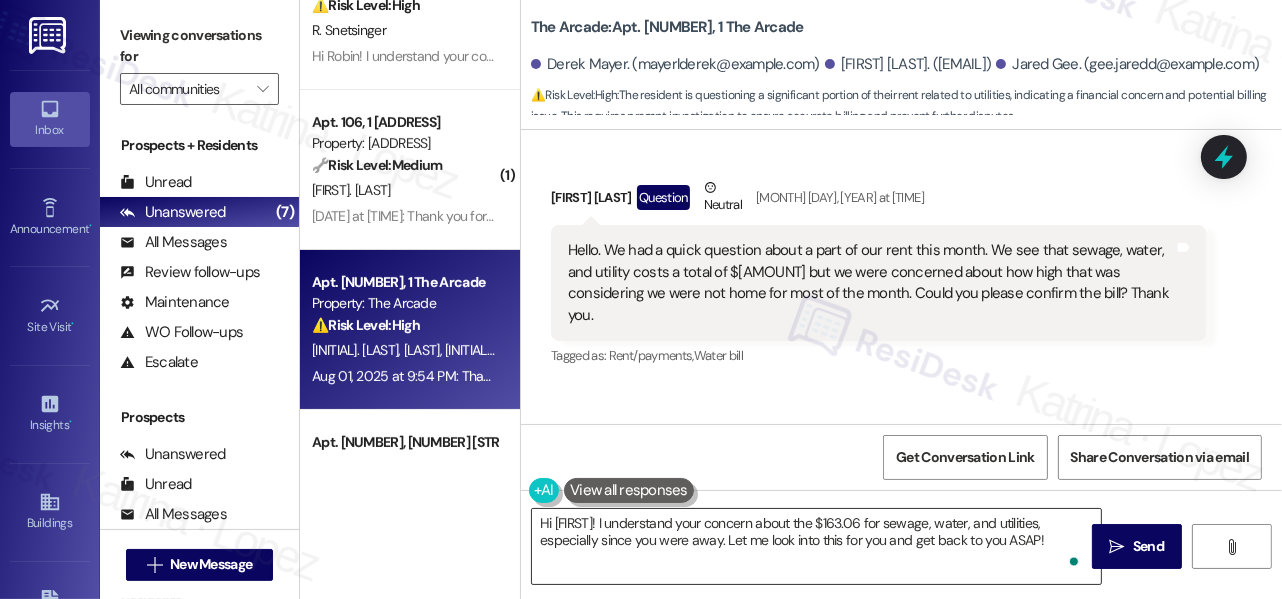click on "Hi [FIRST]! I understand your concern about the $163.06 for sewage, water, and utilities, especially since you were away. Let me look into this for you and get back to you ASAP!" at bounding box center [816, 546] 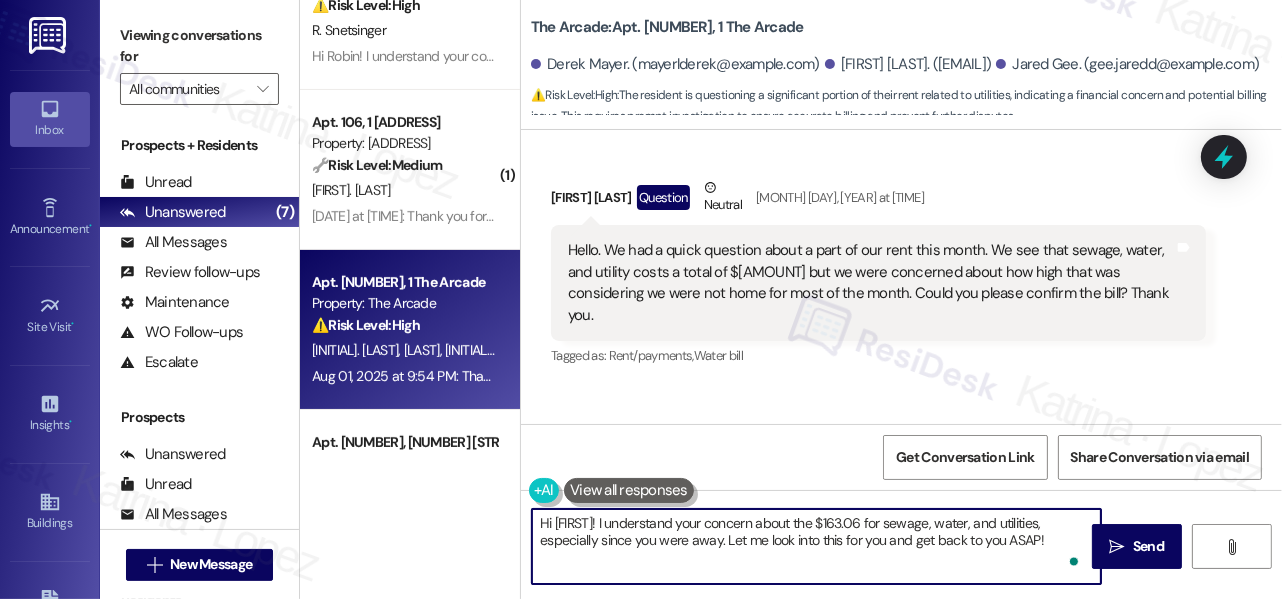 click on "Hi [FIRST]! I understand your concern about the $163.06 for sewage, water, and utilities, especially since you were away. Let me look into this for you and get back to you ASAP!" at bounding box center [816, 546] 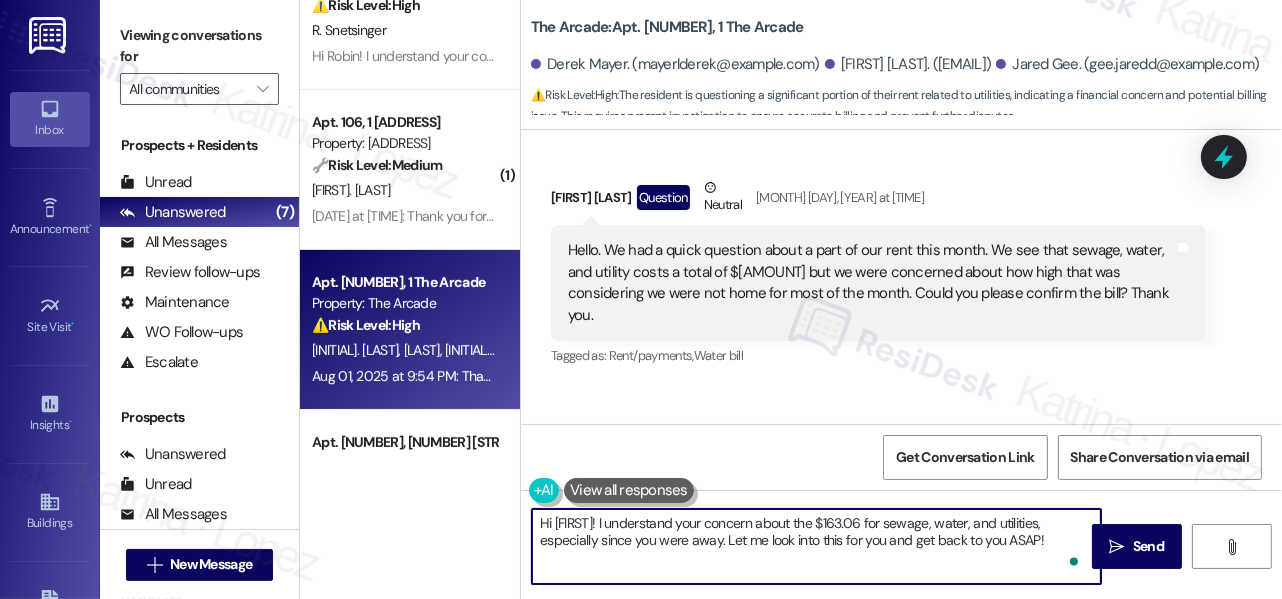 click on "Hi [FIRST]! I understand your concern about the $163.06 for sewage, water, and utilities, especially since you were away. Let me look into this for you and get back to you ASAP!" at bounding box center [816, 546] 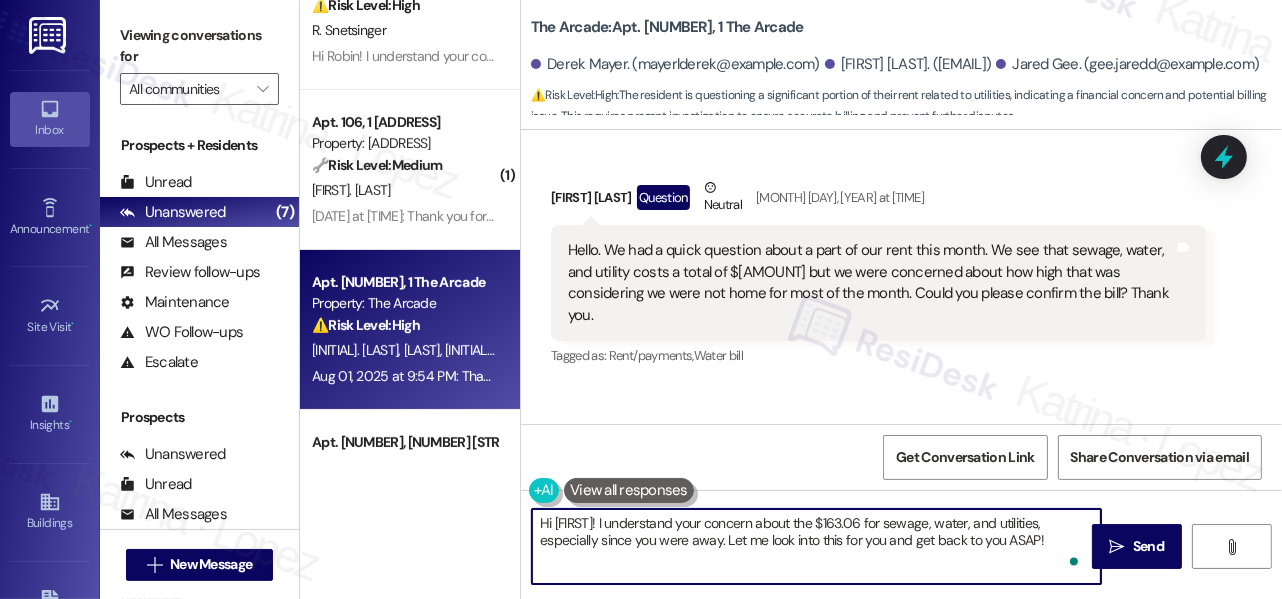 drag, startPoint x: 718, startPoint y: 543, endPoint x: 541, endPoint y: 543, distance: 177 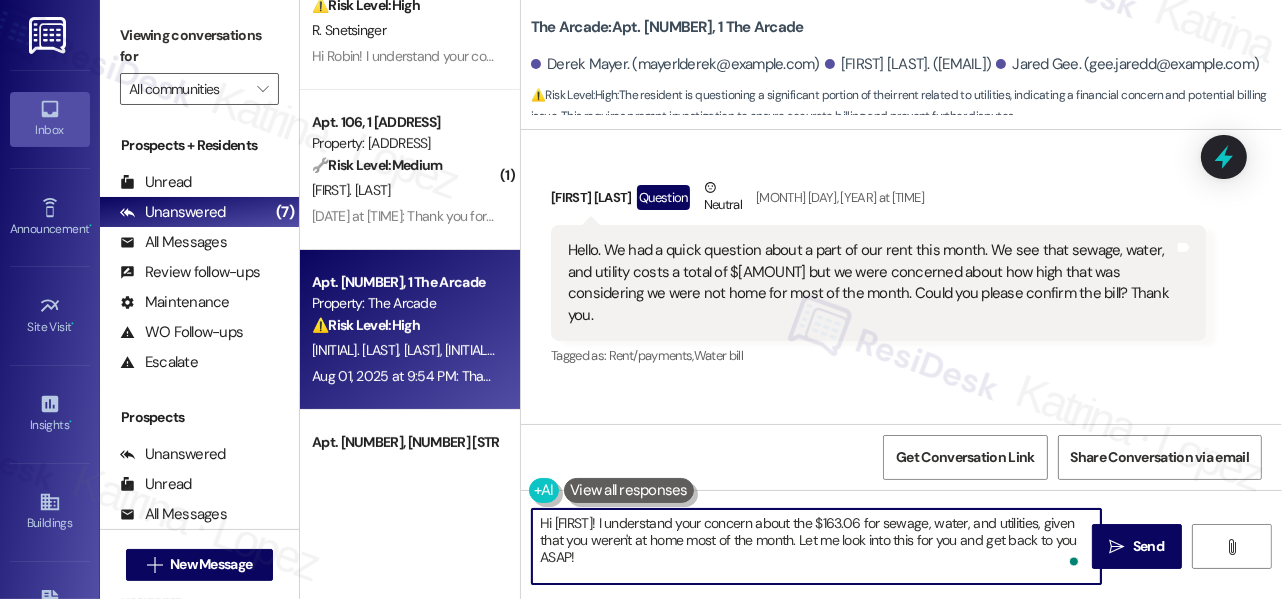 click on "Hi [FIRST]! I understand your concern about the $163.06 for sewage, water, and utilities, given that you weren't at home most of the month. Let me look into this for you and get back to you ASAP!" at bounding box center (816, 546) 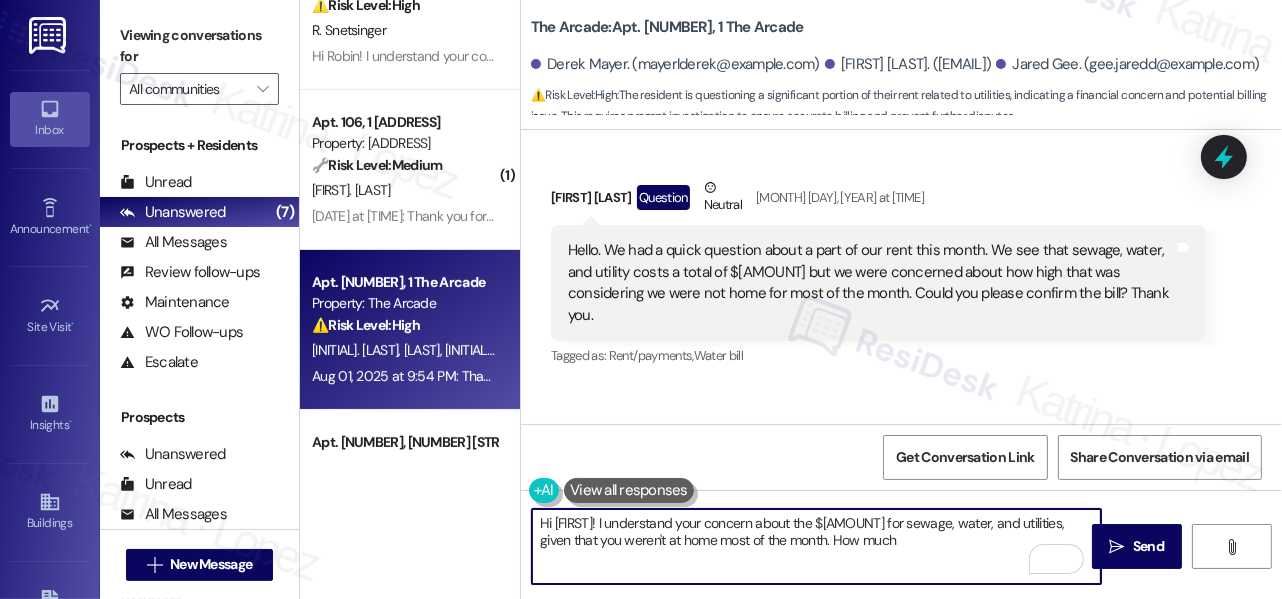 click on "Hello. We had a quick question about a part of our rent this month. We see that sewage, water, and utility costs a total of $[AMOUNT] but we were concerned about how high that was considering we were not home for most of the month. Could you please confirm the bill? Thank you." at bounding box center [871, 283] 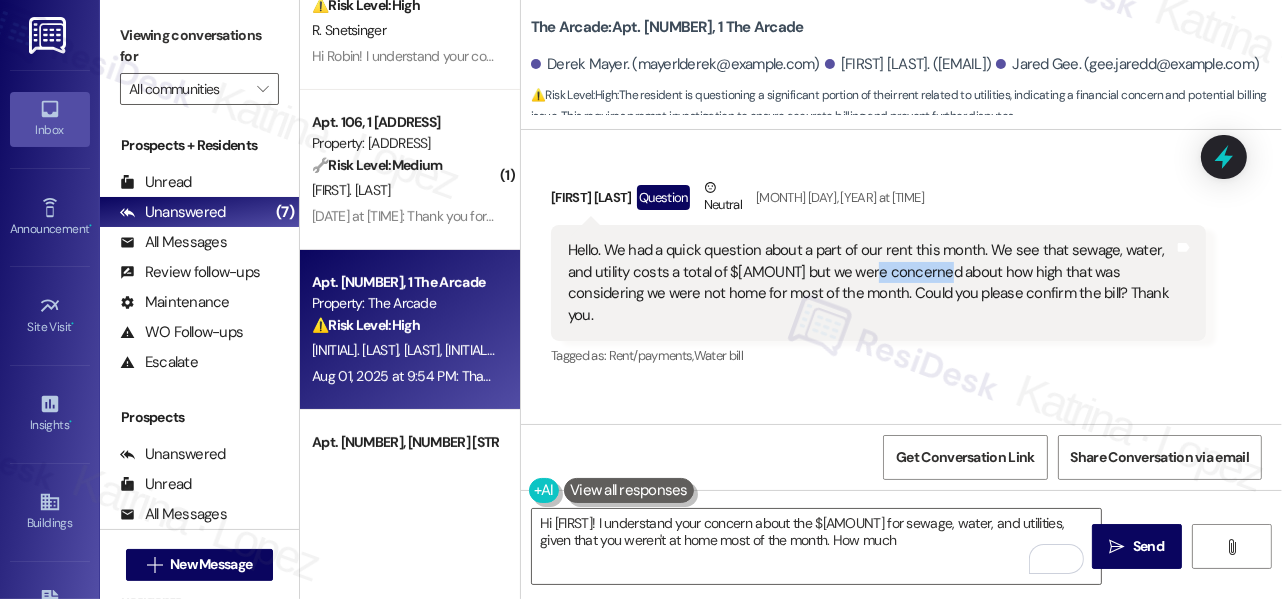 click on "Hello. We had a quick question about a part of our rent this month. We see that sewage, water, and utility costs a total of $[AMOUNT] but we were concerned about how high that was considering we were not home for most of the month. Could you please confirm the bill? Thank you." at bounding box center [871, 283] 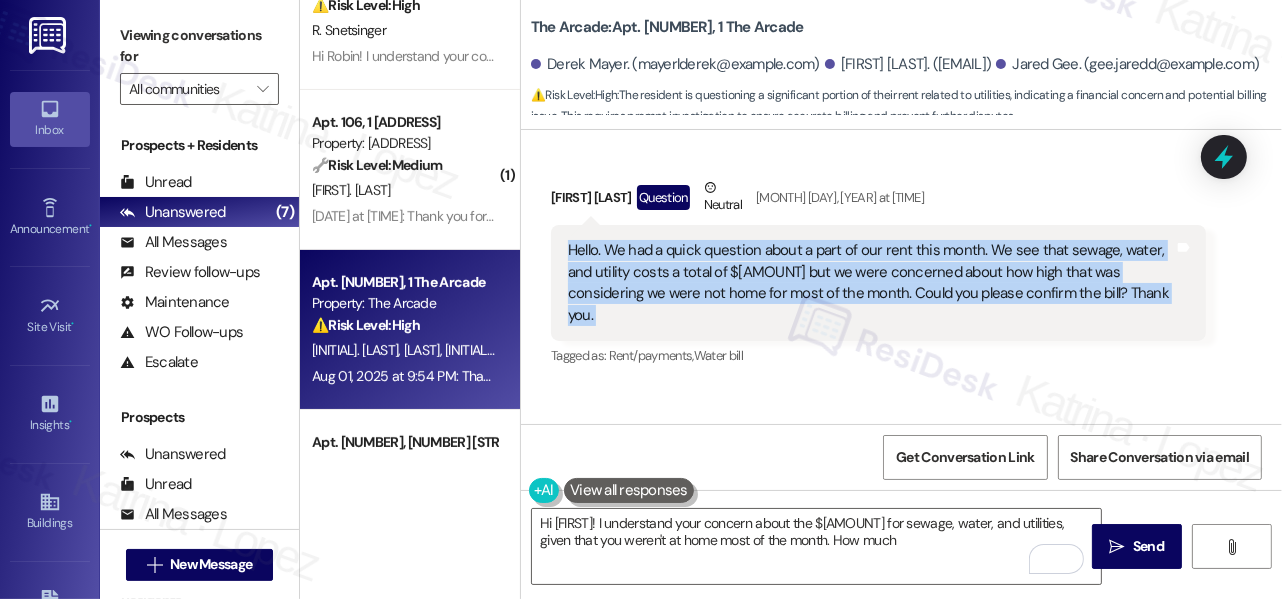 click on "Hello. We had a quick question about a part of our rent this month. We see that sewage, water, and utility costs a total of $[AMOUNT] but we were concerned about how high that was considering we were not home for most of the month. Could you please confirm the bill? Thank you." at bounding box center [871, 283] 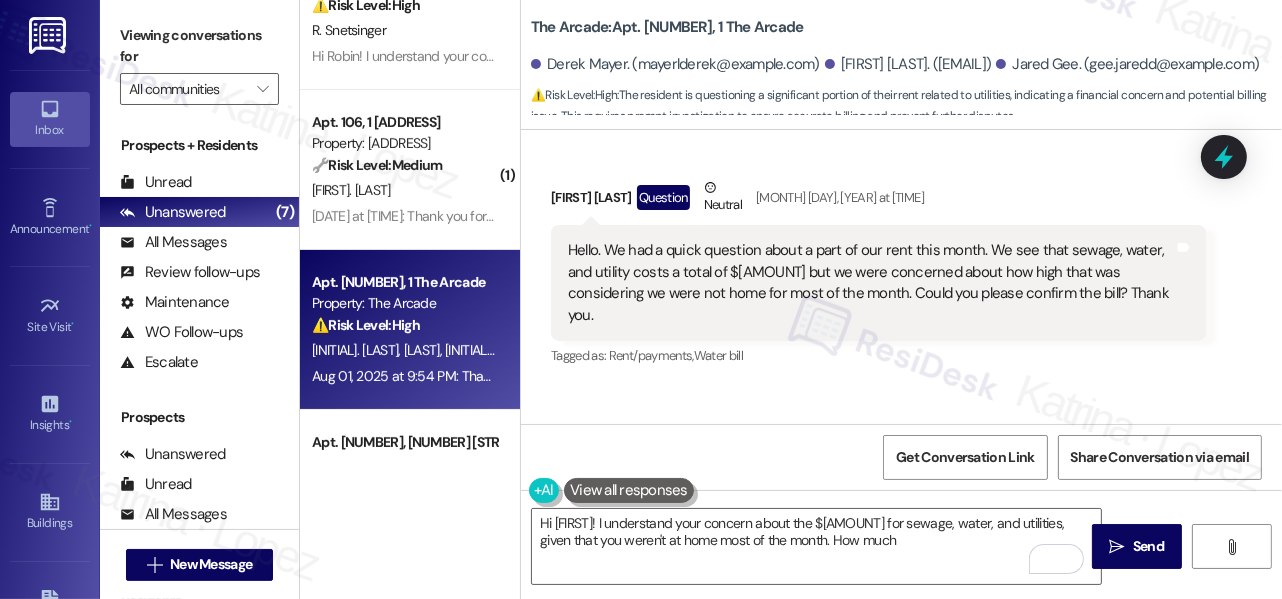 click on "Viewing conversations for All communities " at bounding box center (199, 62) 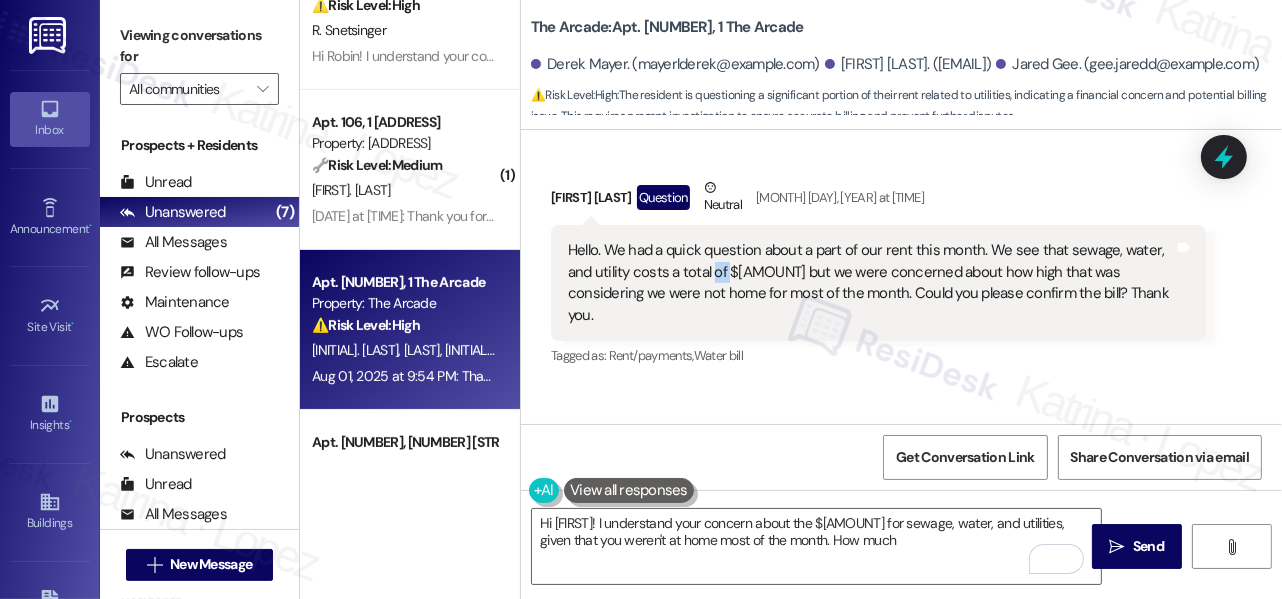 click on "Hello. We had a quick question about a part of our rent this month. We see that sewage, water, and utility costs a total of $[AMOUNT] but we were concerned about how high that was considering we were not home for most of the month. Could you please confirm the bill? Thank you." at bounding box center [871, 283] 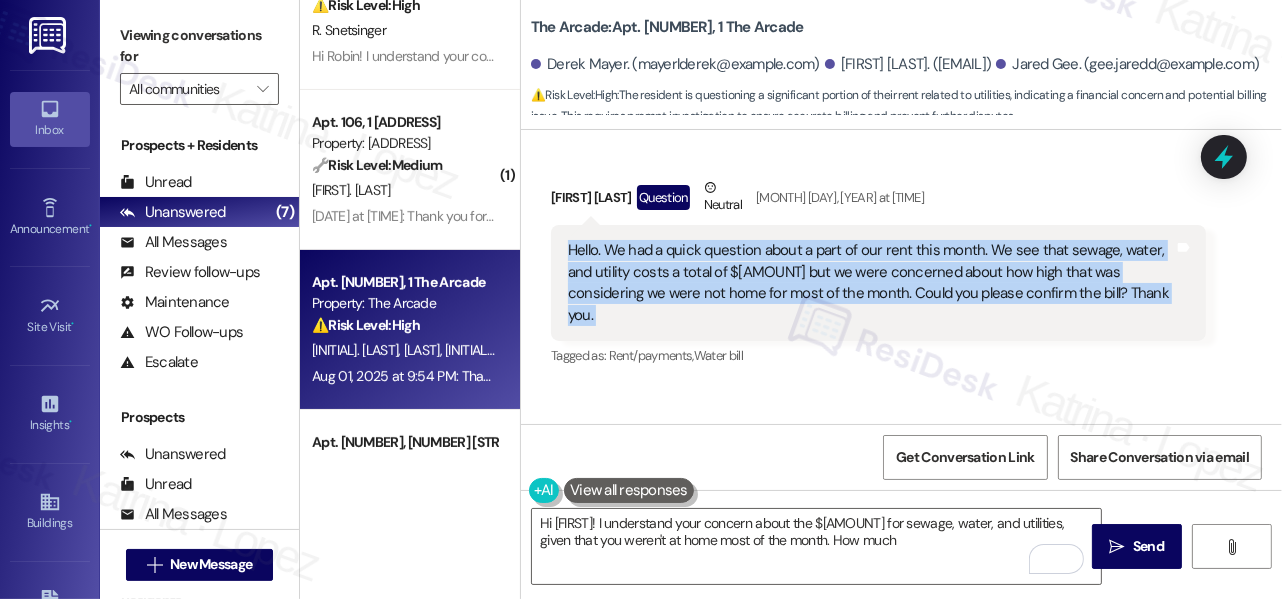 click on "Hello. We had a quick question about a part of our rent this month. We see that sewage, water, and utility costs a total of $[AMOUNT] but we were concerned about how high that was considering we were not home for most of the month. Could you please confirm the bill? Thank you." at bounding box center [871, 283] 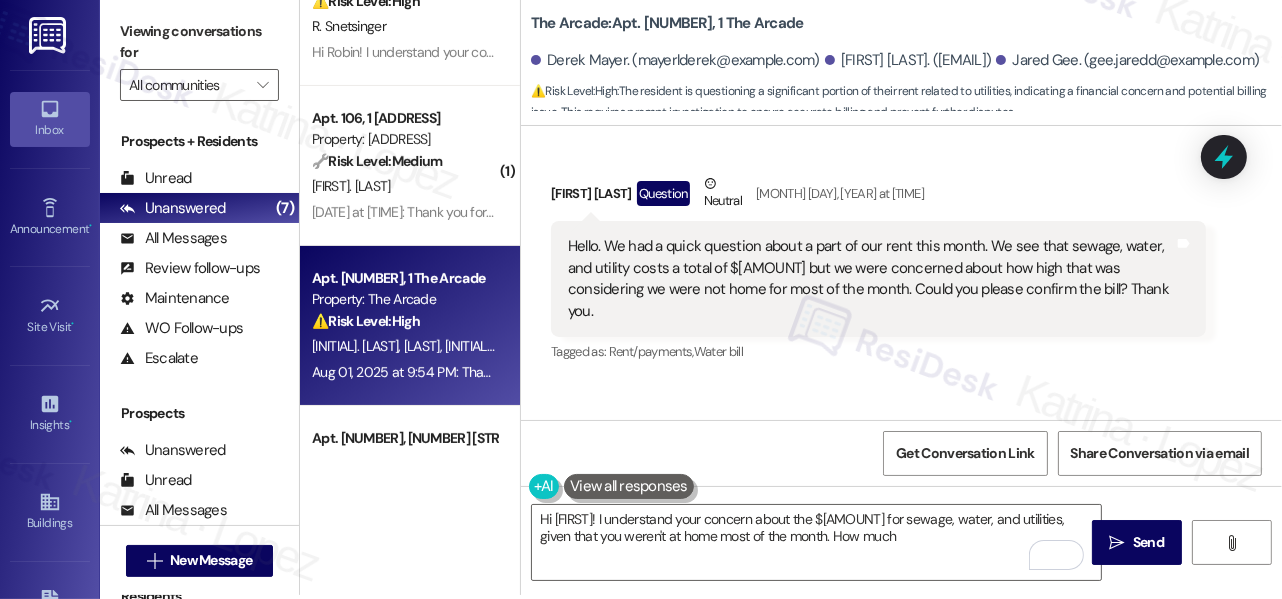 scroll, scrollTop: 5, scrollLeft: 0, axis: vertical 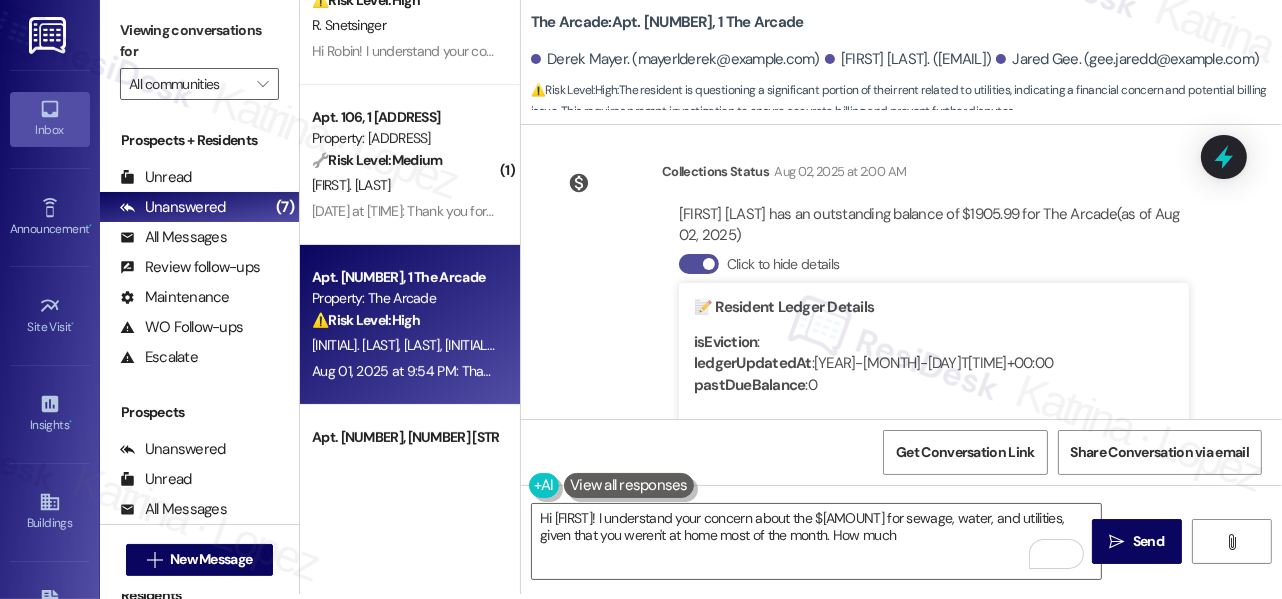 click at bounding box center [709, 264] 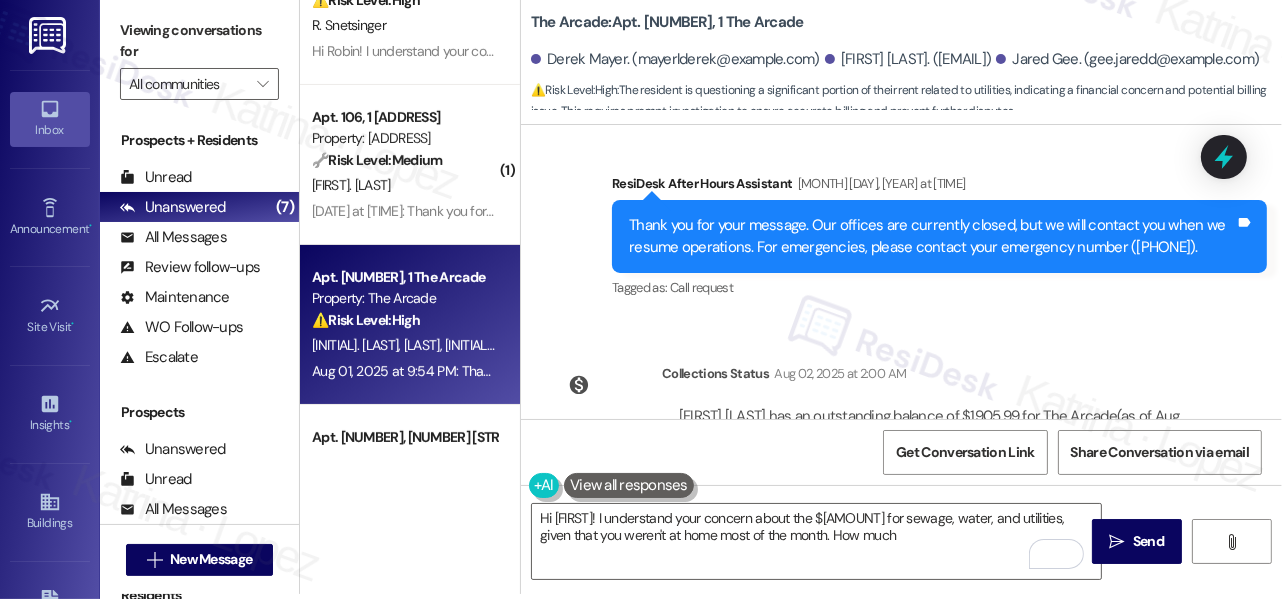 scroll, scrollTop: 3021, scrollLeft: 0, axis: vertical 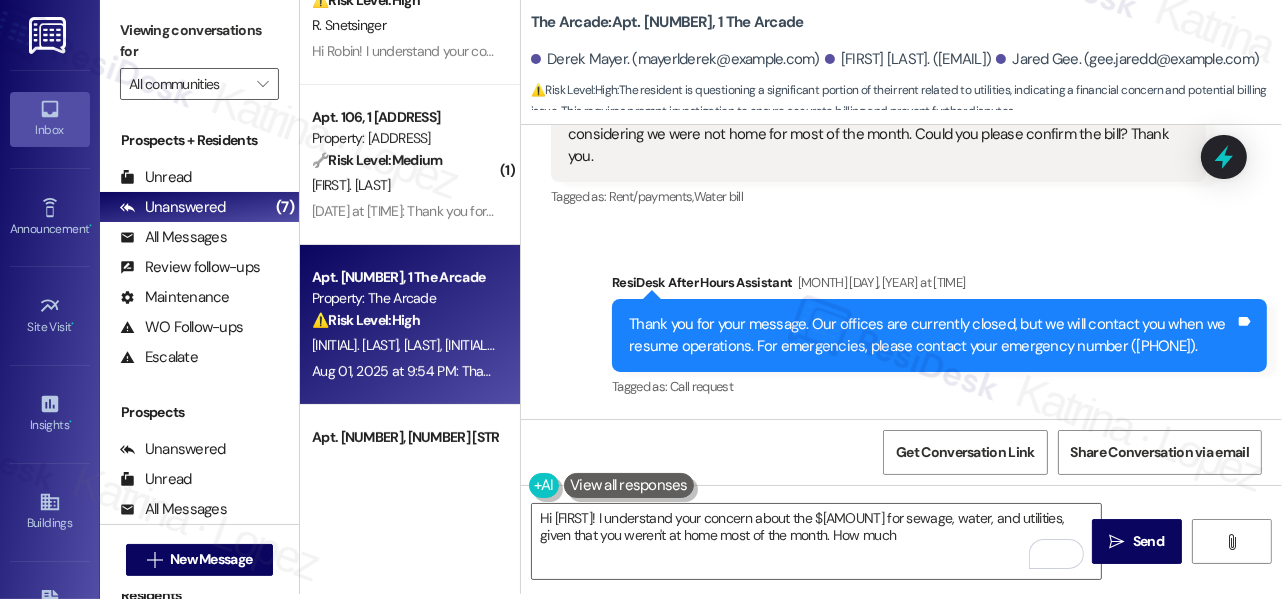 click on "Viewing conversations for" at bounding box center [199, 41] 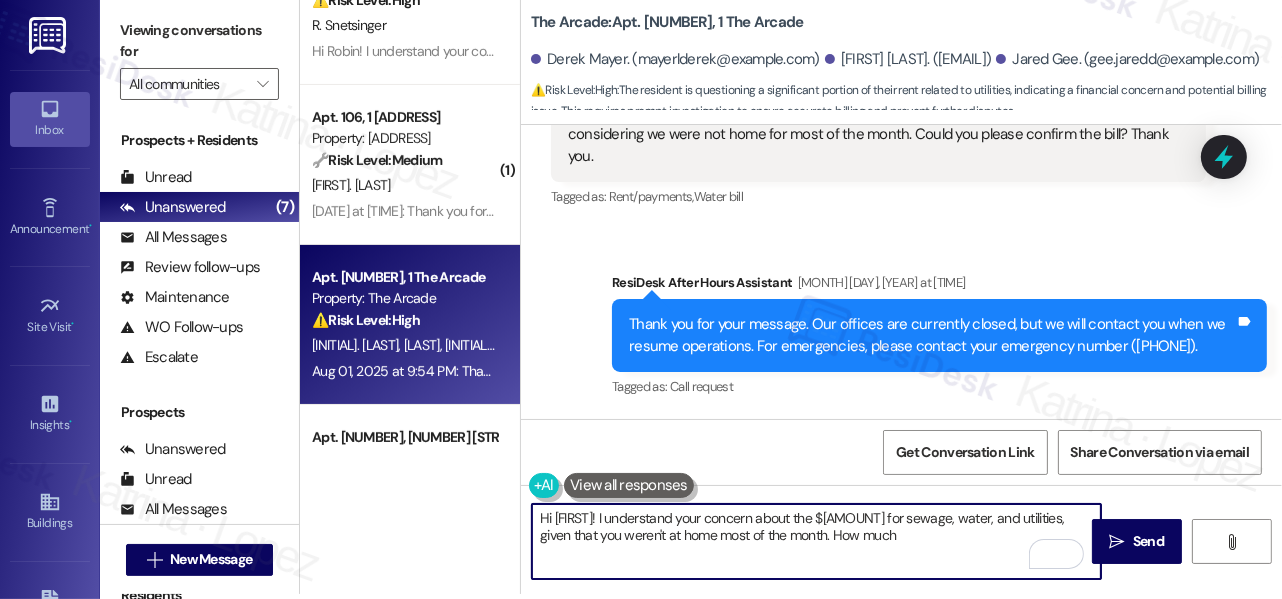 click on "Hi [FIRST]! I understand your concern about the $[AMOUNT] for sewage, water, and utilities, given that you weren't at home most of the month. How much" at bounding box center (816, 541) 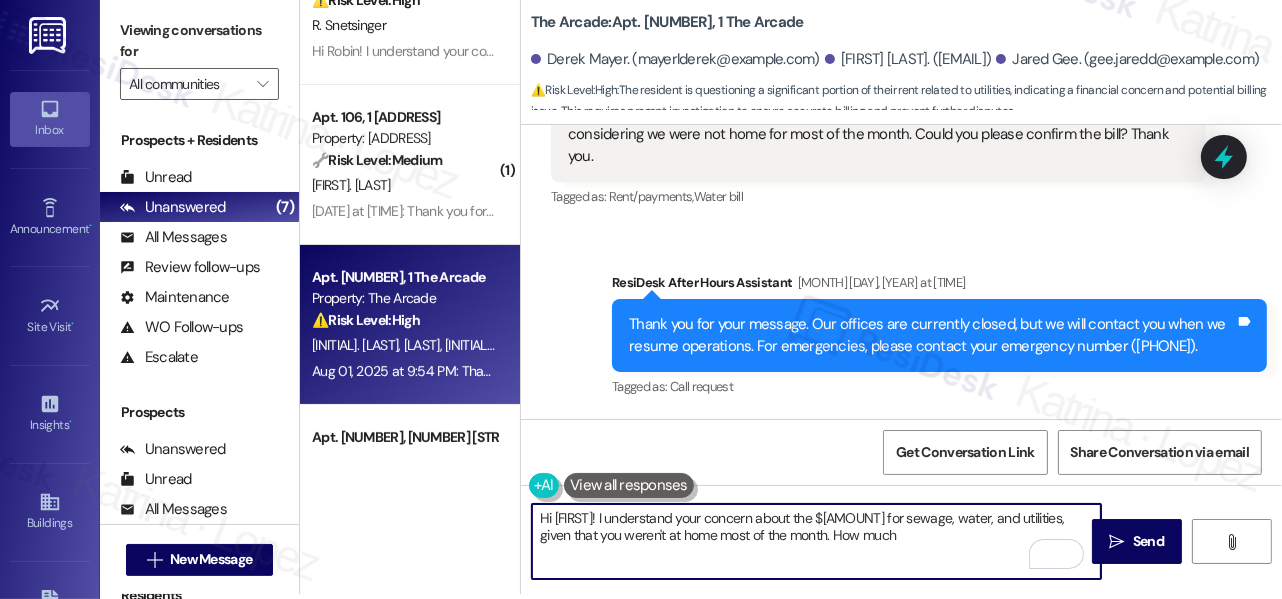drag, startPoint x: 890, startPoint y: 535, endPoint x: 804, endPoint y: 535, distance: 86 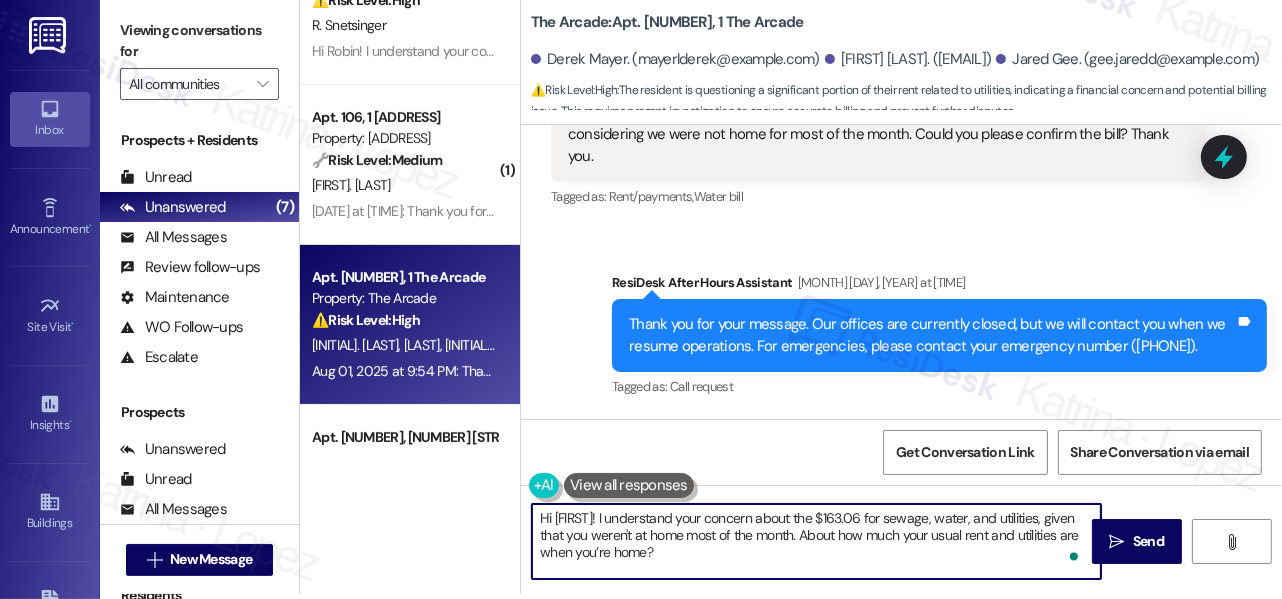 click on "Hi [FIRST]! I understand your concern about the $163.06 for sewage, water, and utilities, given that you weren't at home most of the month. About how much your usual rent and utilities are when you’re home?" at bounding box center (816, 541) 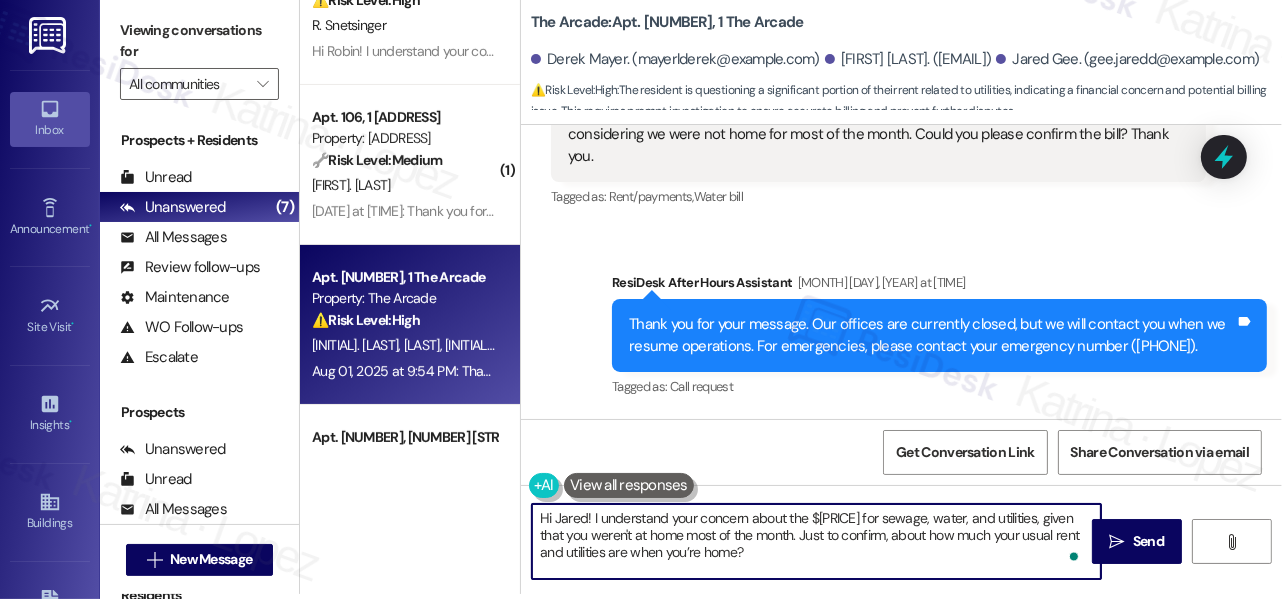 click on "Hi Jared! I understand your concern about the $[PRICE] for sewage, water, and utilities, given that you weren't at home most of the month. Just to confirm, about how much your usual rent and utilities are when you’re home?" at bounding box center [816, 541] 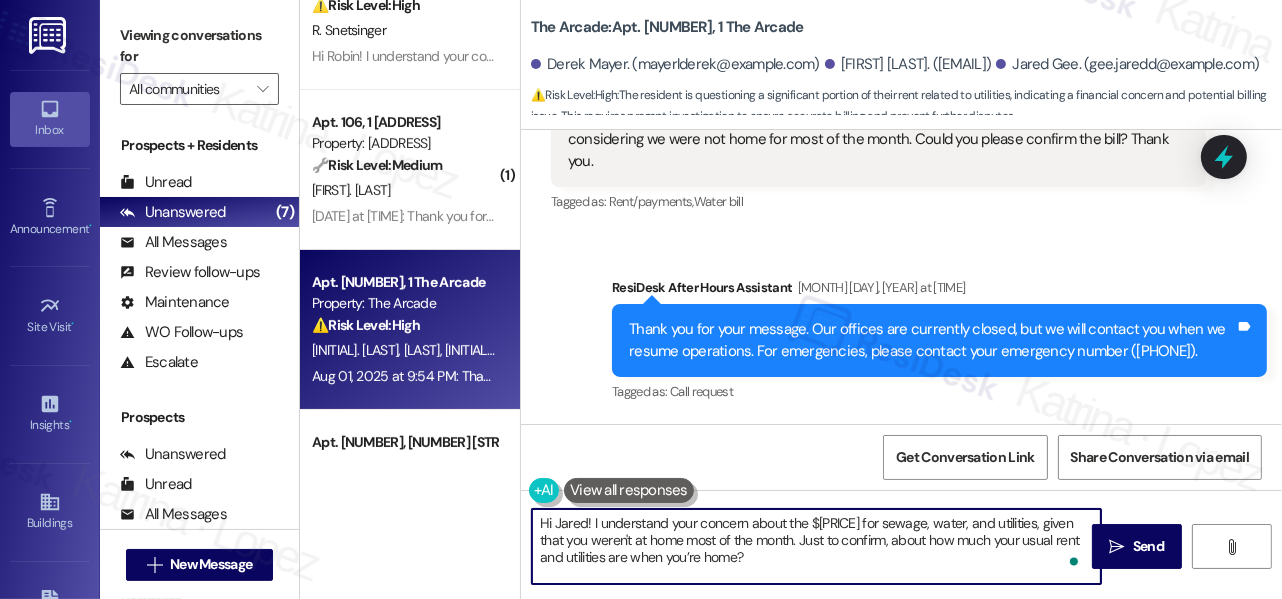 scroll, scrollTop: 0, scrollLeft: 0, axis: both 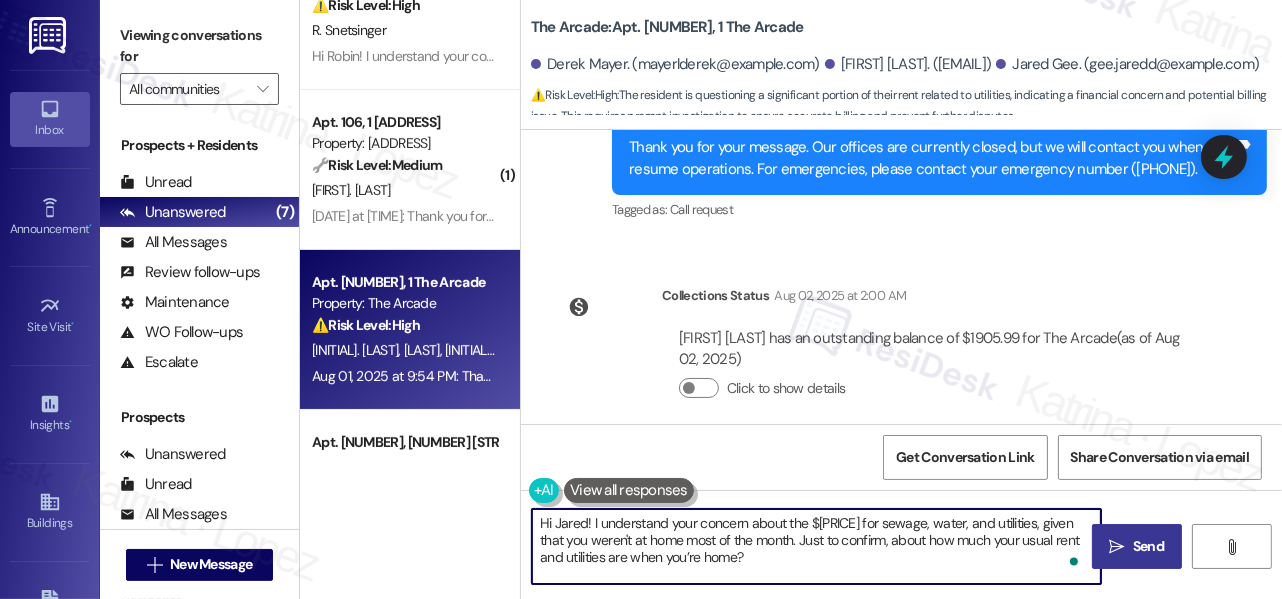 type on "Hi Jared! I understand your concern about the $[PRICE] for sewage, water, and utilities, given that you weren't at home most of the month. Just to confirm, about how much your usual rent and utilities are when you’re home?" 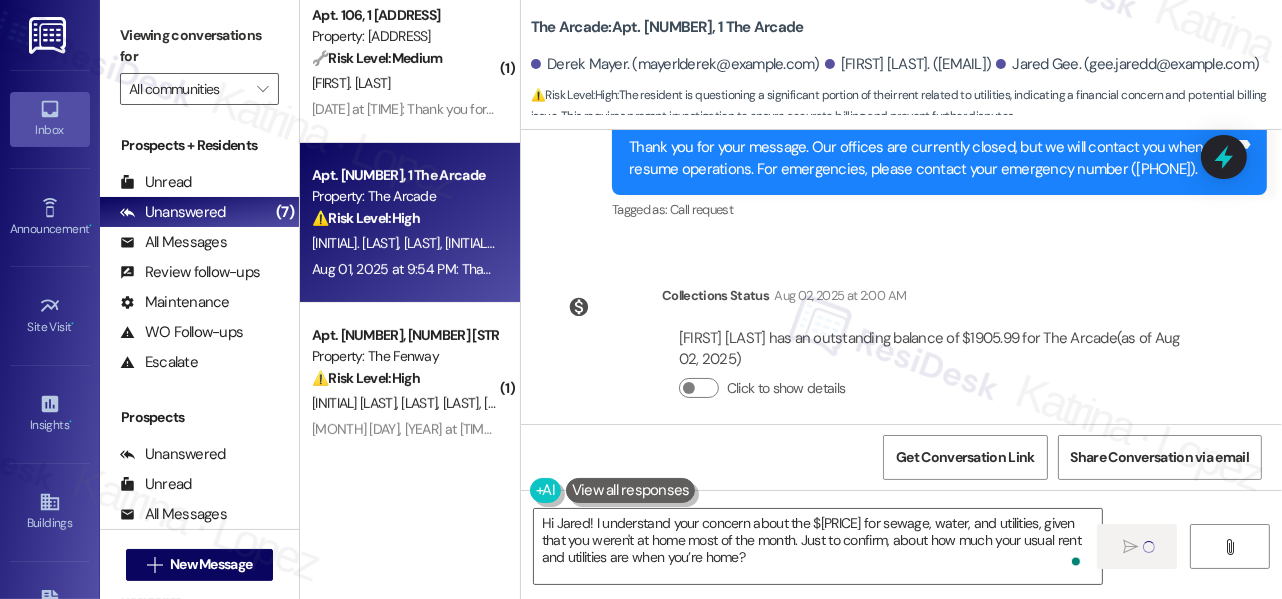 scroll, scrollTop: 572, scrollLeft: 0, axis: vertical 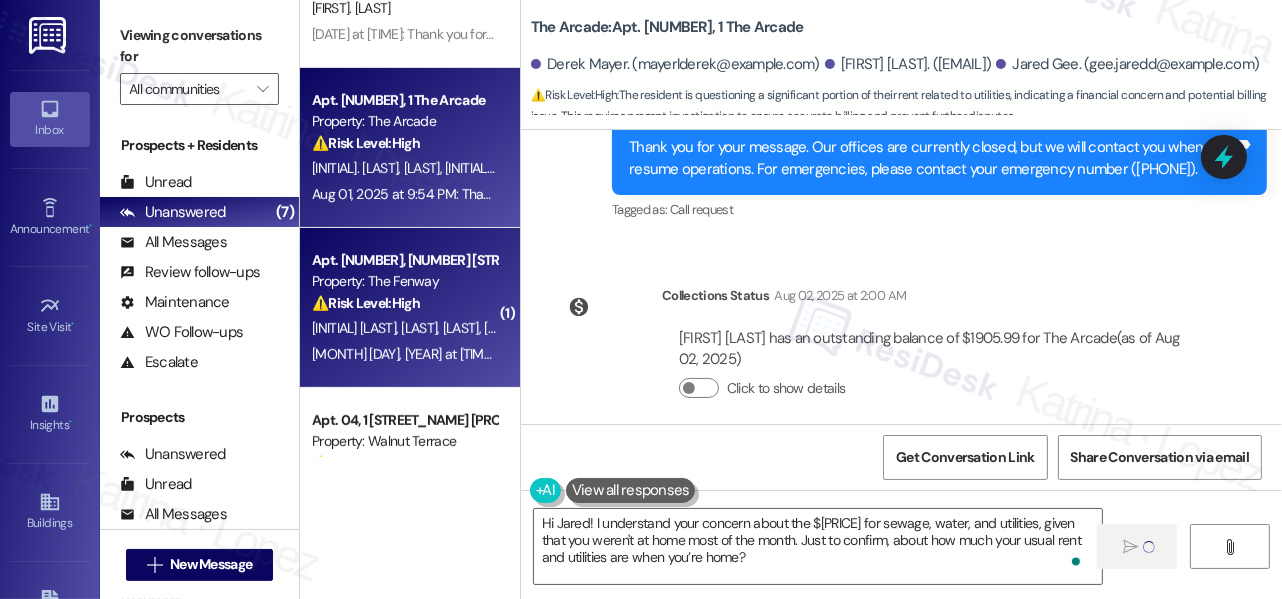 click on "[LAST]" at bounding box center [421, 328] 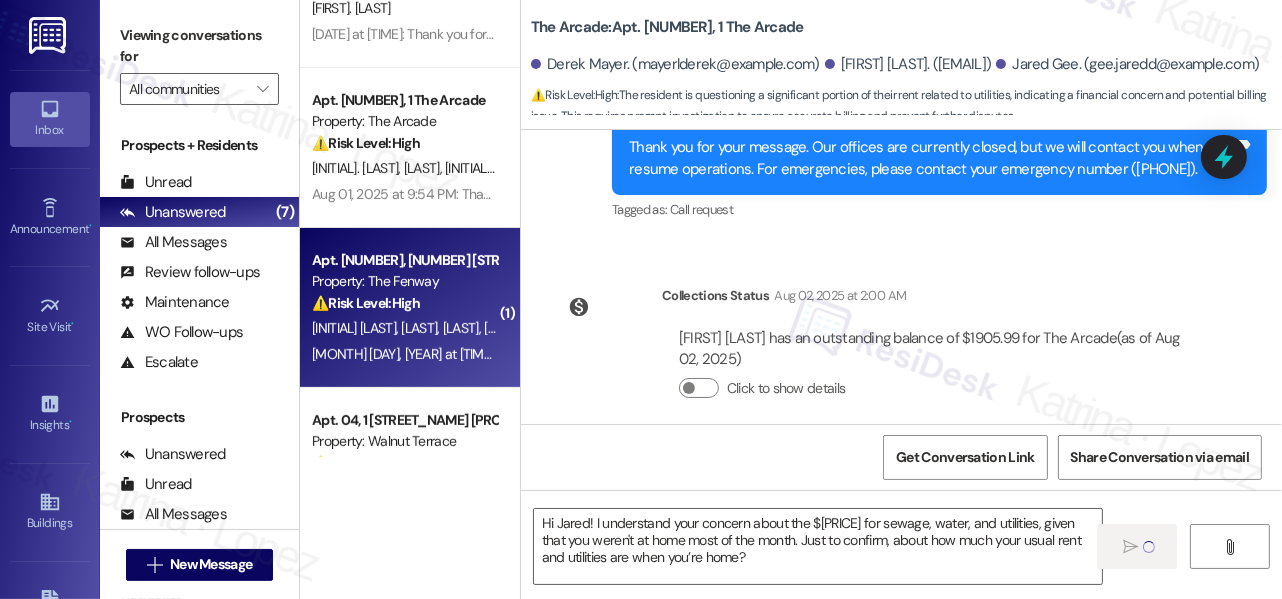 type on "Fetching suggested responses. Please feel free to read through the conversation in the meantime." 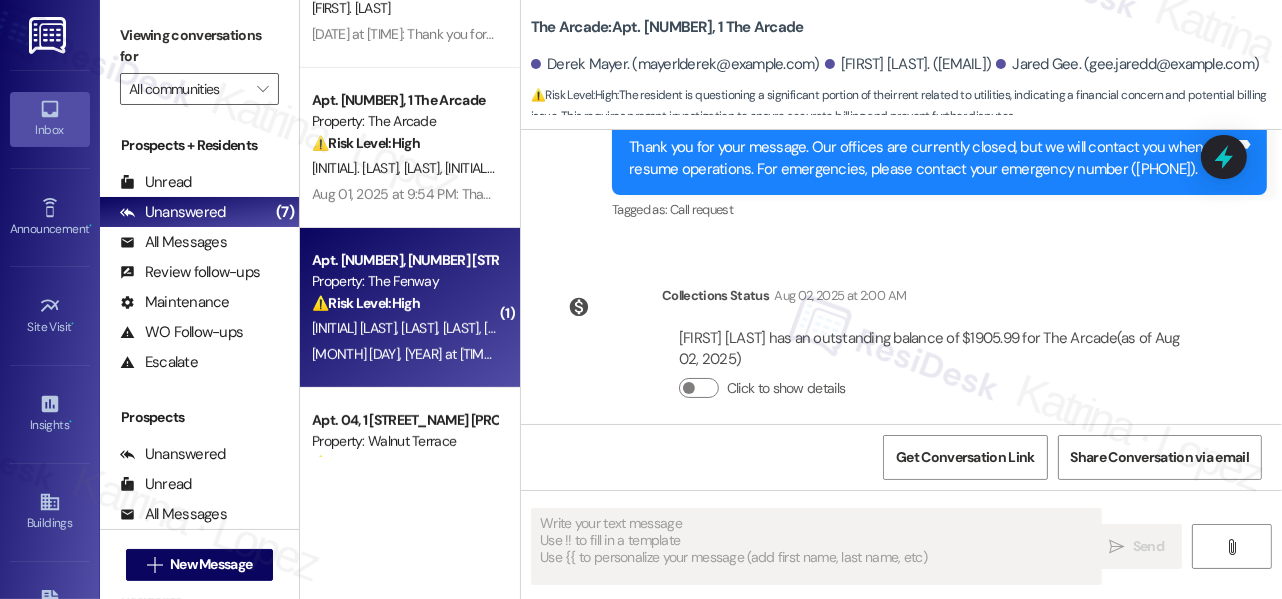 scroll, scrollTop: 0, scrollLeft: 0, axis: both 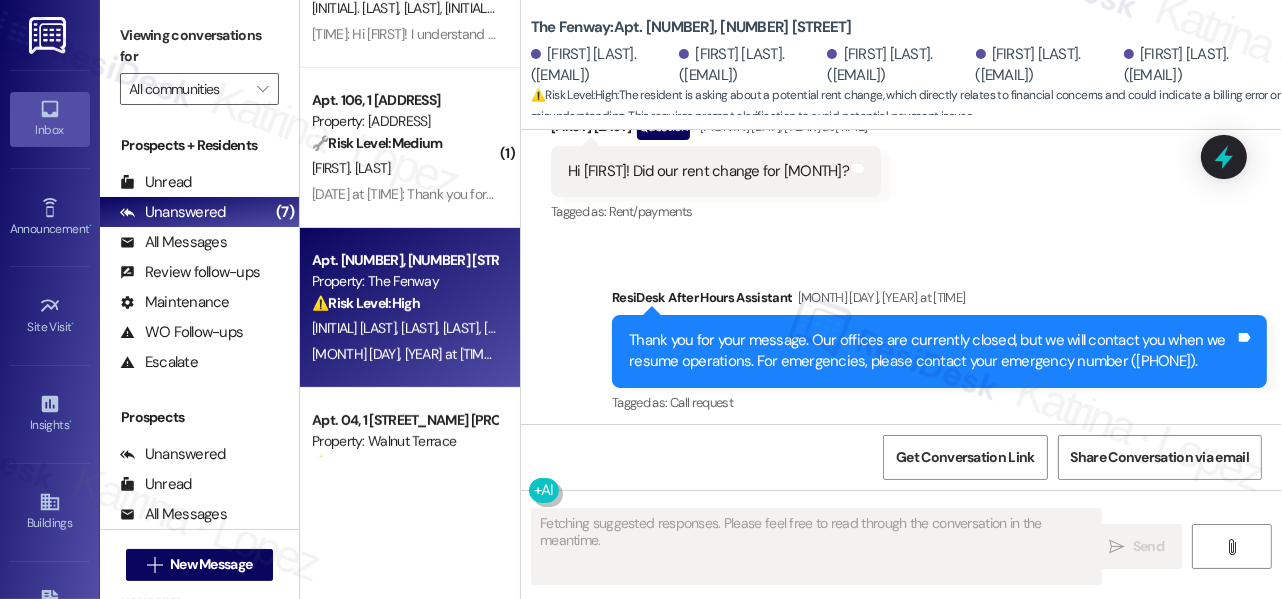 click on "Hi [FIRST]! Did our rent change for [MONTH]?" at bounding box center (708, 171) 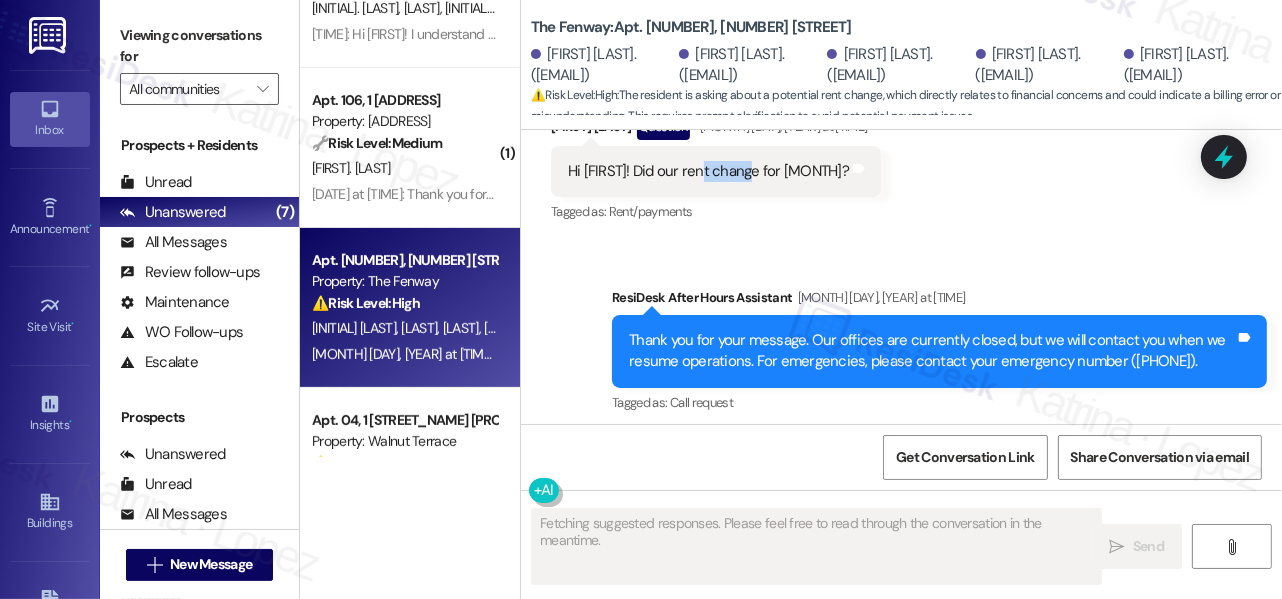 click on "Hi [FIRST]! Did our rent change for [MONTH]?" at bounding box center (708, 171) 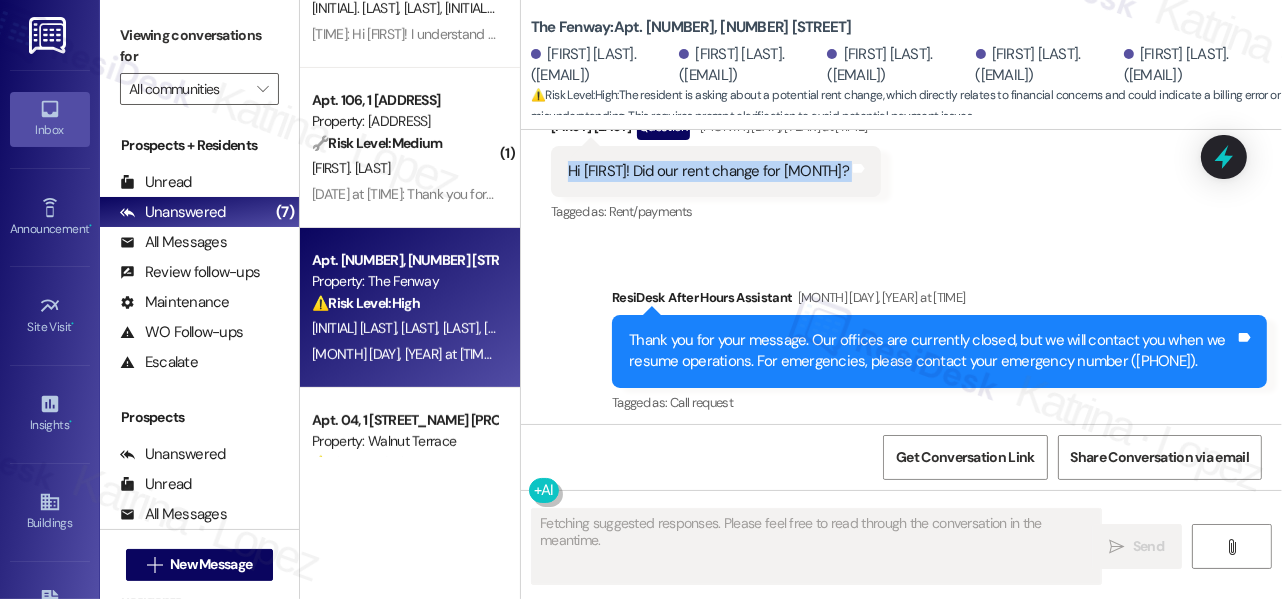 click on "Hi [FIRST]! Did our rent change for [MONTH]?" at bounding box center (708, 171) 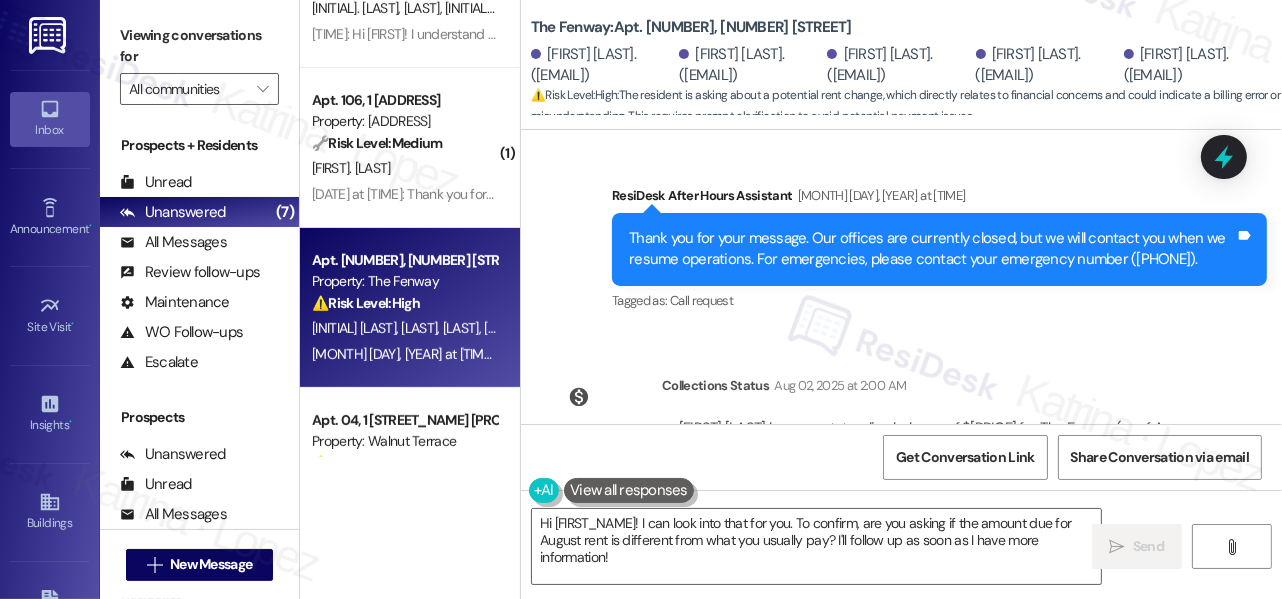 scroll, scrollTop: 4267, scrollLeft: 0, axis: vertical 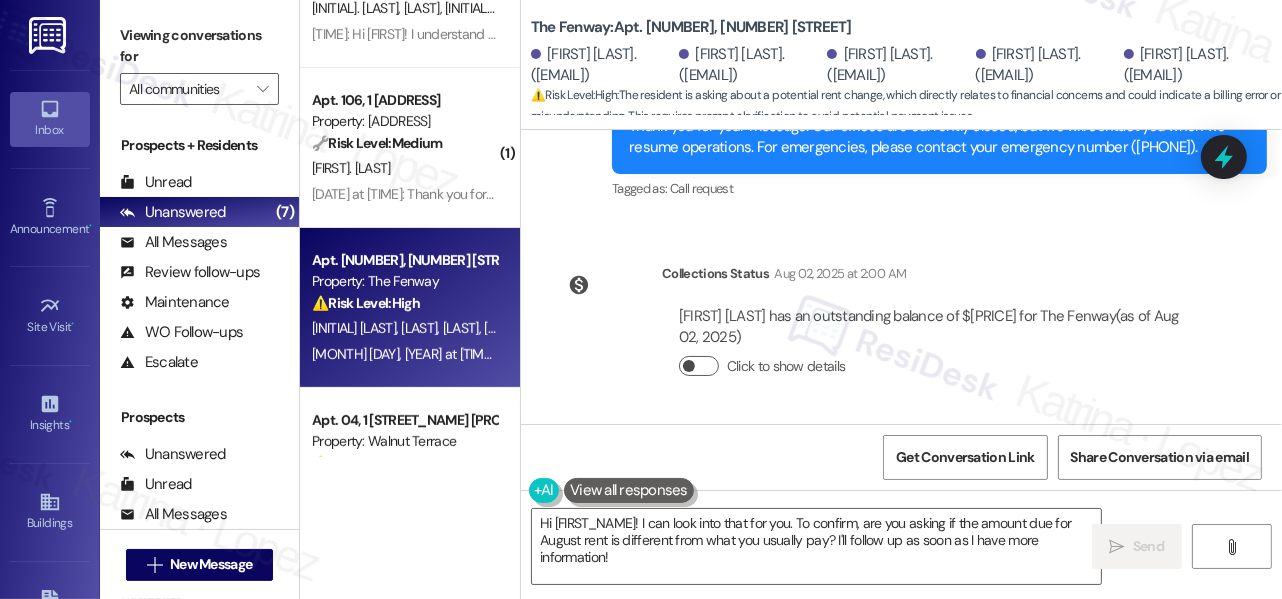 click on "Click to show details" at bounding box center (699, 366) 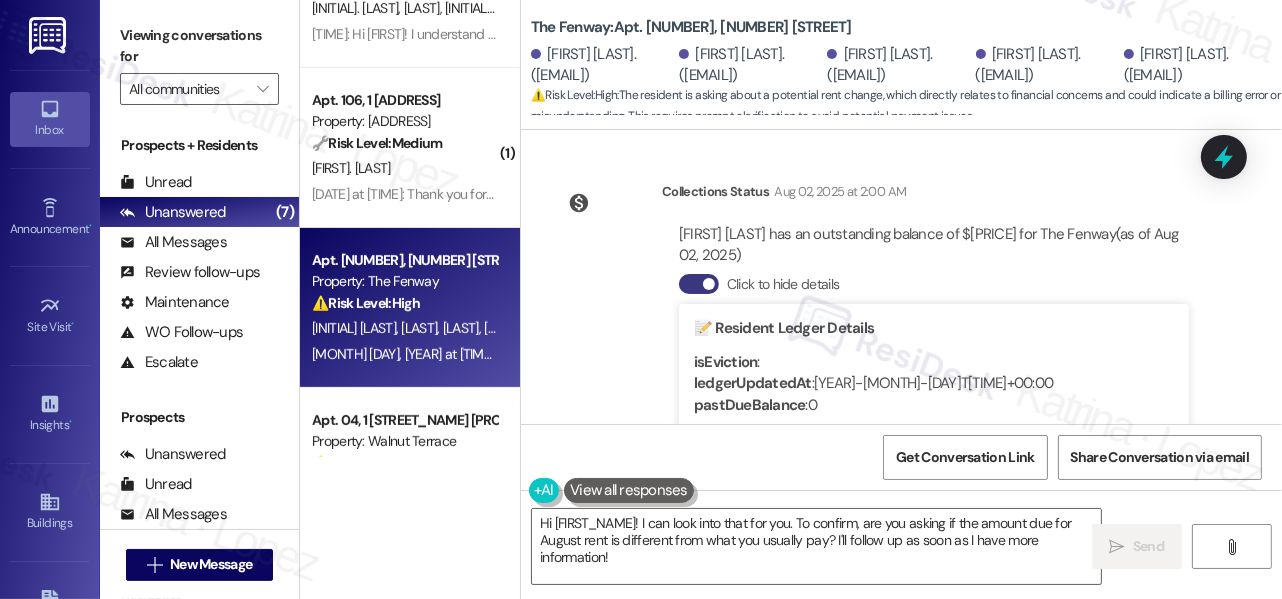 scroll, scrollTop: 4540, scrollLeft: 0, axis: vertical 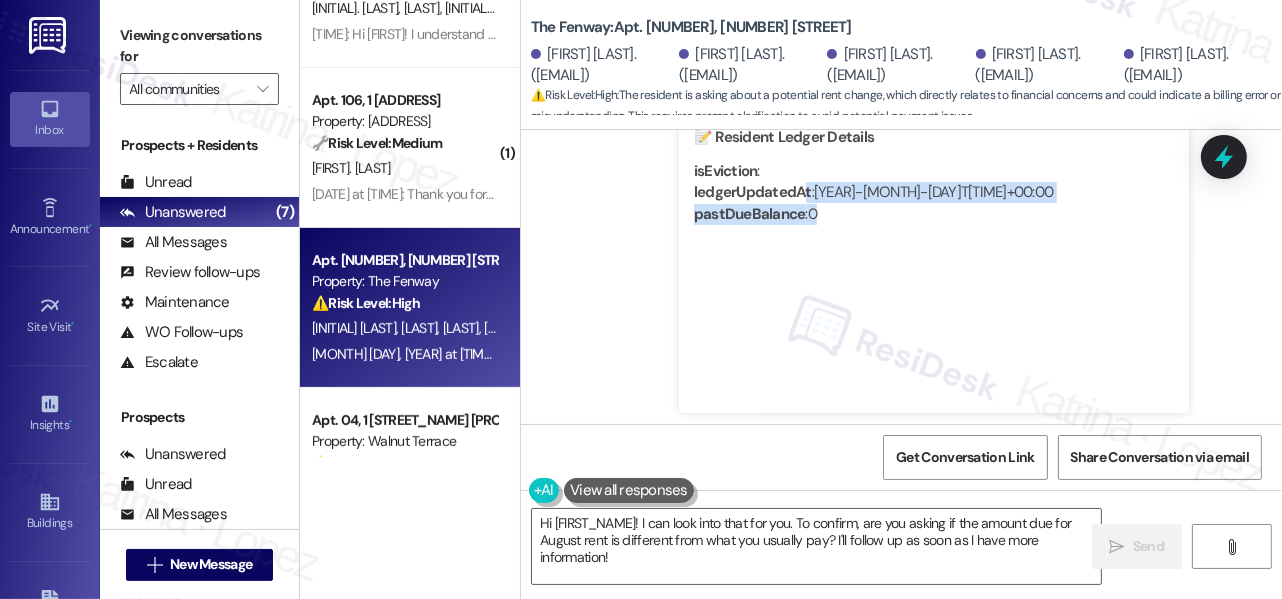 drag, startPoint x: 800, startPoint y: 197, endPoint x: 818, endPoint y: 207, distance: 20.59126 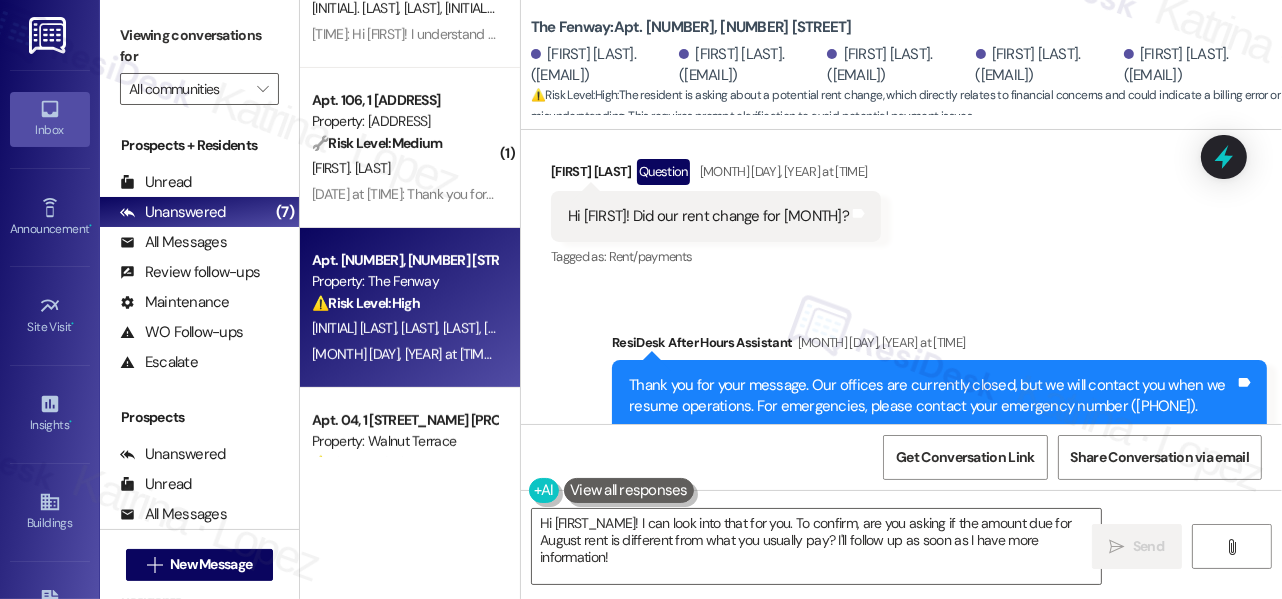 scroll, scrollTop: 3904, scrollLeft: 0, axis: vertical 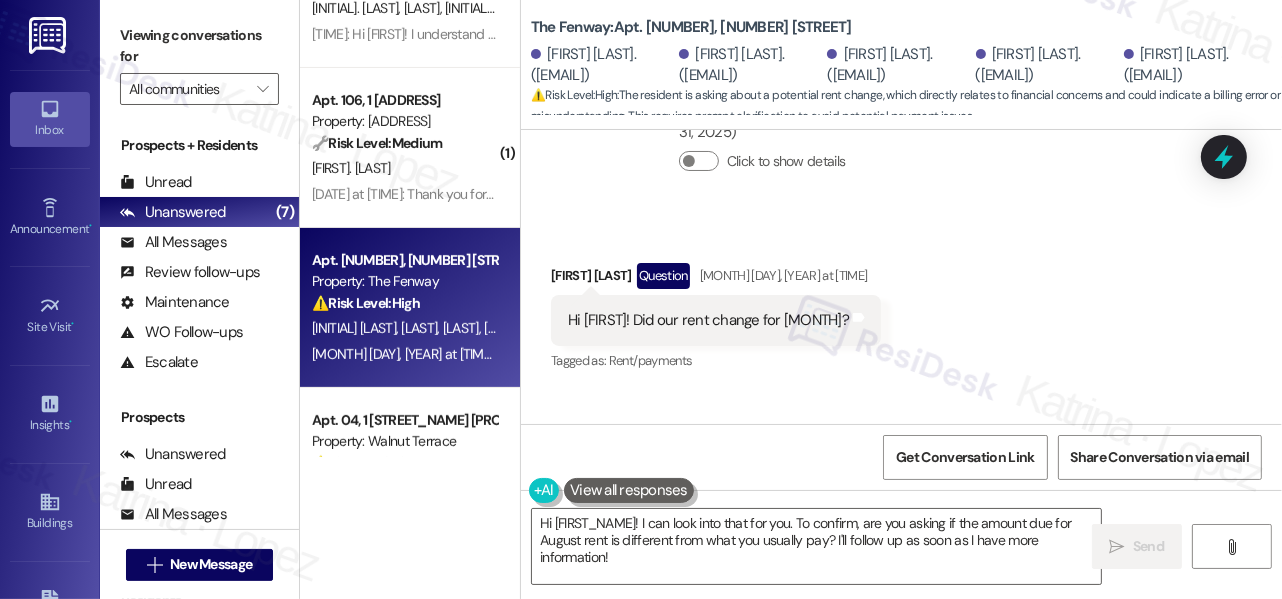 click on "[NAME] Question [DATE] at [TIME]" at bounding box center [716, 279] 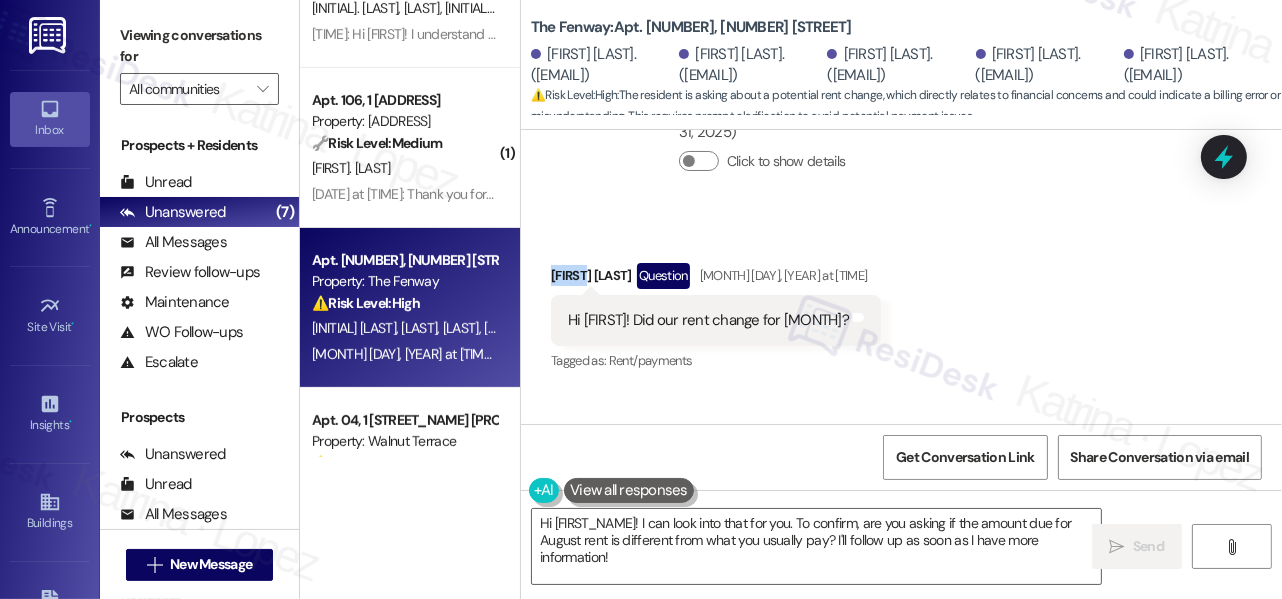 click on "[NAME] Question [DATE] at [TIME]" at bounding box center (716, 279) 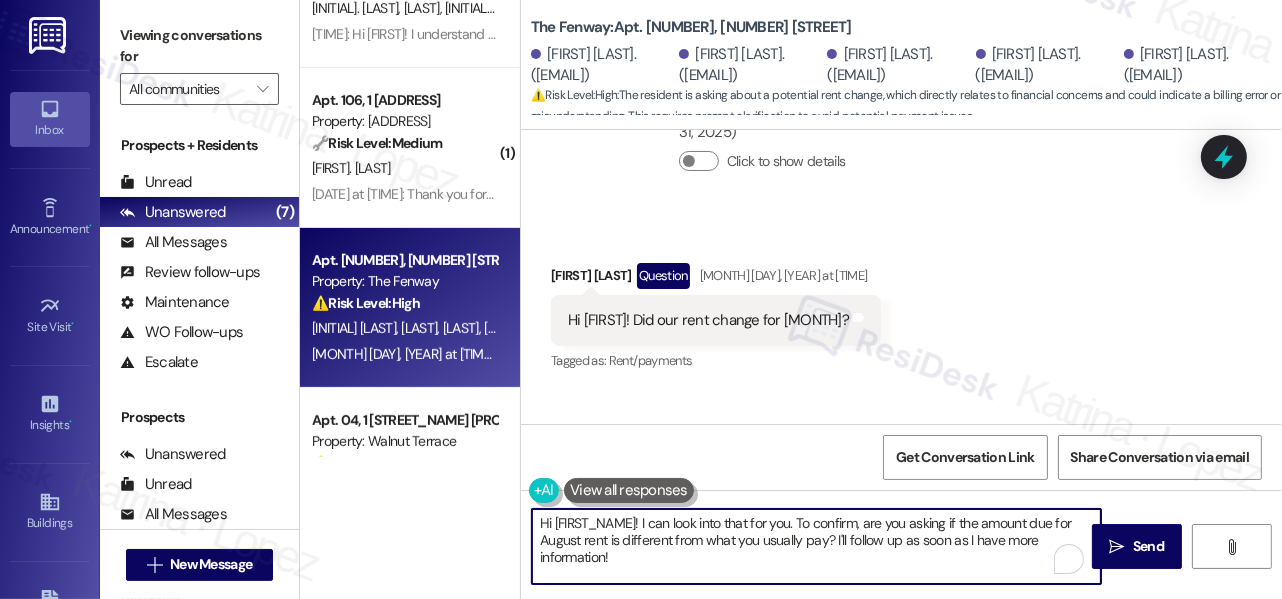 drag, startPoint x: 554, startPoint y: 525, endPoint x: 637, endPoint y: 520, distance: 83.15047 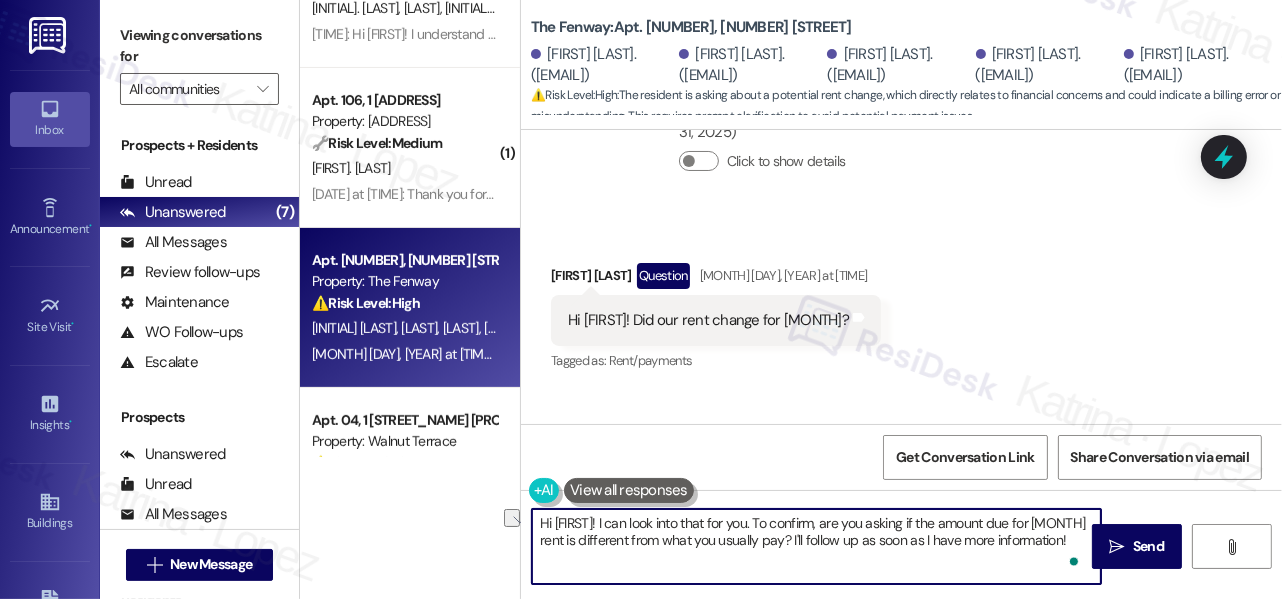 drag, startPoint x: 580, startPoint y: 520, endPoint x: 730, endPoint y: 518, distance: 150.01334 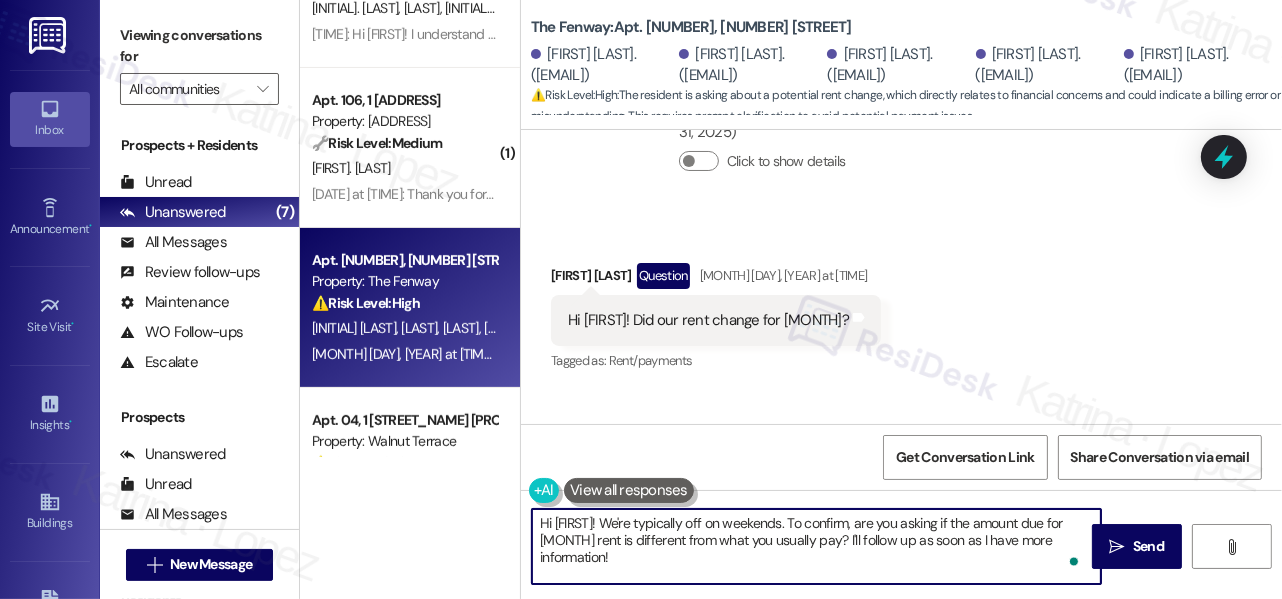 click on "Hi [FIRST]! Did our rent change for [MONTH]?" at bounding box center (708, 320) 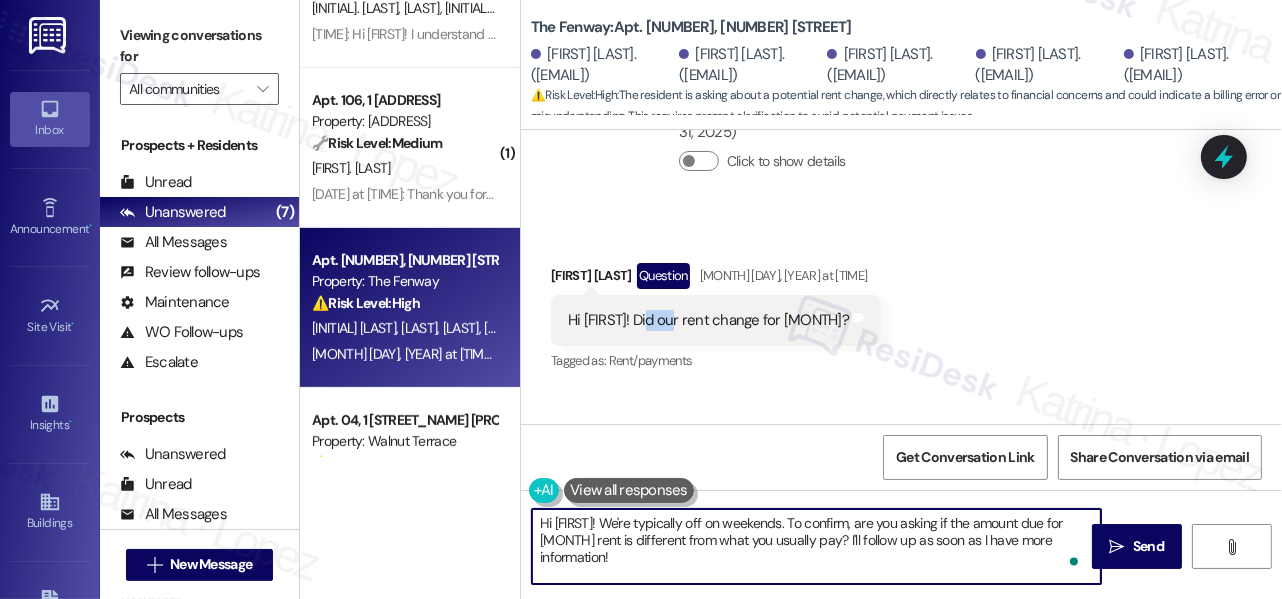 click on "Hi [FIRST]! Did our rent change for [MONTH]?" at bounding box center (708, 320) 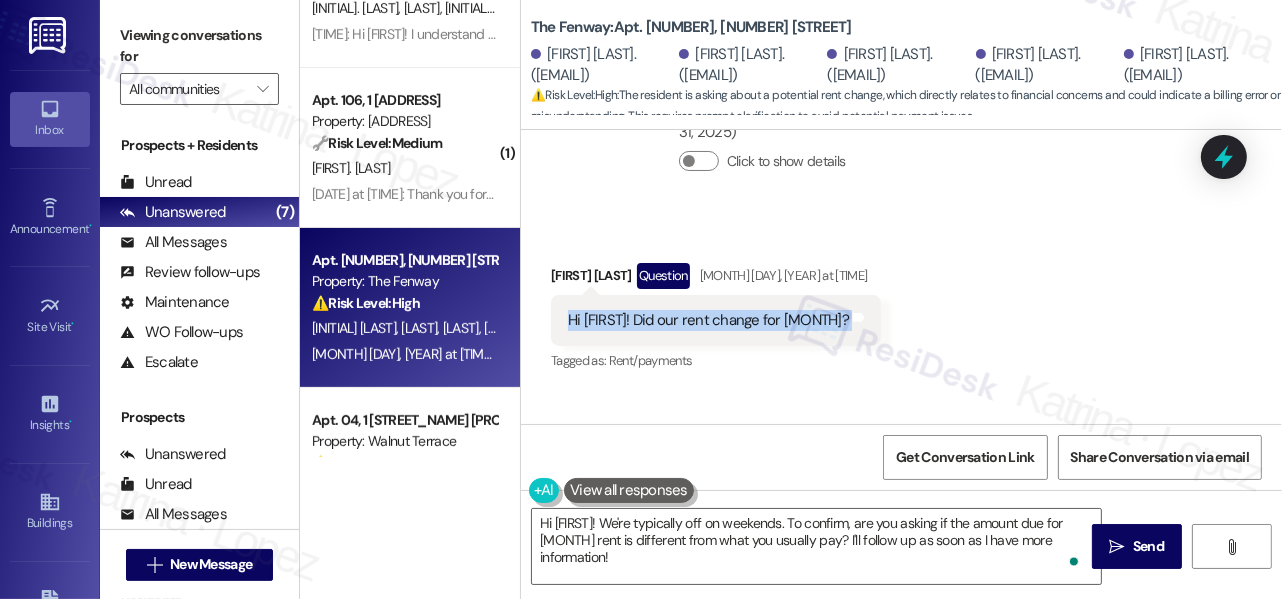 click on "Hi [FIRST]! Did our rent change for [MONTH]?" at bounding box center (708, 320) 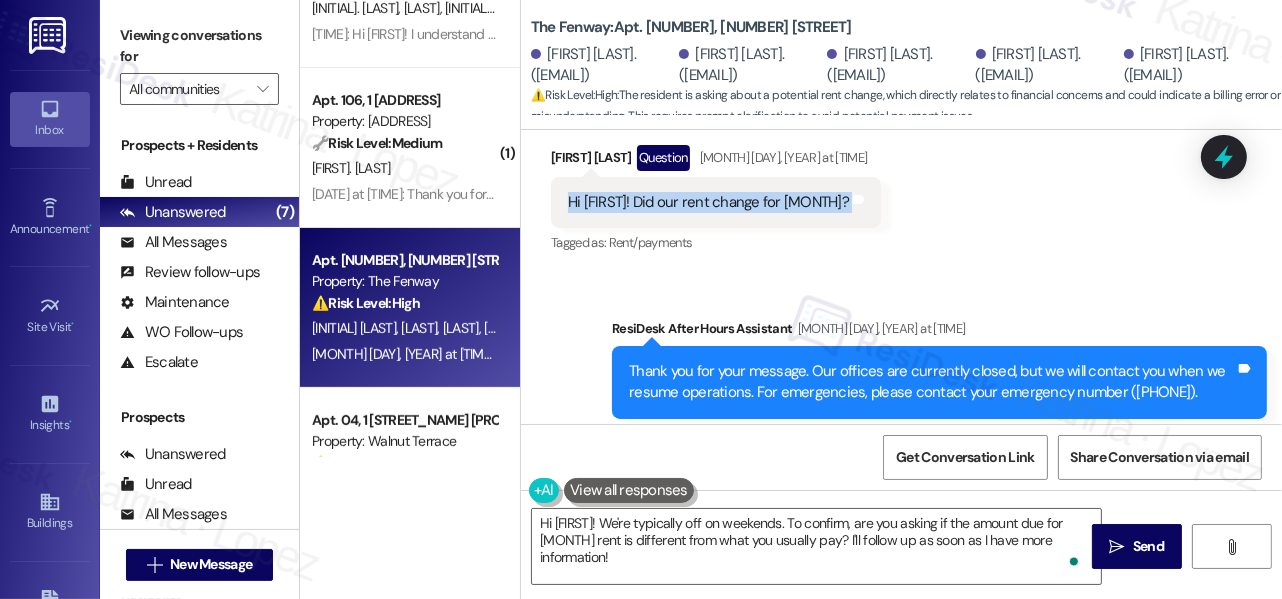 scroll, scrollTop: 3840, scrollLeft: 0, axis: vertical 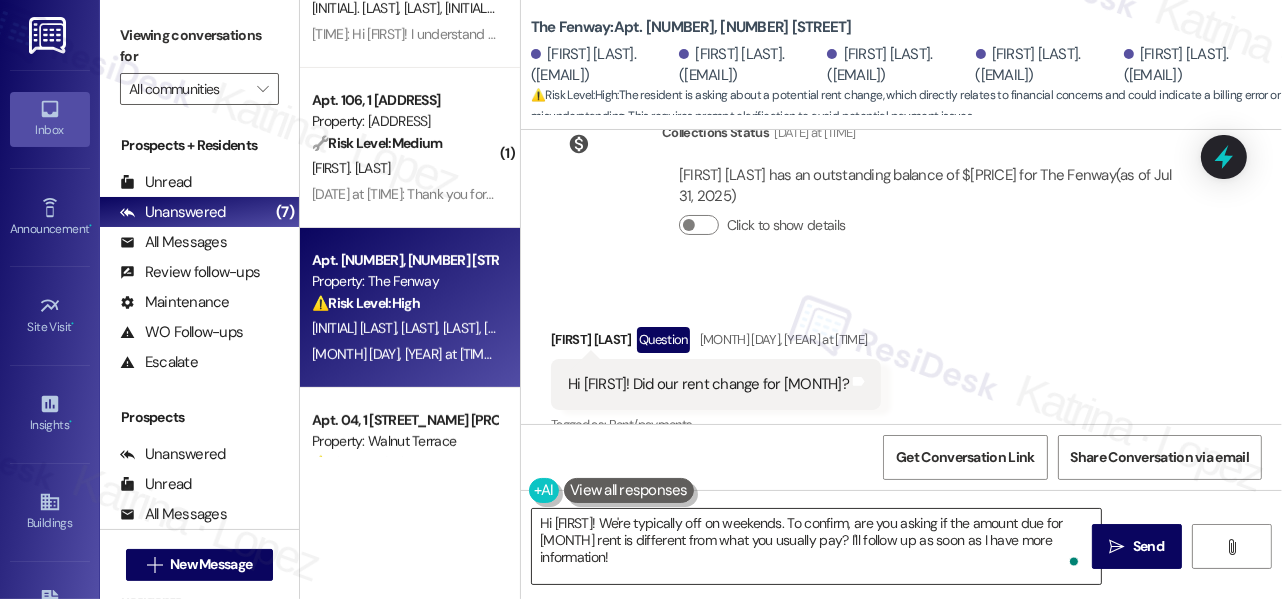 click on "Hi [FIRST]! We're typically off on weekends. To confirm, are you asking if the amount due for [MONTH] rent is different from what you usually pay? I'll follow up as soon as I have more information!" at bounding box center (816, 546) 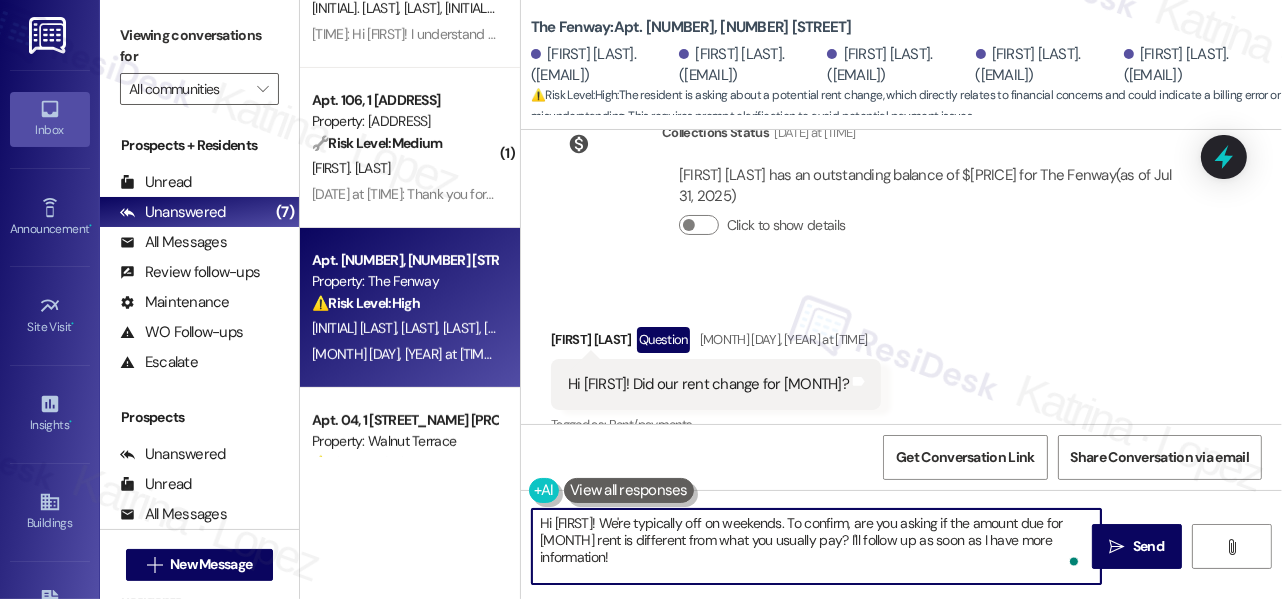 click on "Hi [FIRST]! We're typically off on weekends. To confirm, are you asking if the amount due for [MONTH] rent is different from what you usually pay? I'll follow up as soon as I have more information!" at bounding box center [816, 546] 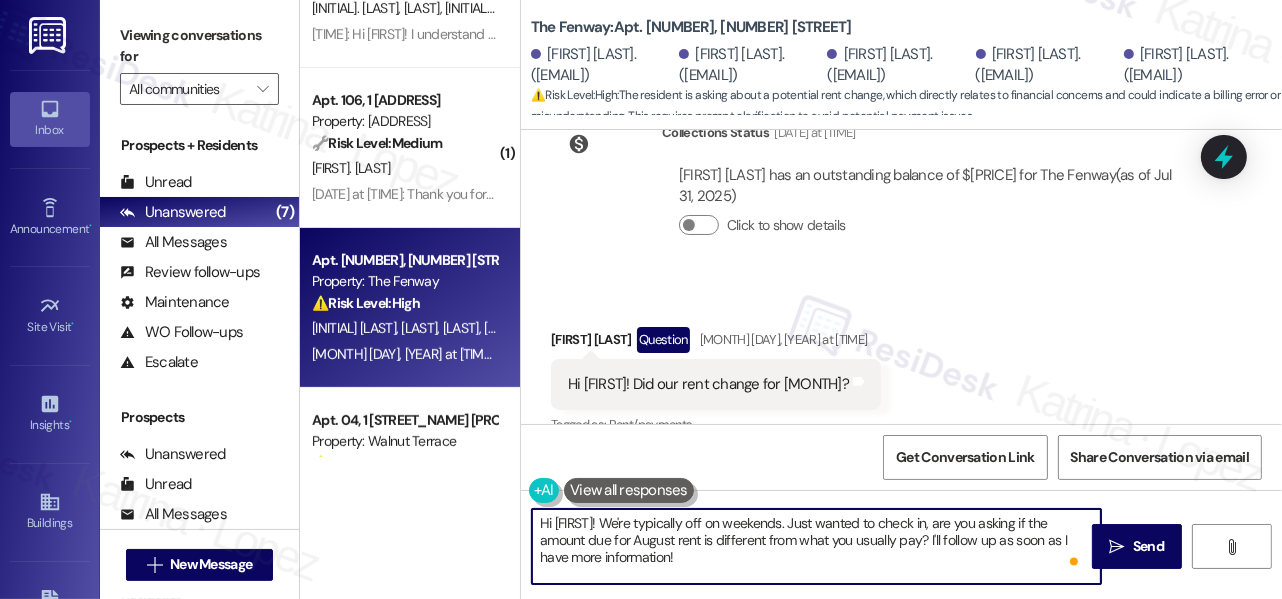 click on "Hi [FIRST]! We're typically off on weekends. Just wanted to check in, are you asking if the amount due for August rent is different from what you usually pay? I'll follow up as soon as I have more information!" at bounding box center [816, 546] 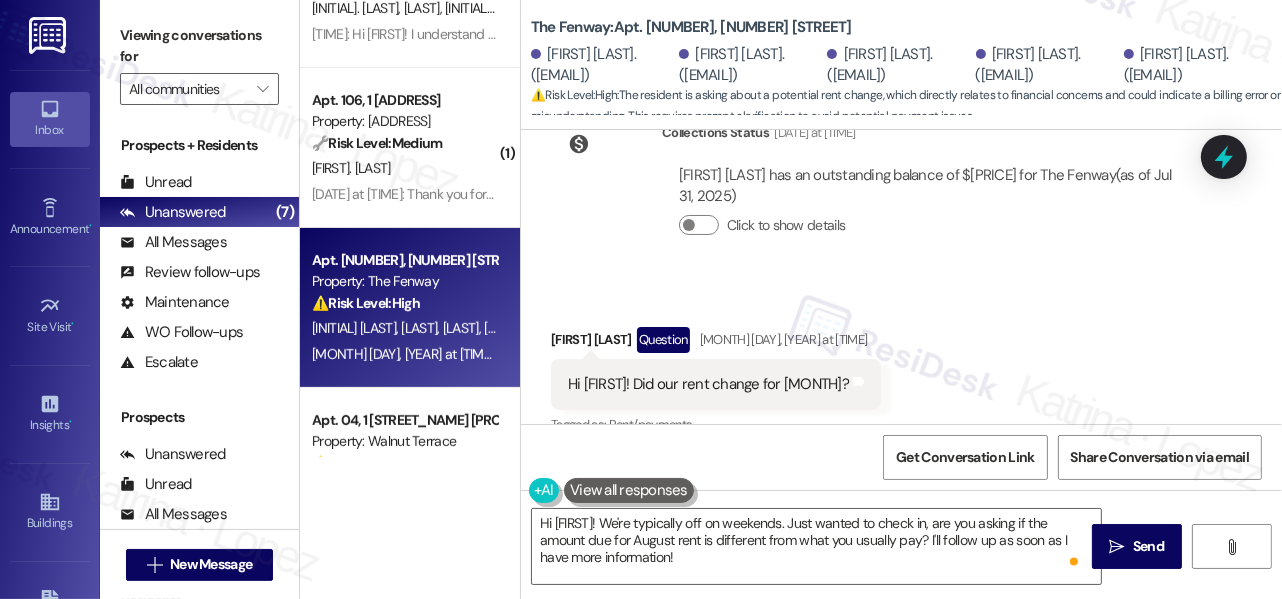 click on "[NAME] Question [DATE] at [TIME]" at bounding box center [716, 343] 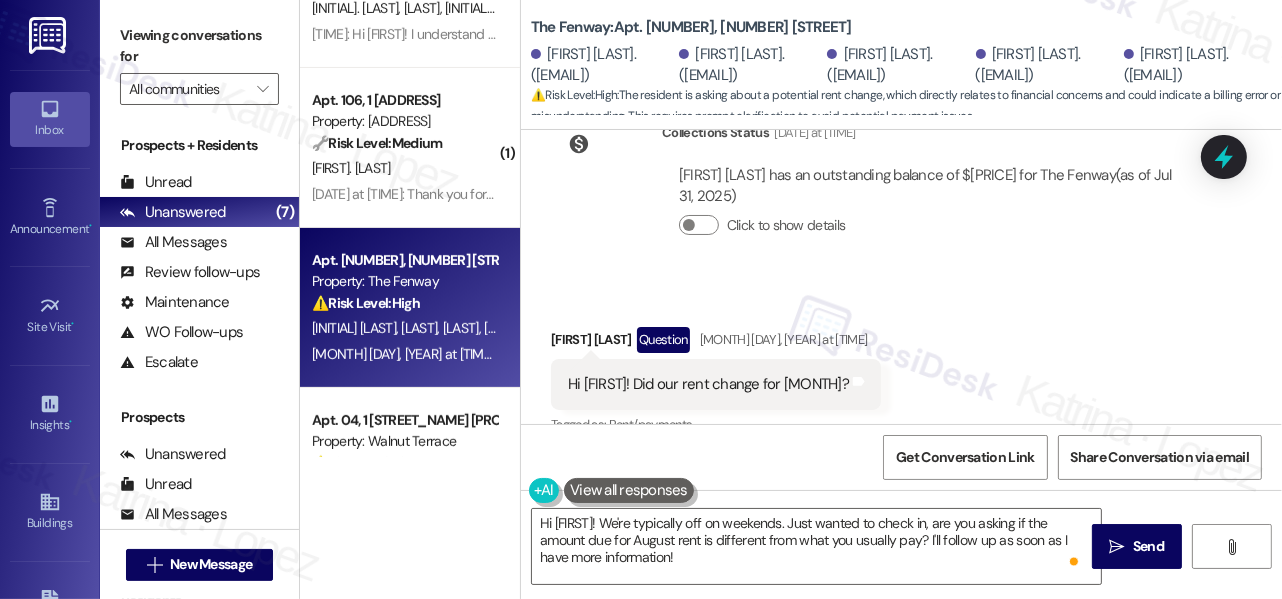 click on "Hi [FIRST]! Did our rent change for August? Tags and notes" at bounding box center (716, 384) 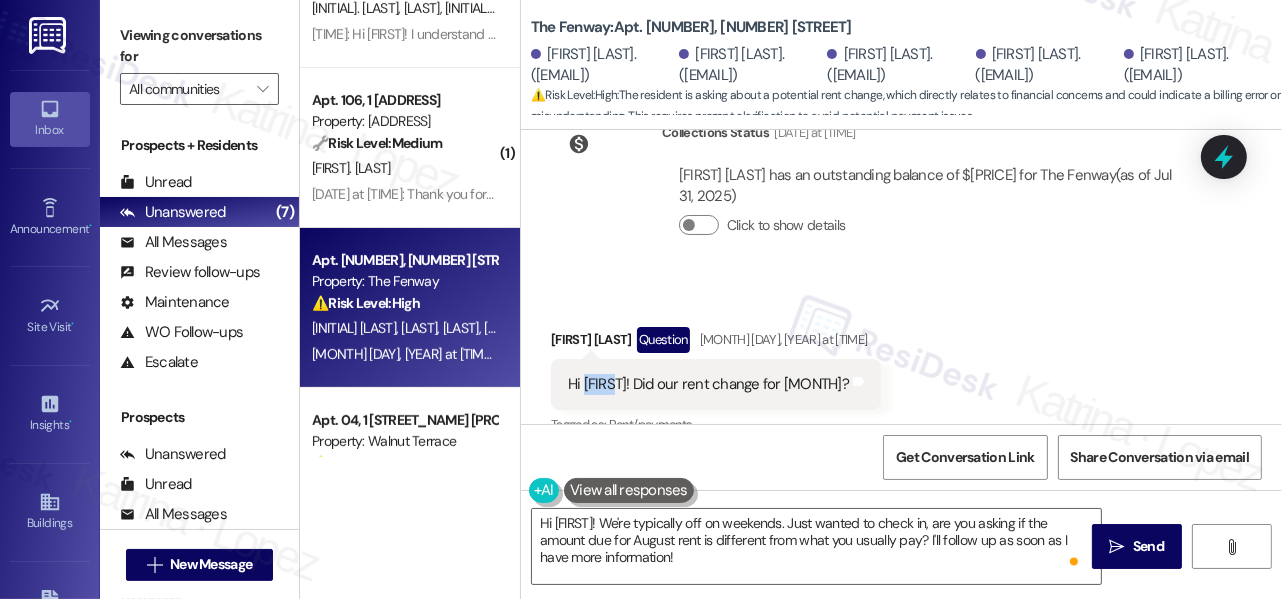 click on "Hi [FIRST]! Did our rent change for August? Tags and notes" at bounding box center [716, 384] 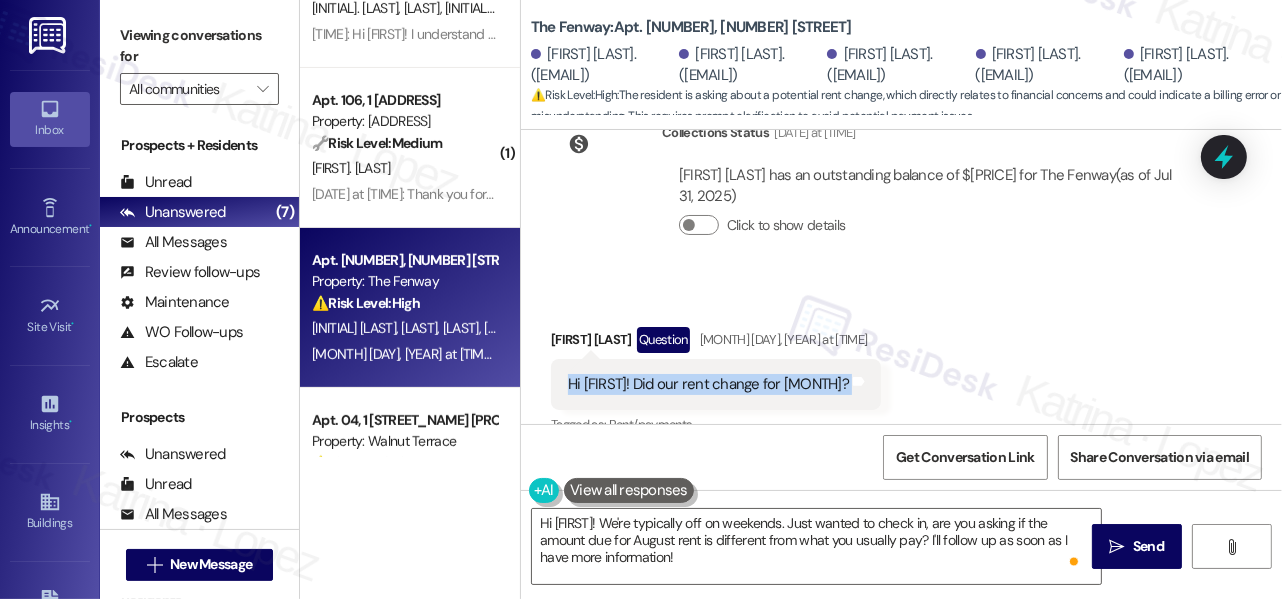 click on "Hi [FIRST]! Did our rent change for August? Tags and notes" at bounding box center [716, 384] 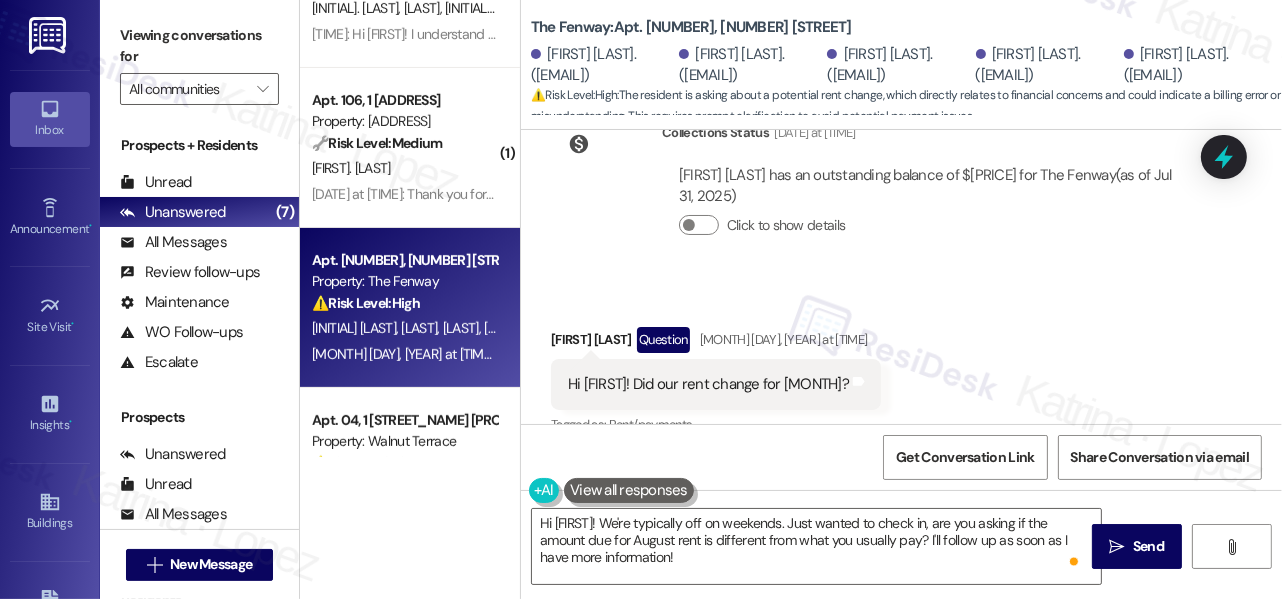click on "Viewing conversations for All communities " at bounding box center [199, 62] 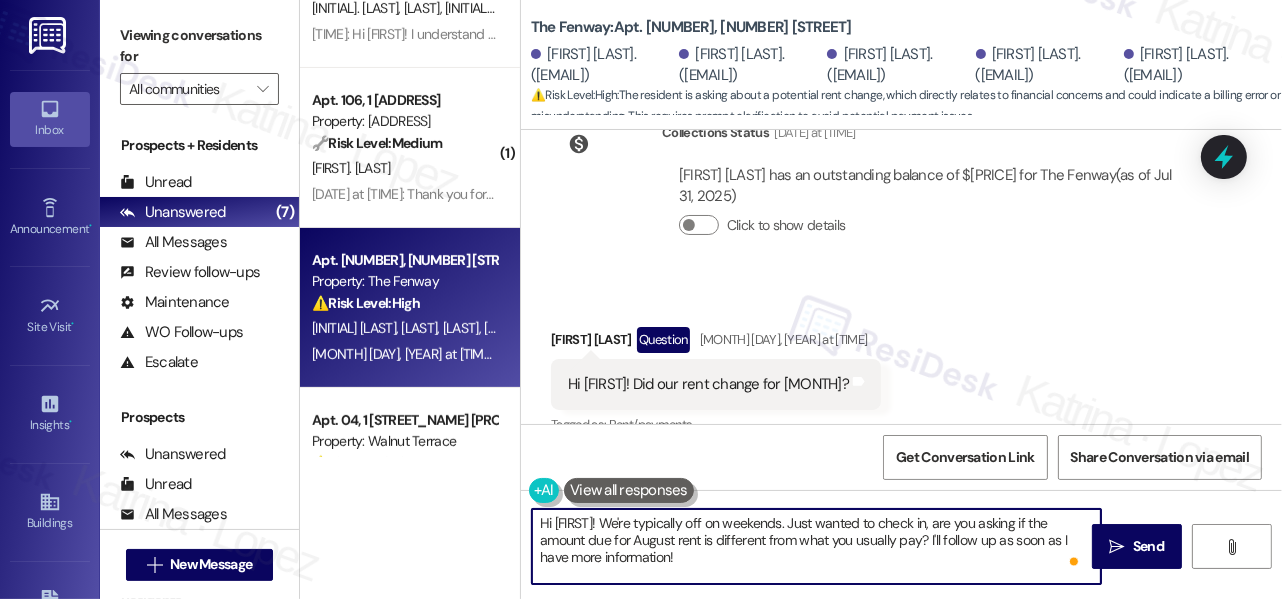 click on "Hi [FIRST]! We're typically off on weekends. Just wanted to check in, are you asking if the amount due for August rent is different from what you usually pay? I'll follow up as soon as I have more information!" at bounding box center [816, 546] 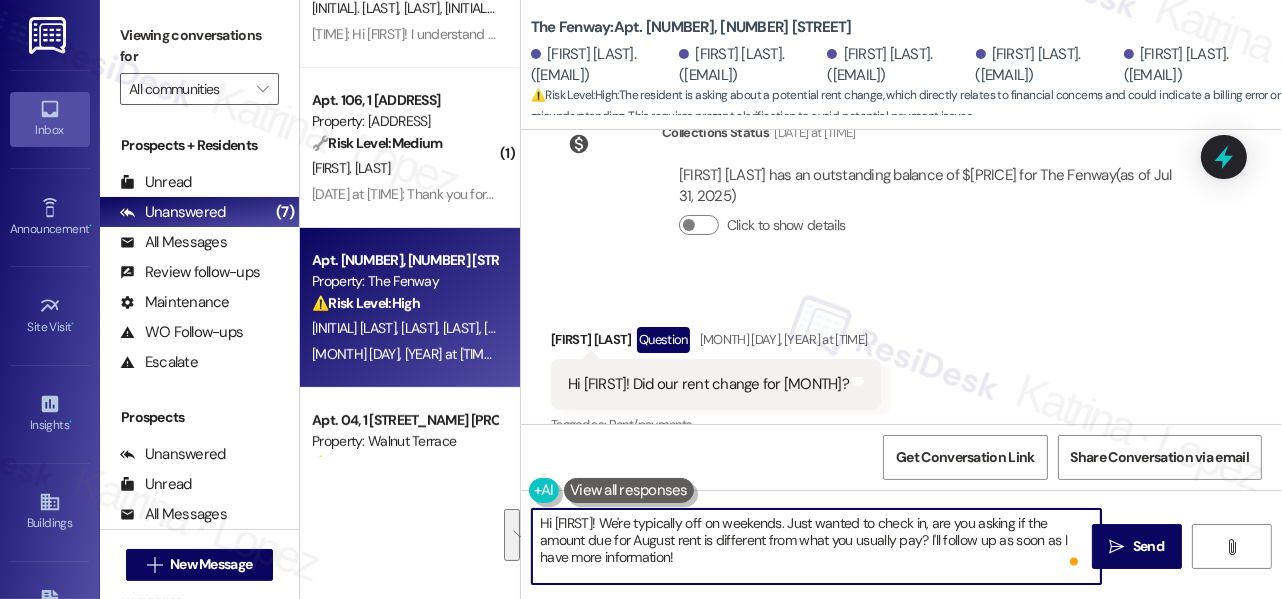 drag, startPoint x: 768, startPoint y: 519, endPoint x: 832, endPoint y: 572, distance: 83.09633 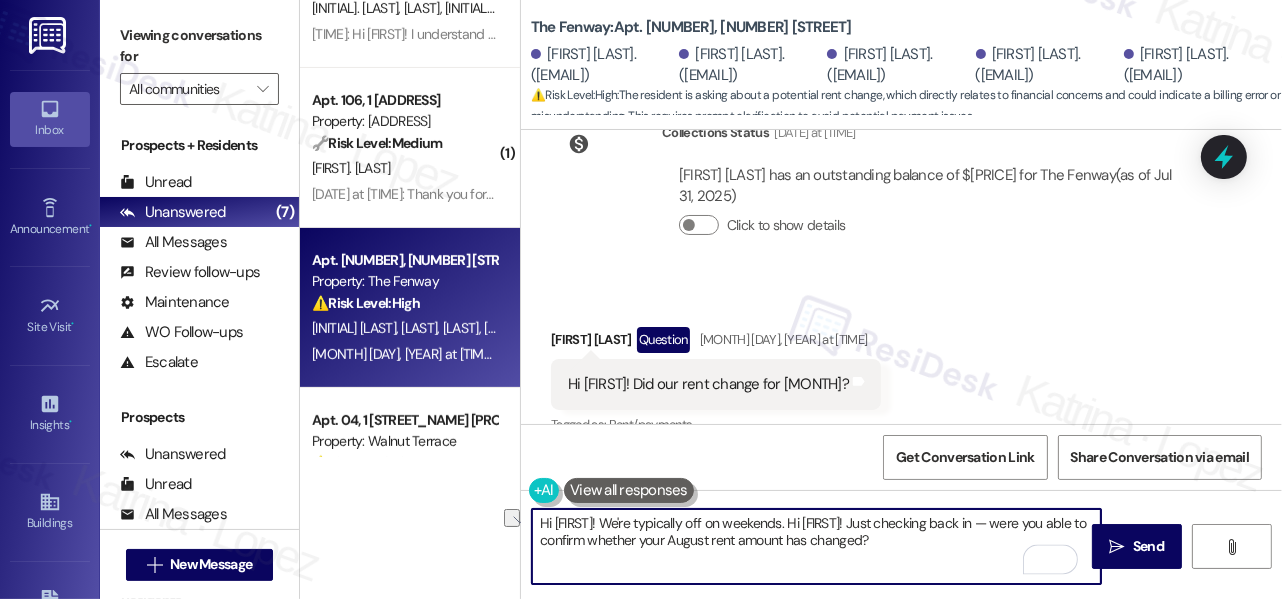 drag, startPoint x: 820, startPoint y: 525, endPoint x: 774, endPoint y: 523, distance: 46.043457 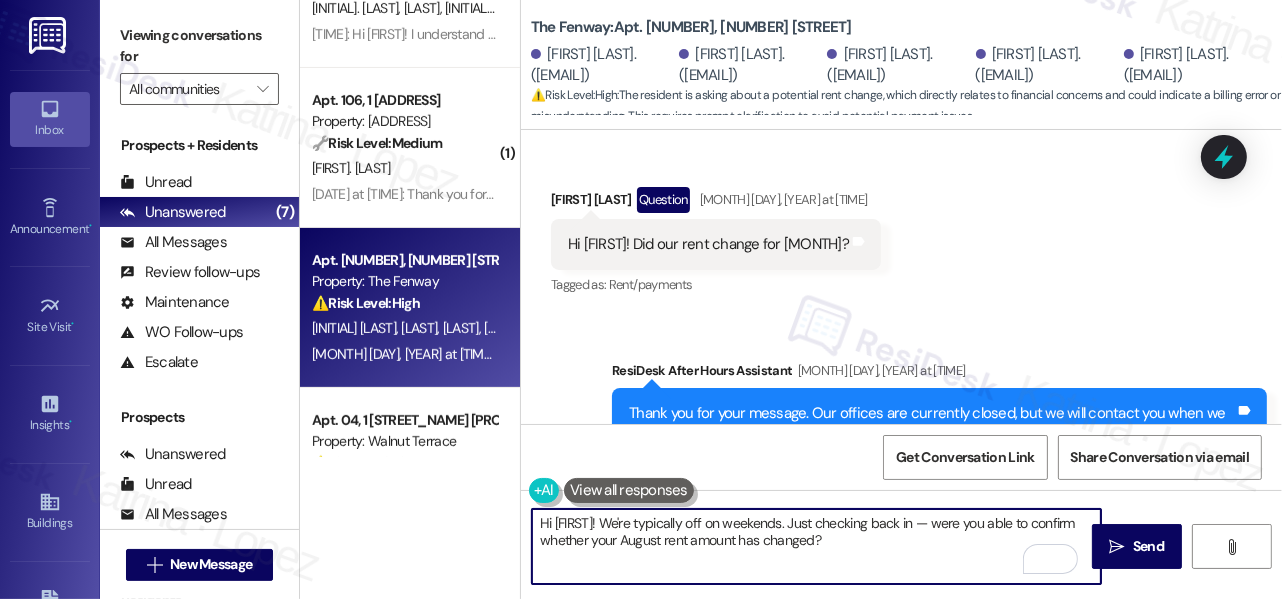 scroll, scrollTop: 4454, scrollLeft: 0, axis: vertical 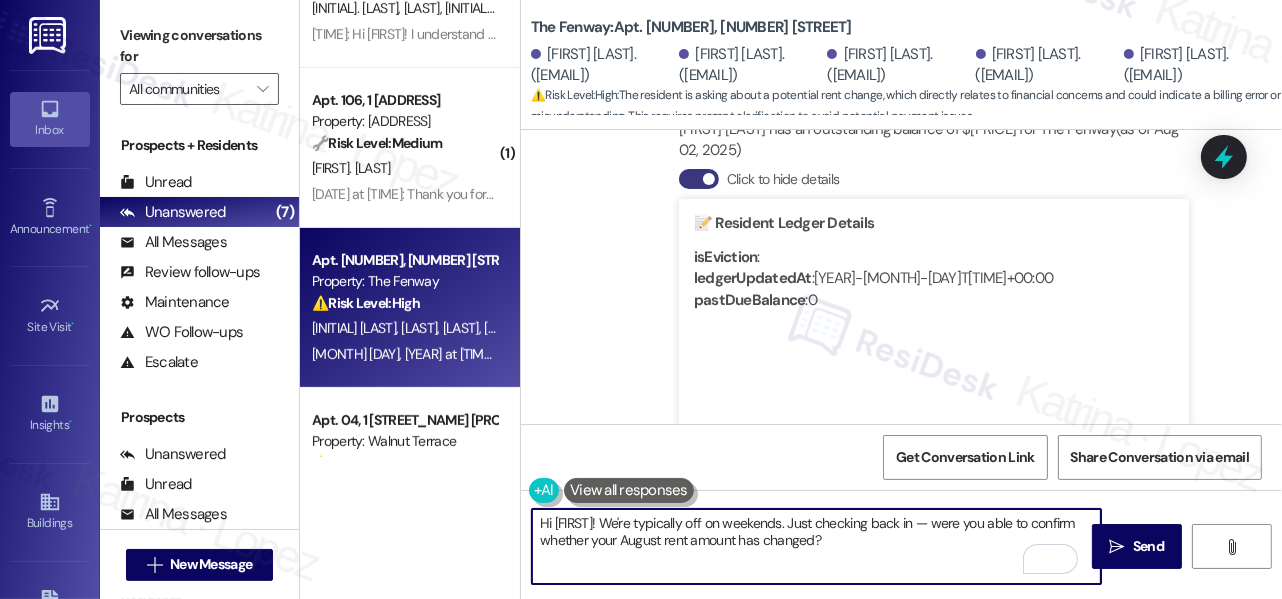 drag, startPoint x: 906, startPoint y: 520, endPoint x: 896, endPoint y: 519, distance: 10.049875 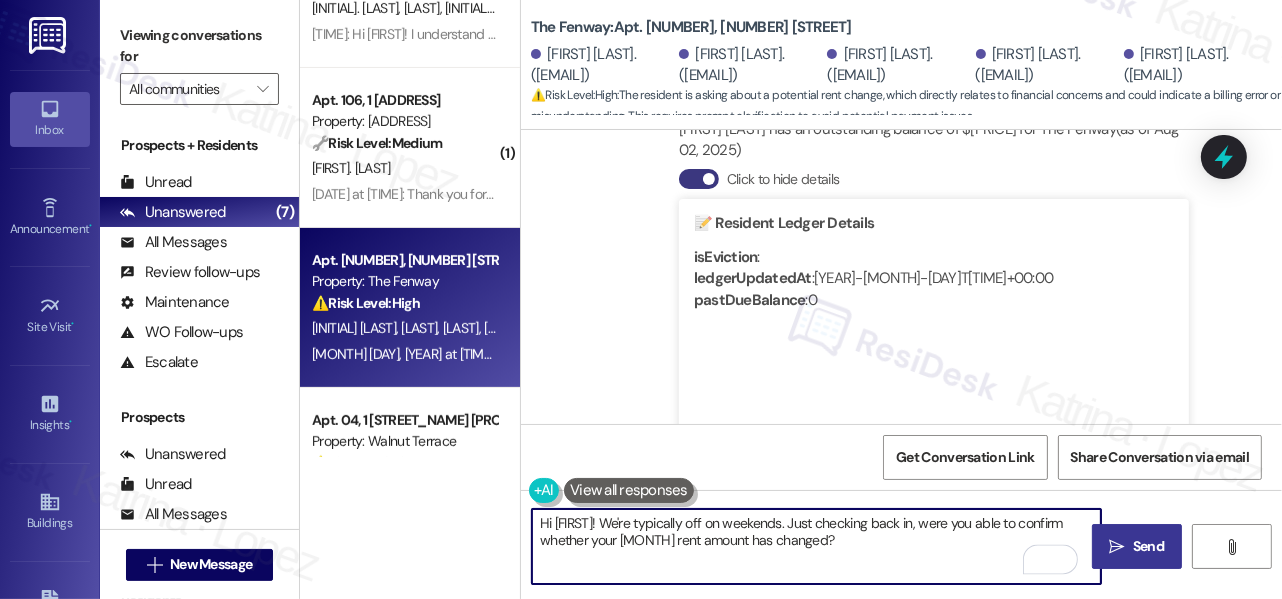 type on "Hi [FIRST]! We're typically off on weekends. Just checking back in, were you able to confirm whether your [MONTH] rent amount has changed?" 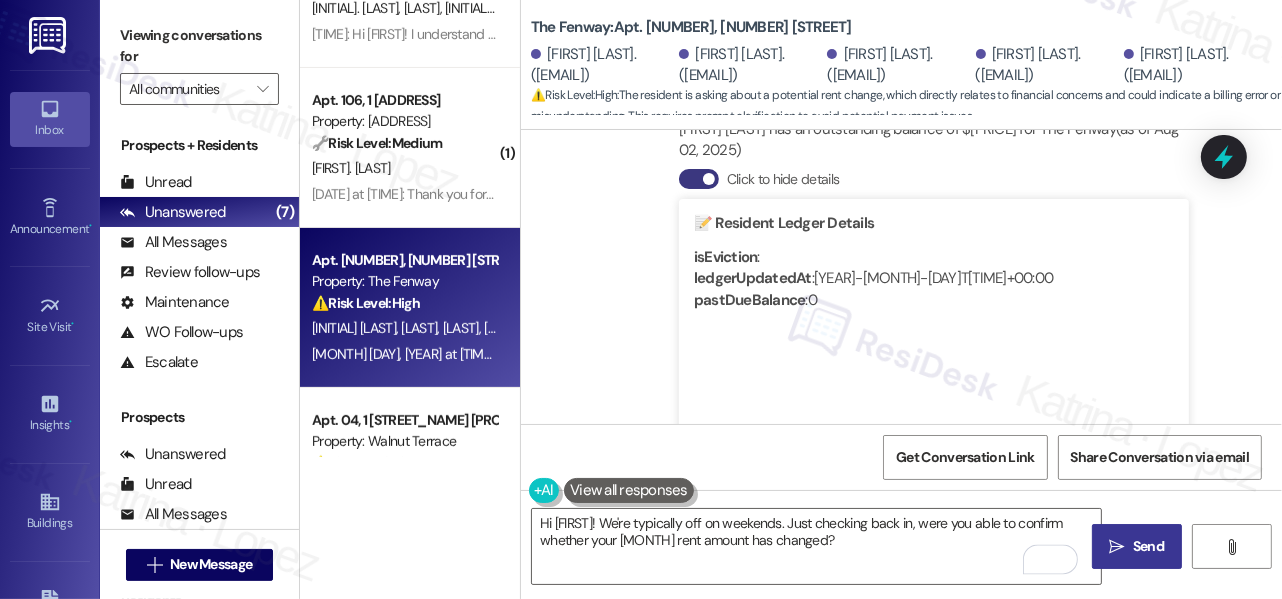 click on "Send" at bounding box center [1148, 546] 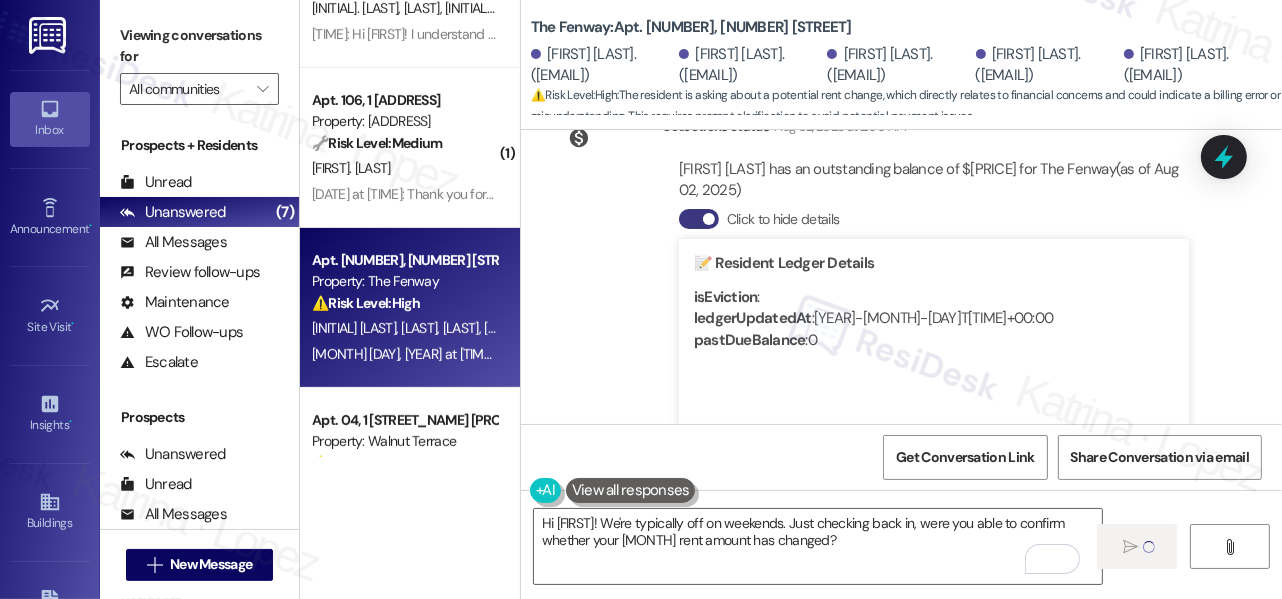 scroll, scrollTop: 4568, scrollLeft: 0, axis: vertical 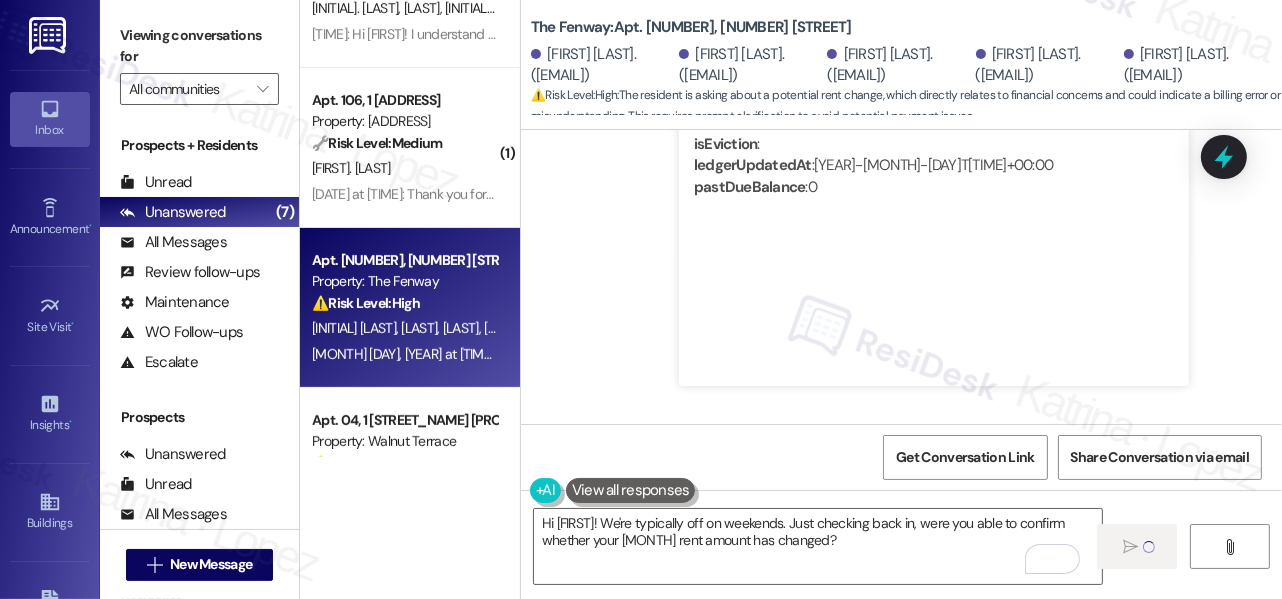 type 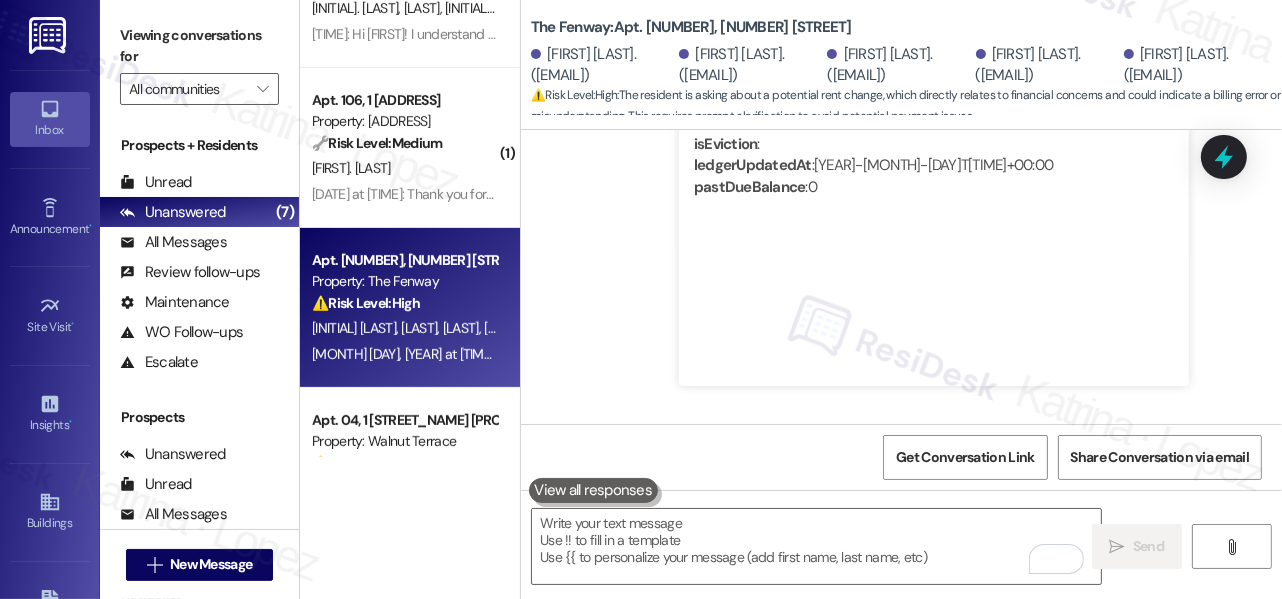 scroll, scrollTop: 0, scrollLeft: 0, axis: both 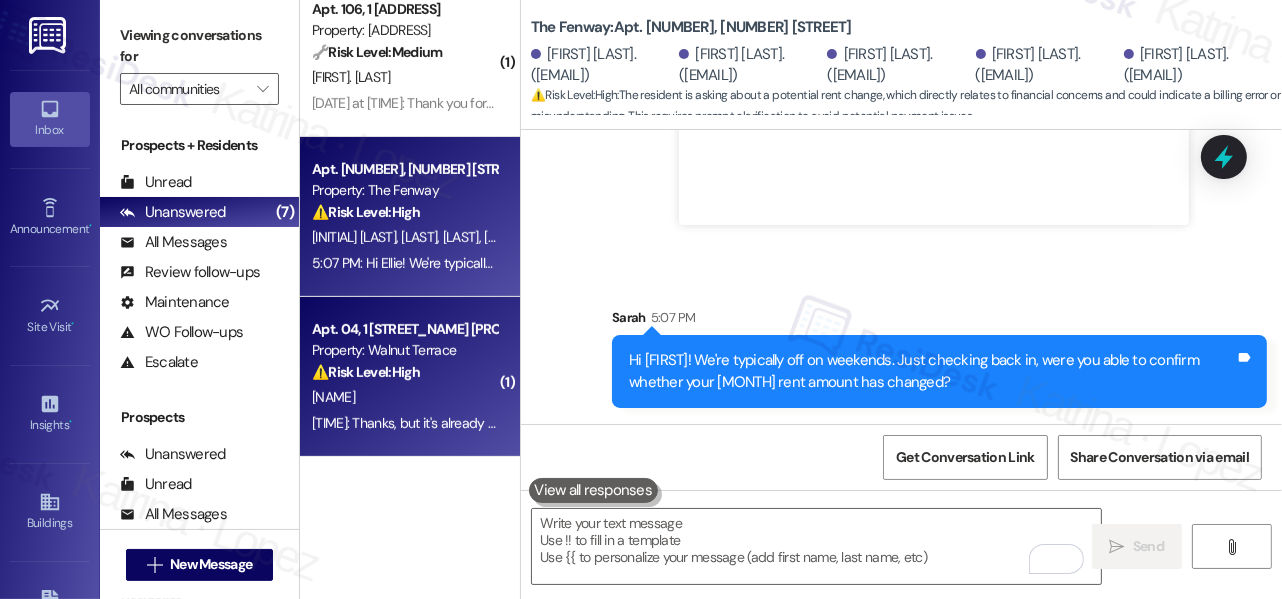 click on "Apt. 04, 1 [STREET_NAME] [PROPERTY_NAME]" at bounding box center [404, 329] 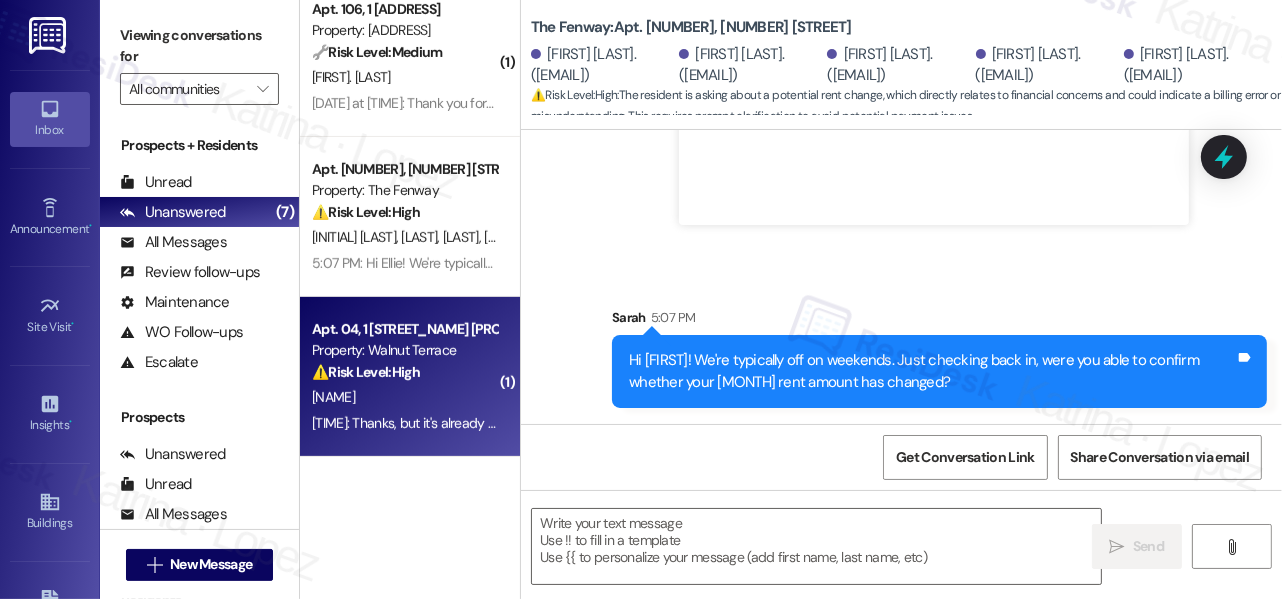 type on "Fetching suggested responses. Please feel free to read through the conversation in the meantime." 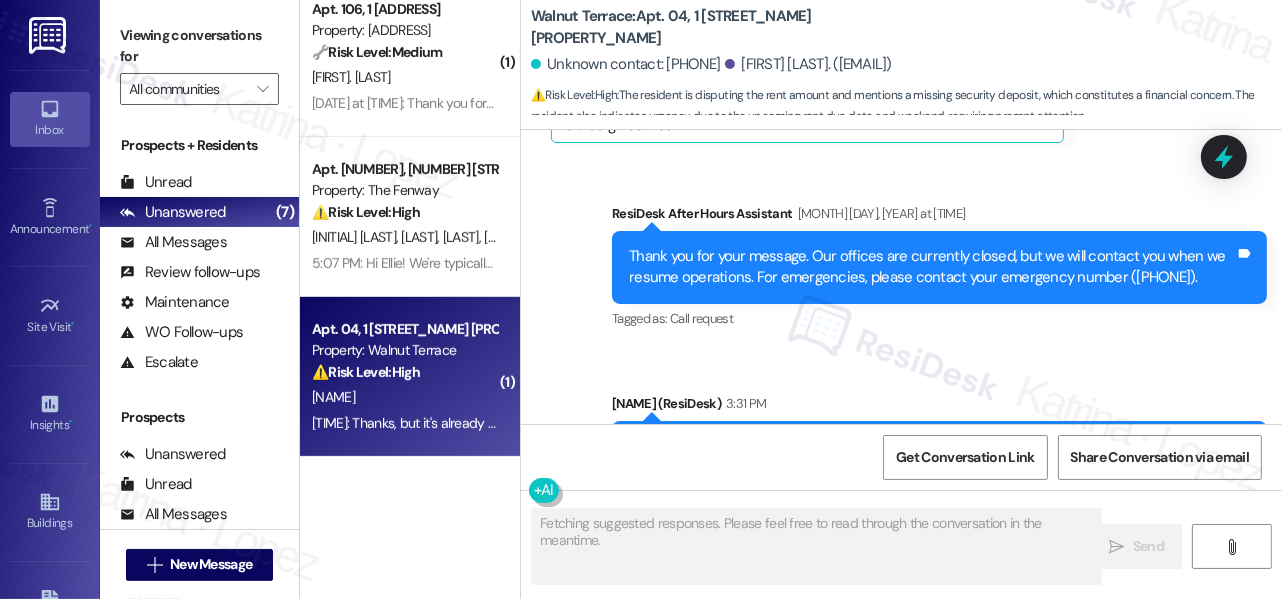 scroll, scrollTop: 11786, scrollLeft: 0, axis: vertical 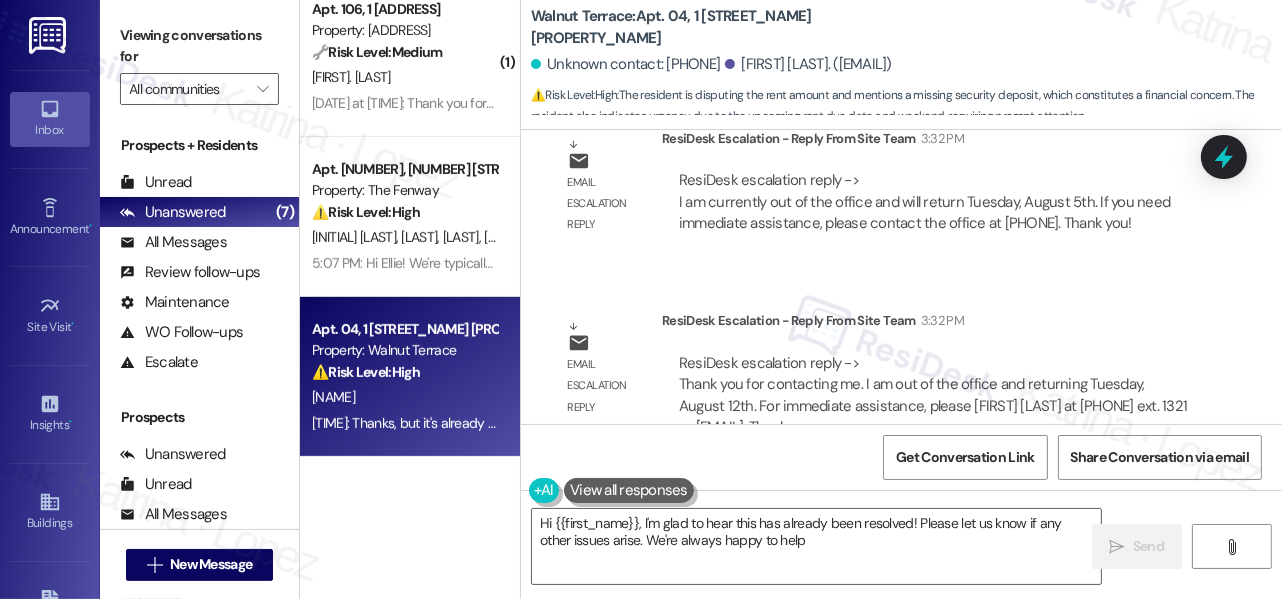 type on "Hi {{first_name}}, I'm glad to hear this has already been resolved! Please let us know if any other issues arise. We're always happy to help!" 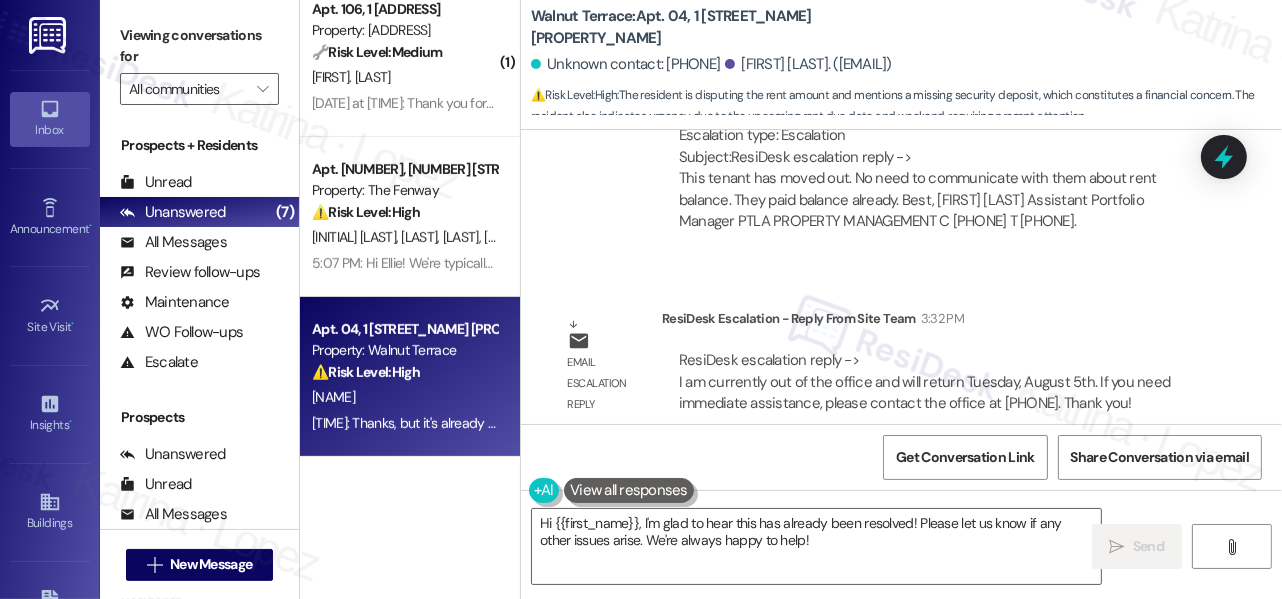 scroll, scrollTop: 11240, scrollLeft: 0, axis: vertical 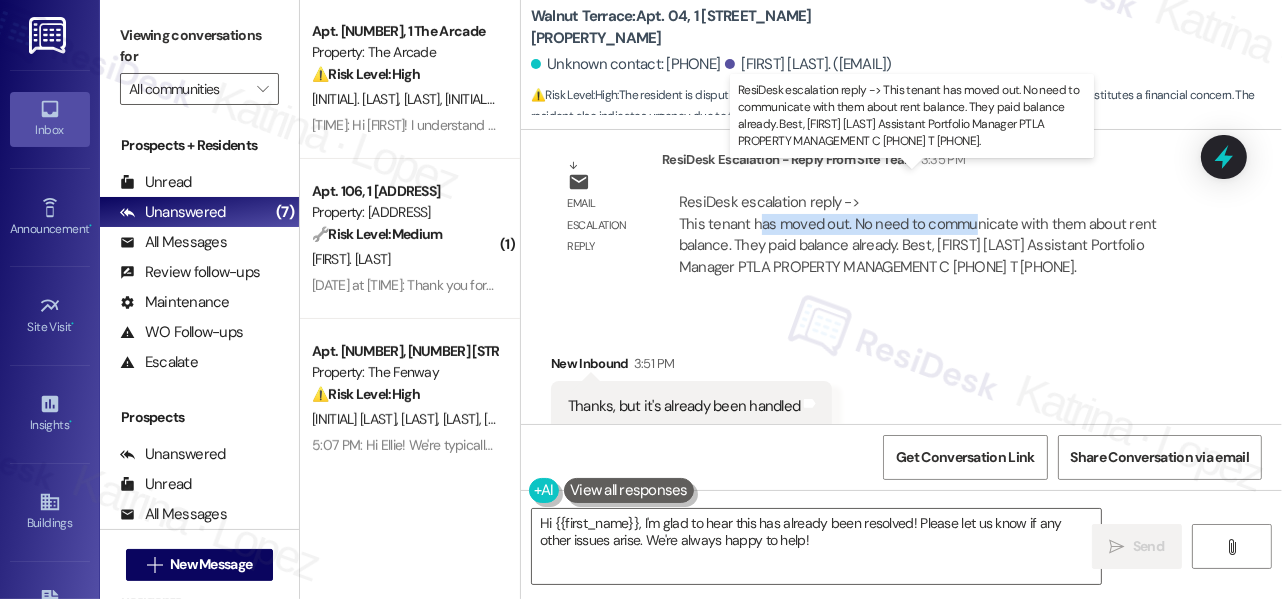 drag, startPoint x: 758, startPoint y: 208, endPoint x: 975, endPoint y: 208, distance: 217 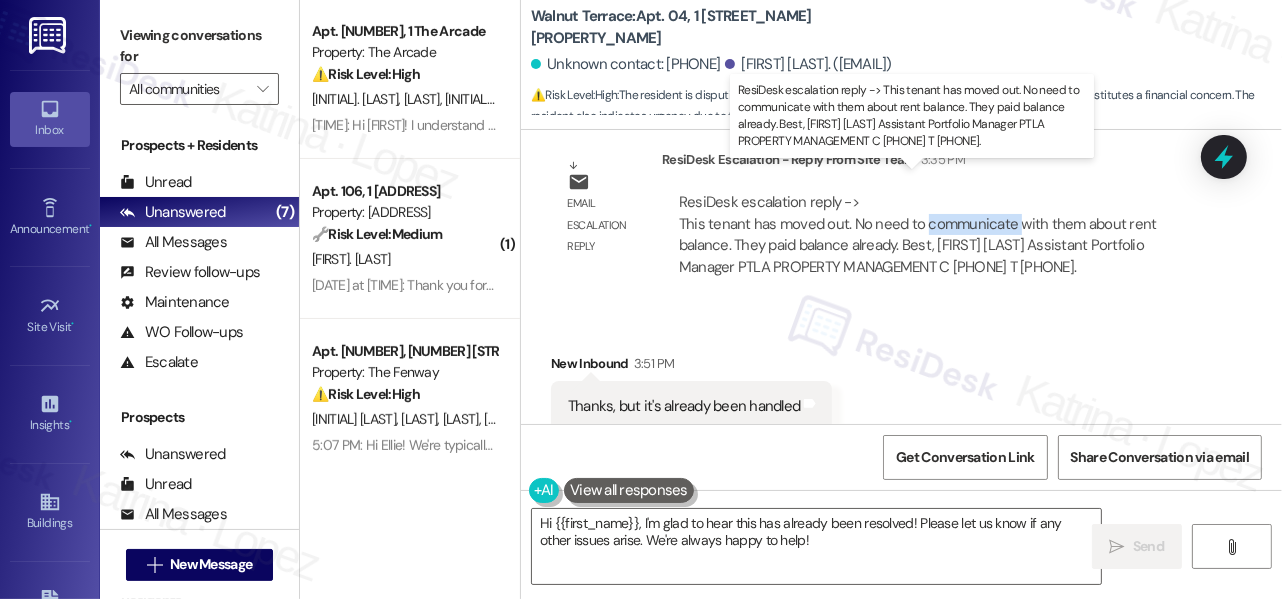 click on "ResiDesk escalation reply ->
This tenant has moved out. No need to communicate with them about rent balance. They paid balance already. Best, [FIRST] [LAST] Assistant Portfolio Manager PTLA PROPERTY MANAGEMENT C [PHONE] T [PHONE]. ResiDesk escalation reply ->
This tenant has moved out. No need to communicate with them about rent balance. They paid balance already. Best, [FIRST] [LAST] Assistant Portfolio Manager PTLA PROPERTY MANAGEMENT C [PHONE] T [PHONE]." at bounding box center (918, 234) 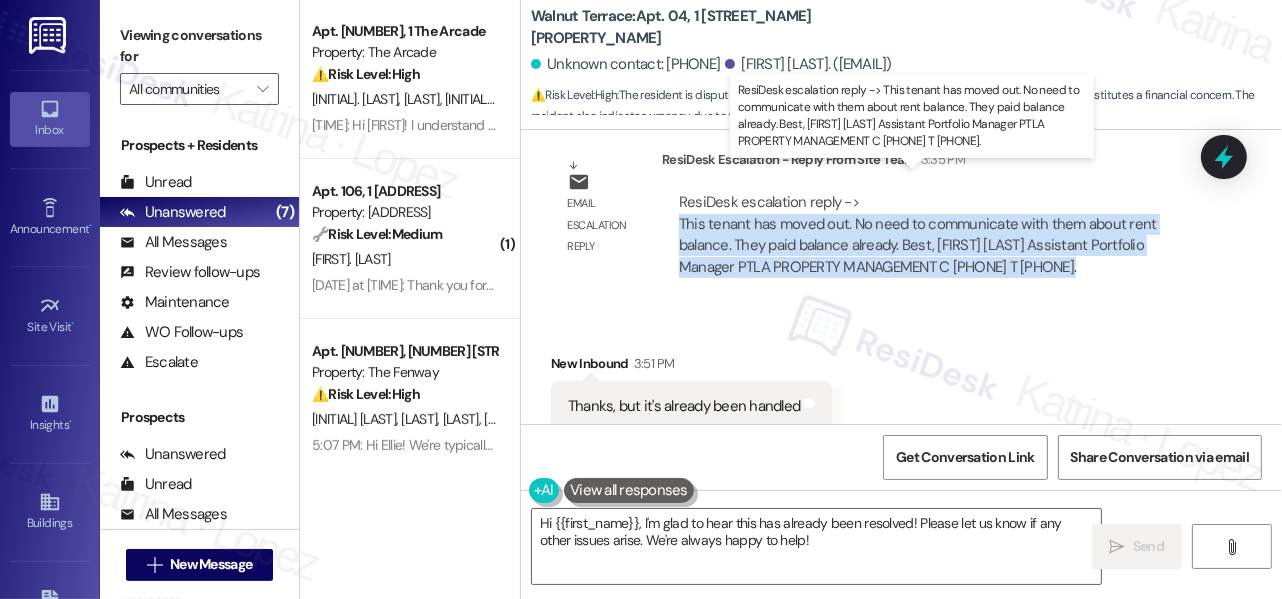 click on "ResiDesk escalation reply ->
This tenant has moved out. No need to communicate with them about rent balance. They paid balance already. Best, [FIRST] [LAST] Assistant Portfolio Manager PTLA PROPERTY MANAGEMENT C [PHONE] T [PHONE]. ResiDesk escalation reply ->
This tenant has moved out. No need to communicate with them about rent balance. They paid balance already. Best, [FIRST] [LAST] Assistant Portfolio Manager PTLA PROPERTY MANAGEMENT C [PHONE] T [PHONE]." at bounding box center (918, 234) 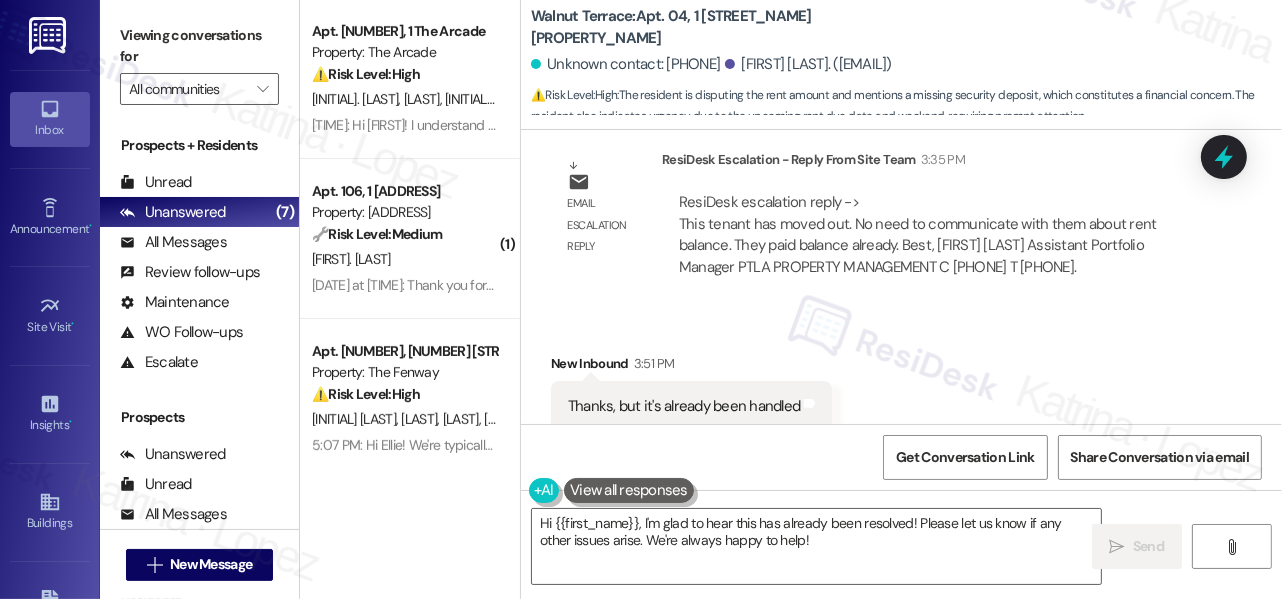 click on "Thanks, but it's already been handled" at bounding box center (684, 406) 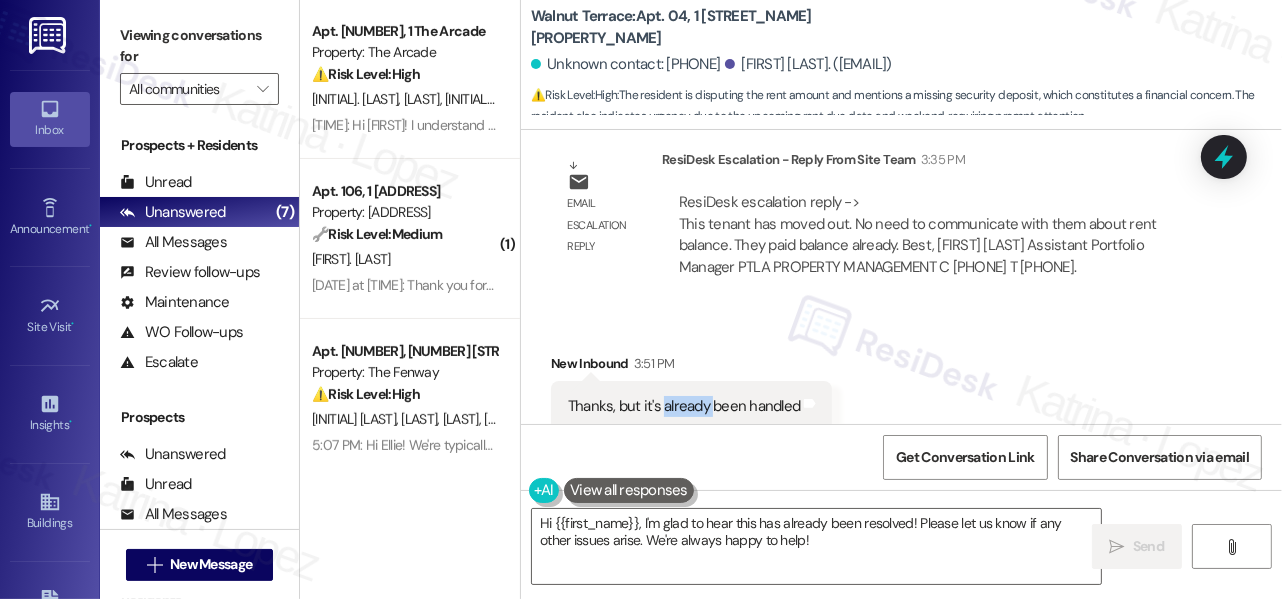 click on "Thanks, but it's already been handled" at bounding box center [684, 406] 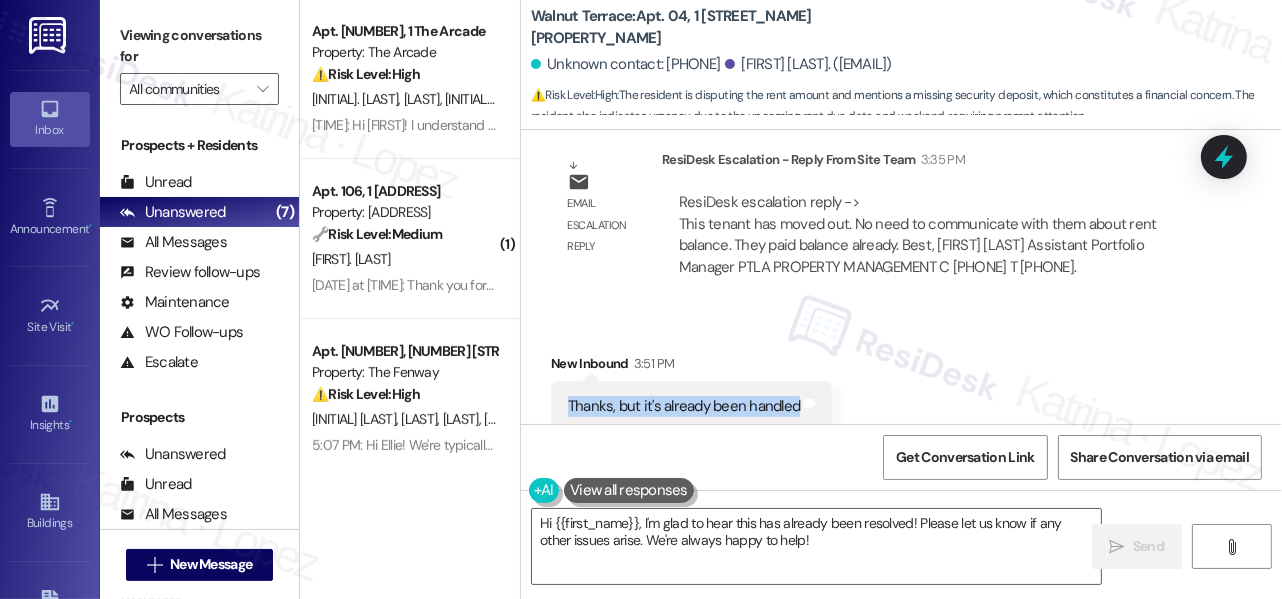 click on "Thanks, but it's already been handled" at bounding box center (684, 406) 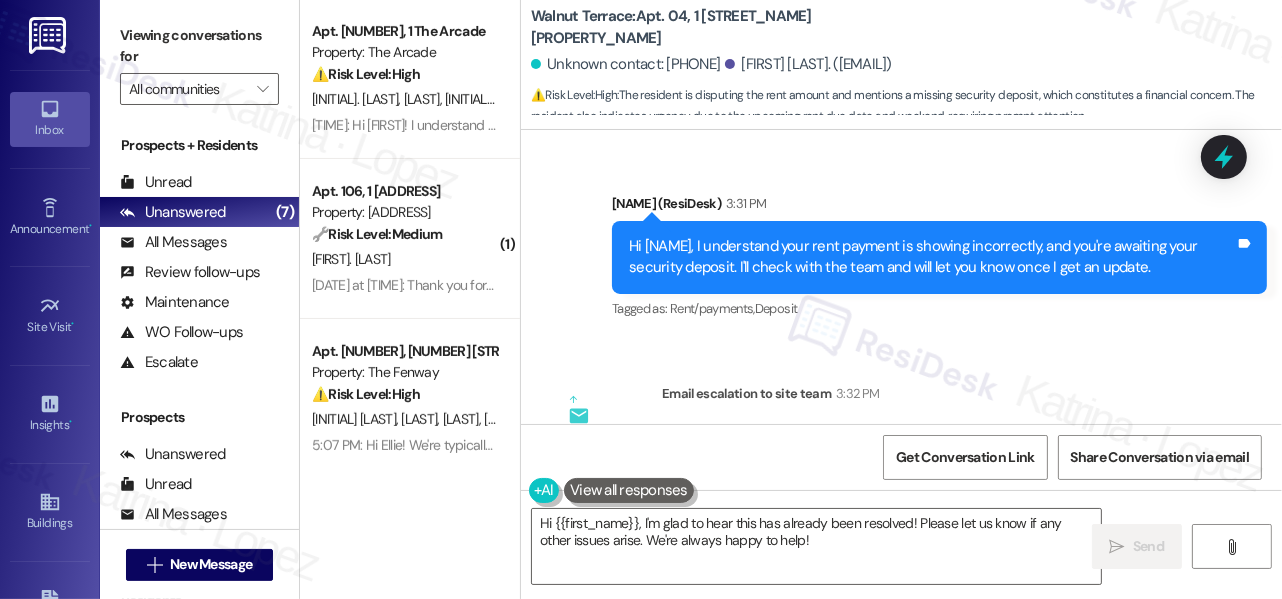 scroll, scrollTop: 11059, scrollLeft: 0, axis: vertical 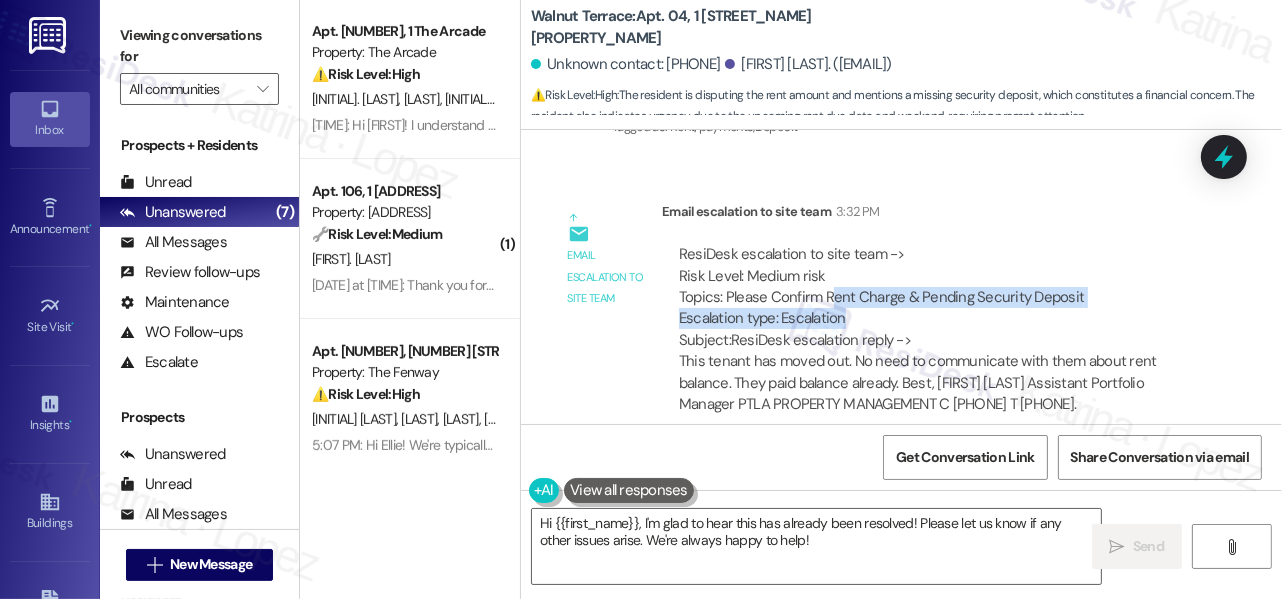 drag, startPoint x: 832, startPoint y: 296, endPoint x: 1105, endPoint y: 320, distance: 274.05292 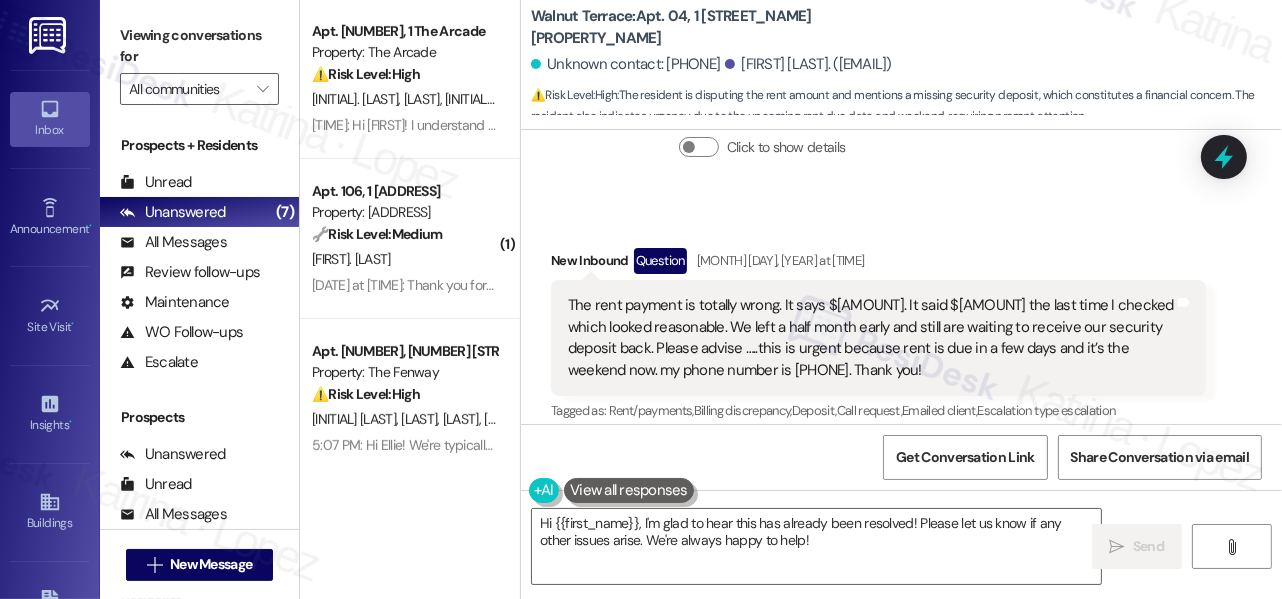 scroll, scrollTop: 10332, scrollLeft: 0, axis: vertical 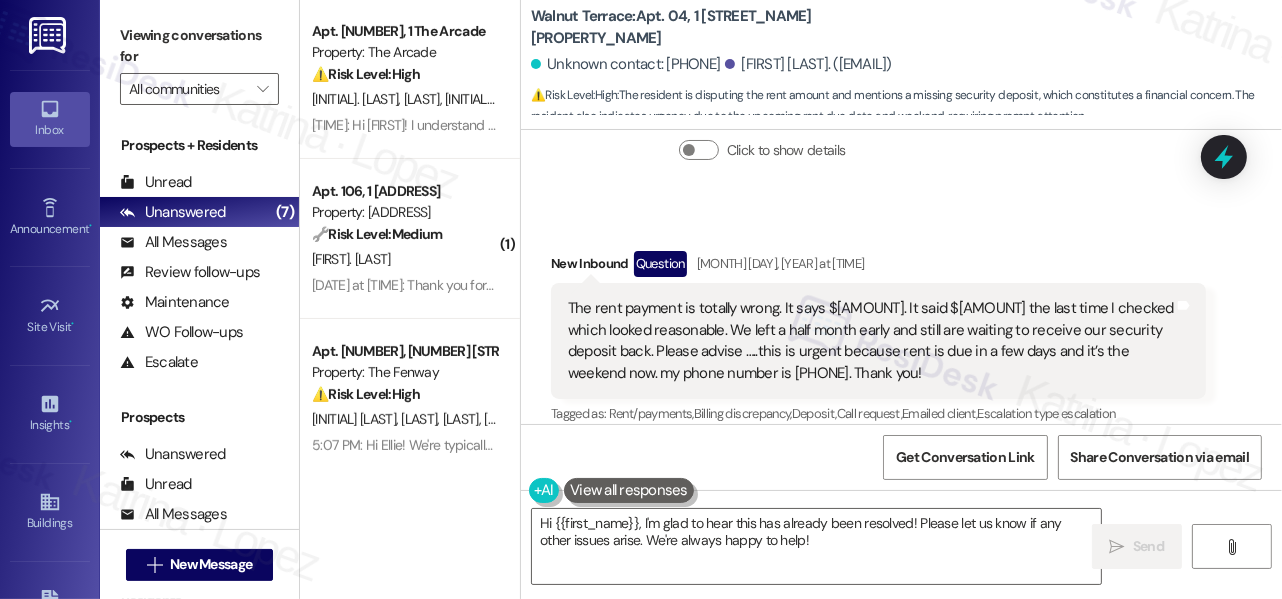 click on "The rent payment is totally wrong. It says $[AMOUNT]. It said $[AMOUNT] the last time I checked which looked reasonable. We left a half month early and still are waiting to receive our security deposit back. Please advise …..this is urgent because rent is due in a few days and it’s the weekend now. my phone number is [PHONE]. Thank you!" at bounding box center [871, 341] 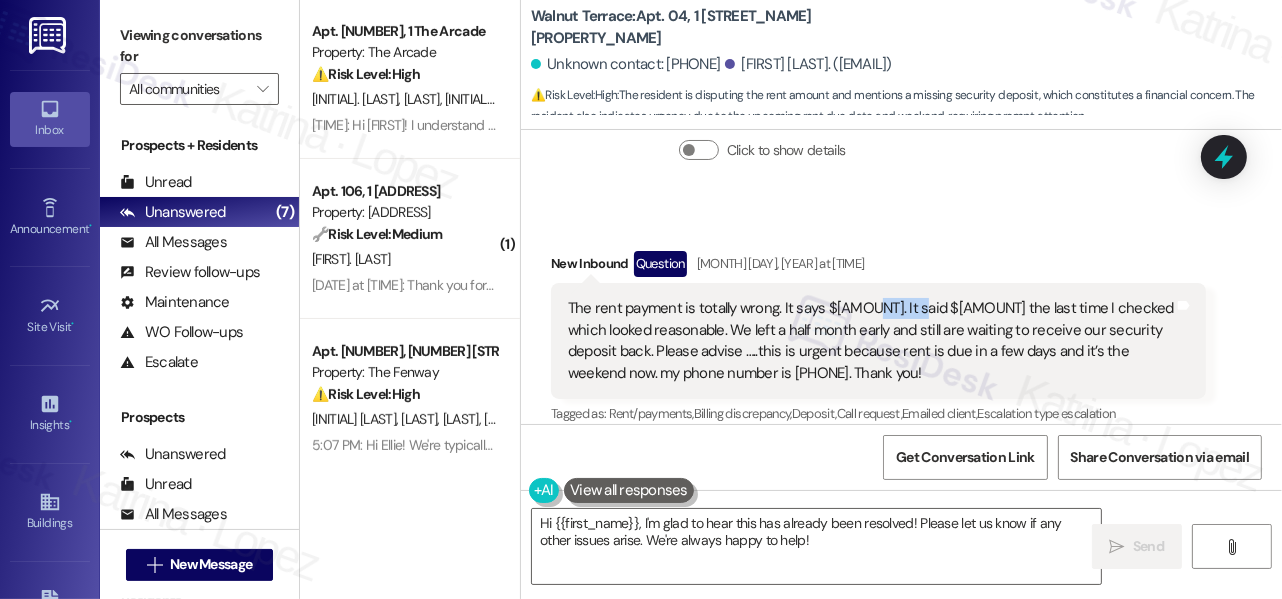 click on "The rent payment is totally wrong. It says $[AMOUNT]. It said $[AMOUNT] the last time I checked which looked reasonable. We left a half month early and still are waiting to receive our security deposit back. Please advise …..this is urgent because rent is due in a few days and it’s the weekend now. my phone number is [PHONE]. Thank you!" at bounding box center (871, 341) 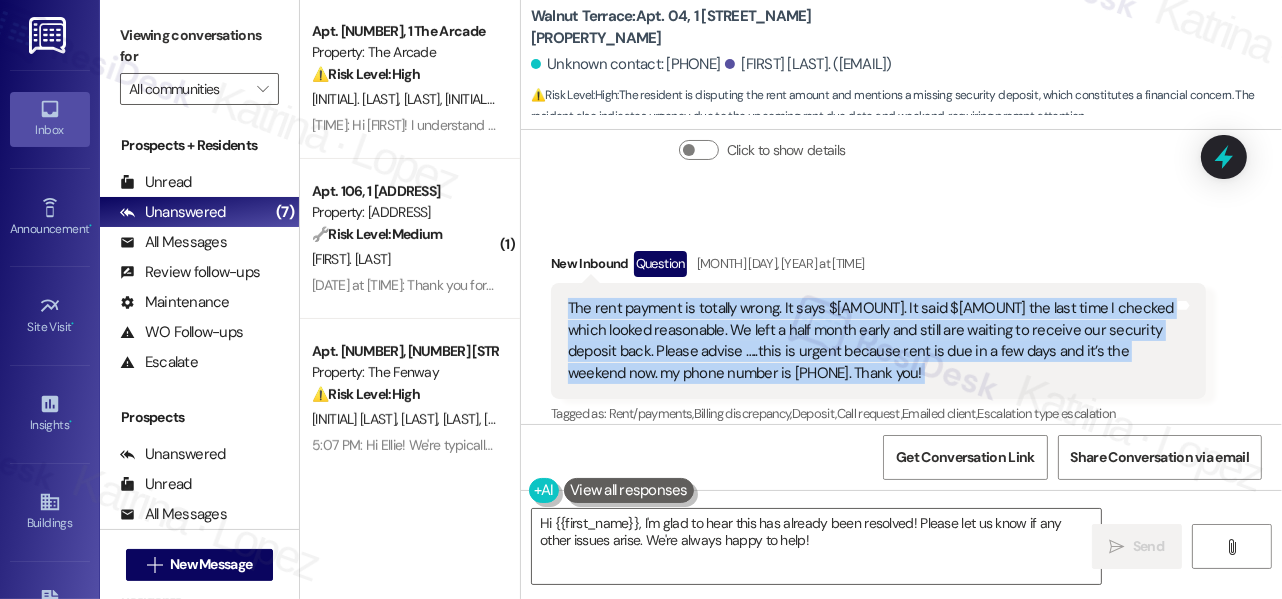 click on "The rent payment is totally wrong. It says $[AMOUNT]. It said $[AMOUNT] the last time I checked which looked reasonable. We left a half month early and still are waiting to receive our security deposit back. Please advise …..this is urgent because rent is due in a few days and it’s the weekend now. my phone number is [PHONE]. Thank you!" at bounding box center (871, 341) 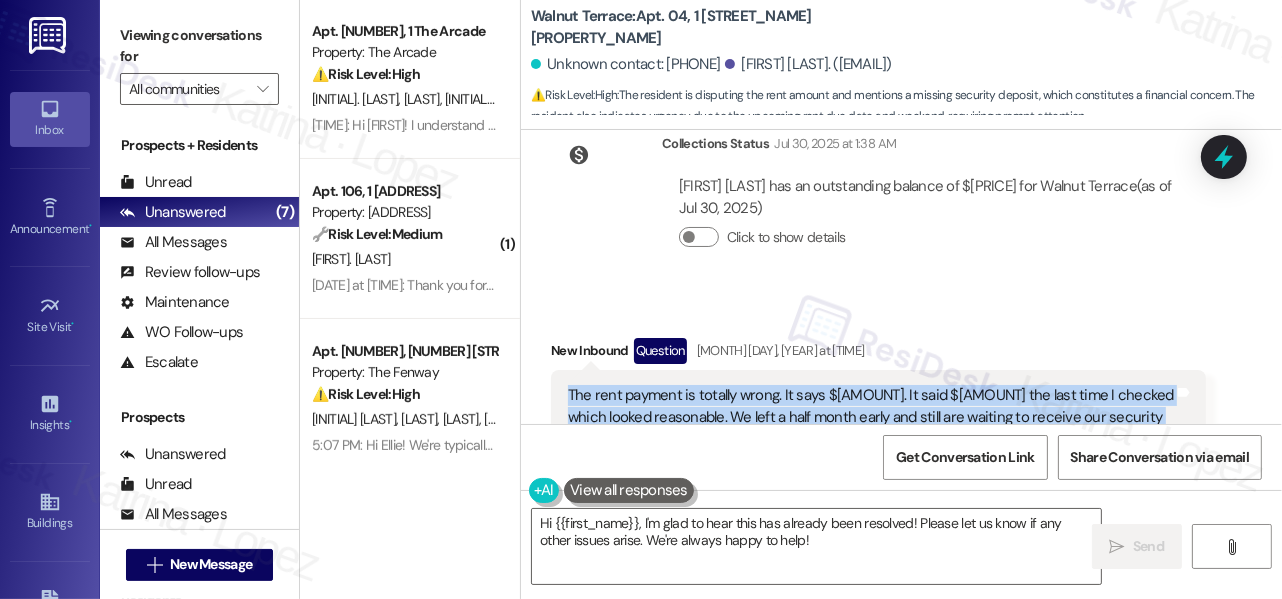 scroll, scrollTop: 10059, scrollLeft: 0, axis: vertical 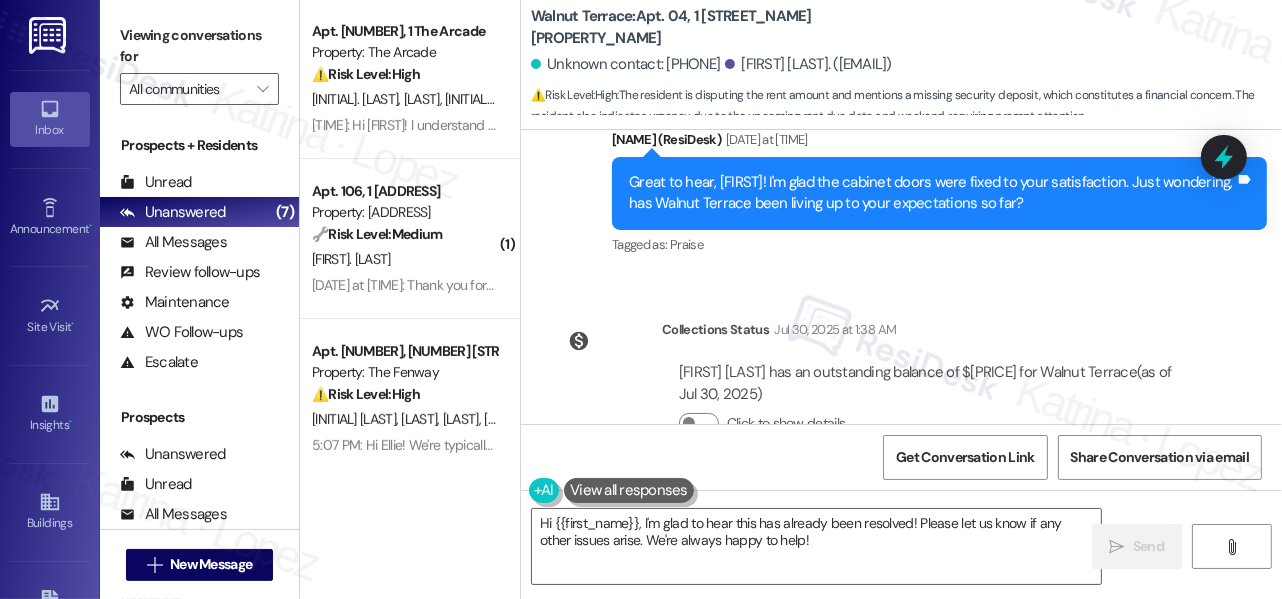 click on "Unknown contact: [PHONE]" at bounding box center [625, 64] 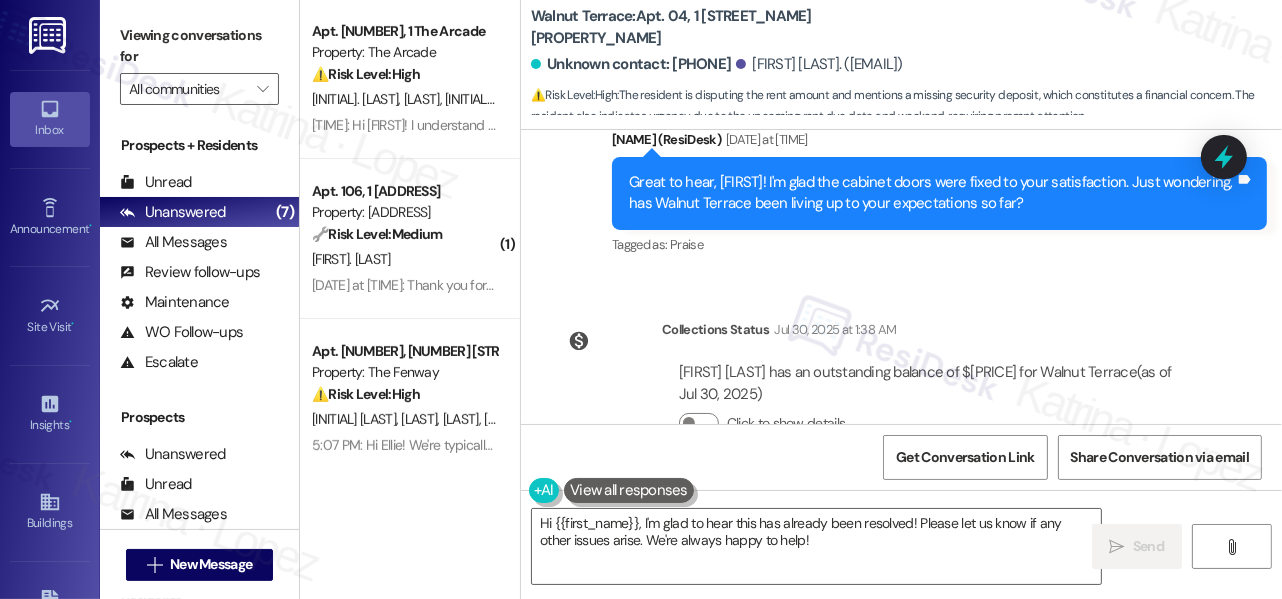 click on "Unknown contact: [PHONE]" at bounding box center [631, 64] 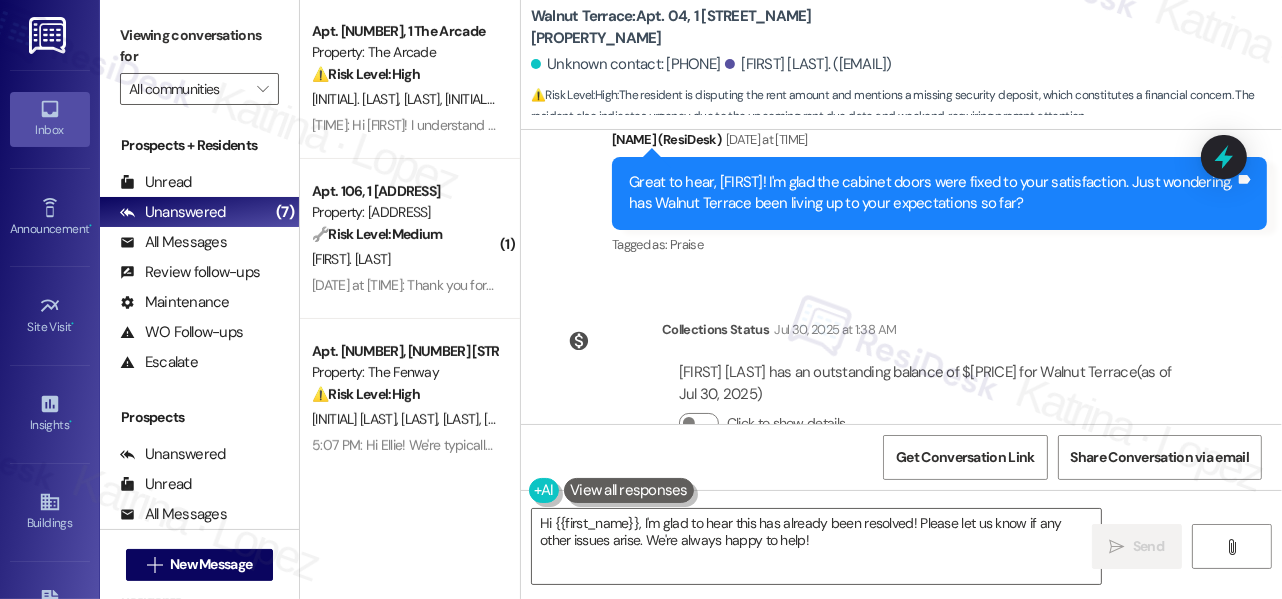 click on "Unknown contact: [PHONE] [FIRST] [LAST]. ([EMAIL])" at bounding box center [906, 65] 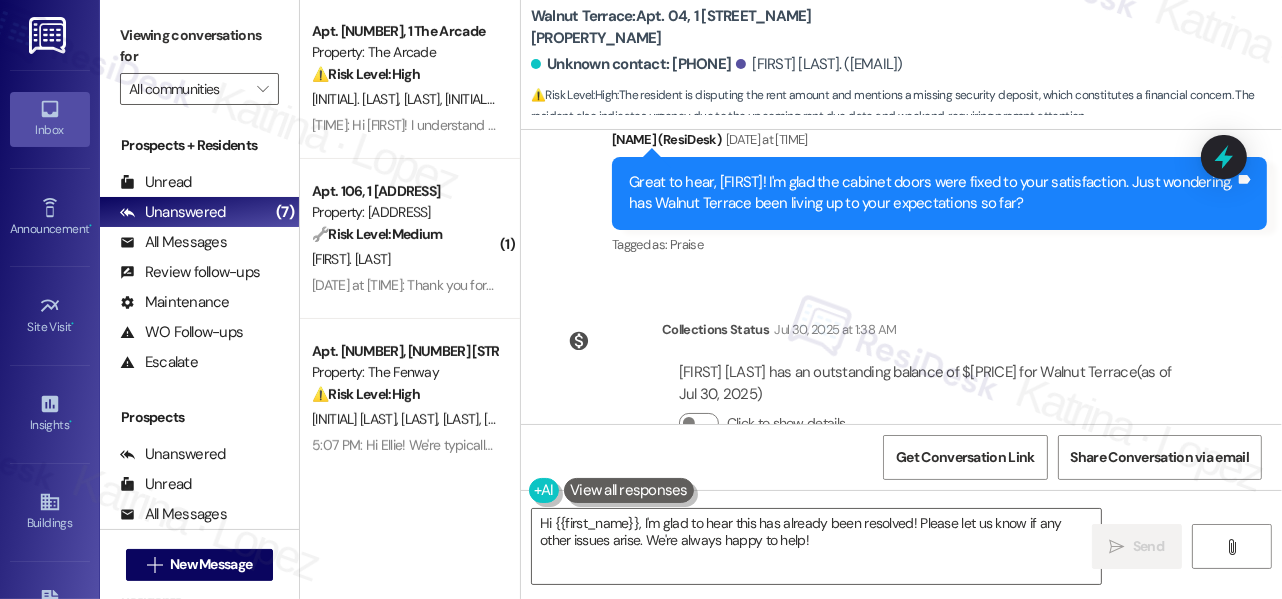 click on "Unknown contact: [PHONE]" at bounding box center [631, 64] 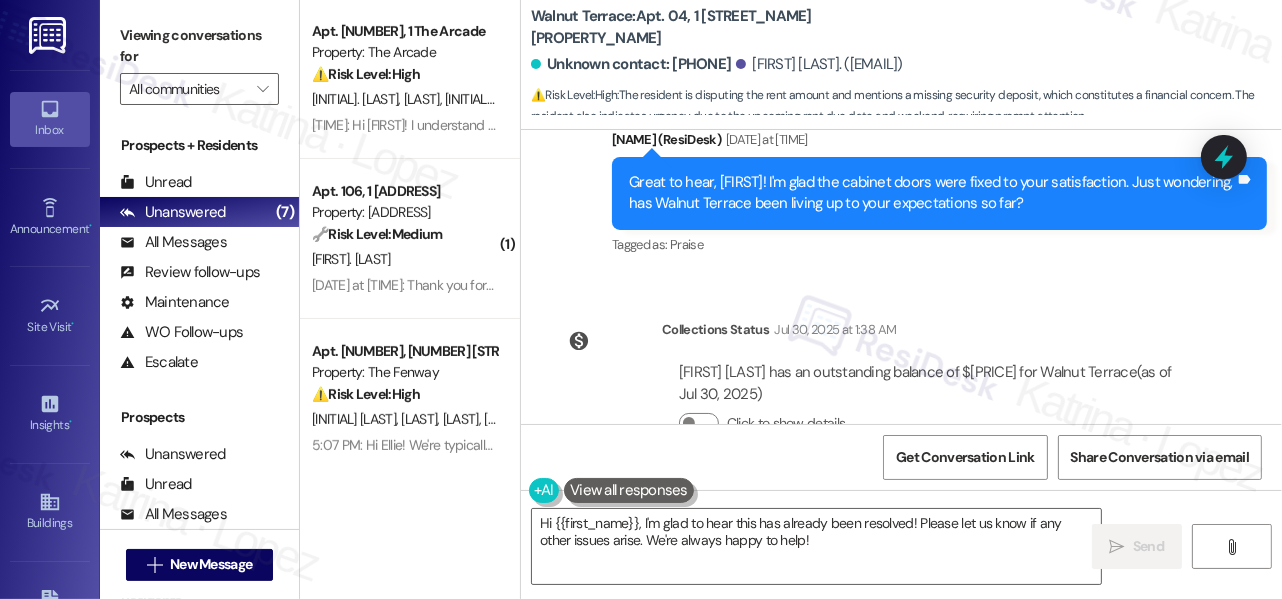 copy on "[PHONE]" 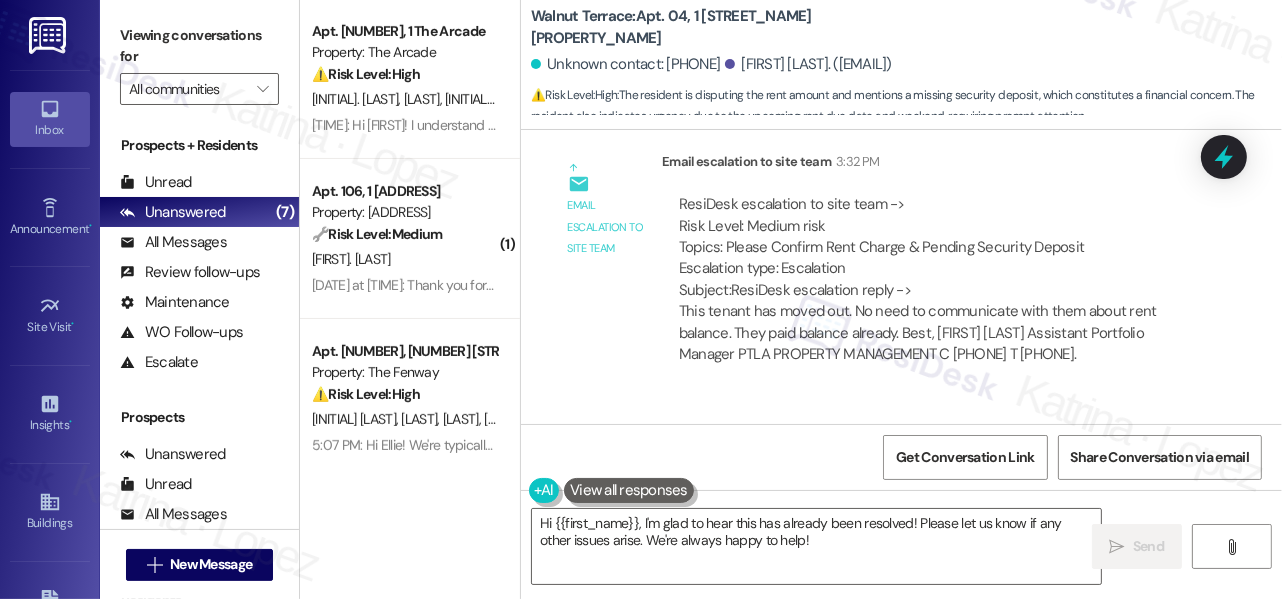 scroll, scrollTop: 10877, scrollLeft: 0, axis: vertical 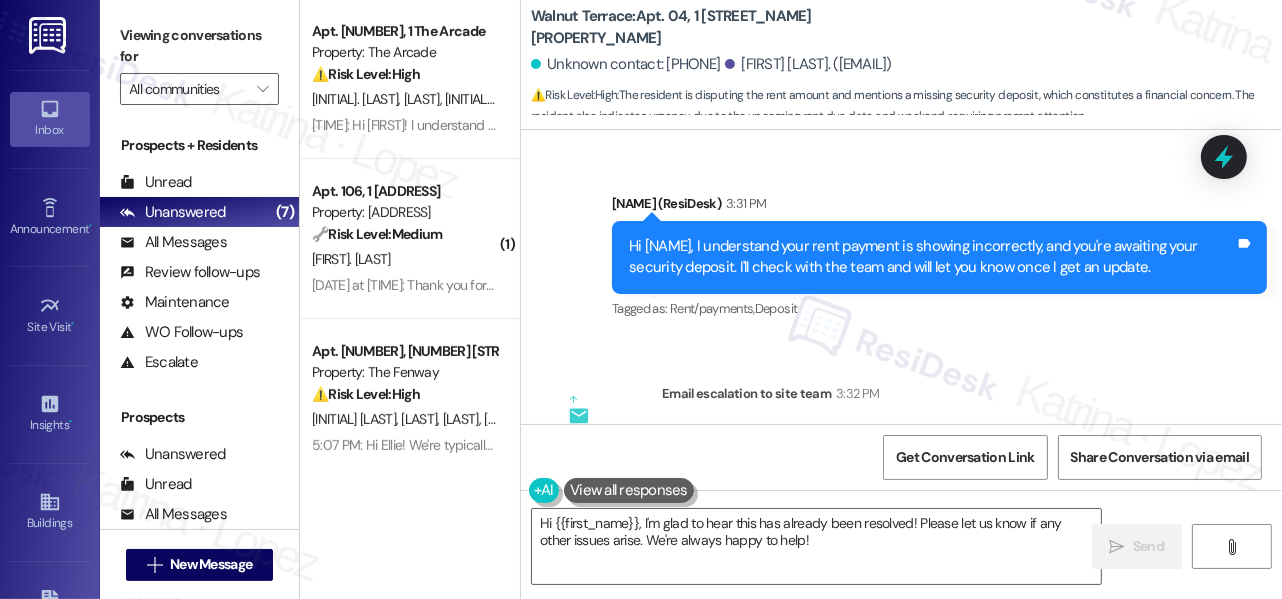 click on "Hi [NAME], I understand your rent payment is showing incorrectly, and you're awaiting your security deposit. I'll check with the team and will let you know once I get an update." at bounding box center (932, 257) 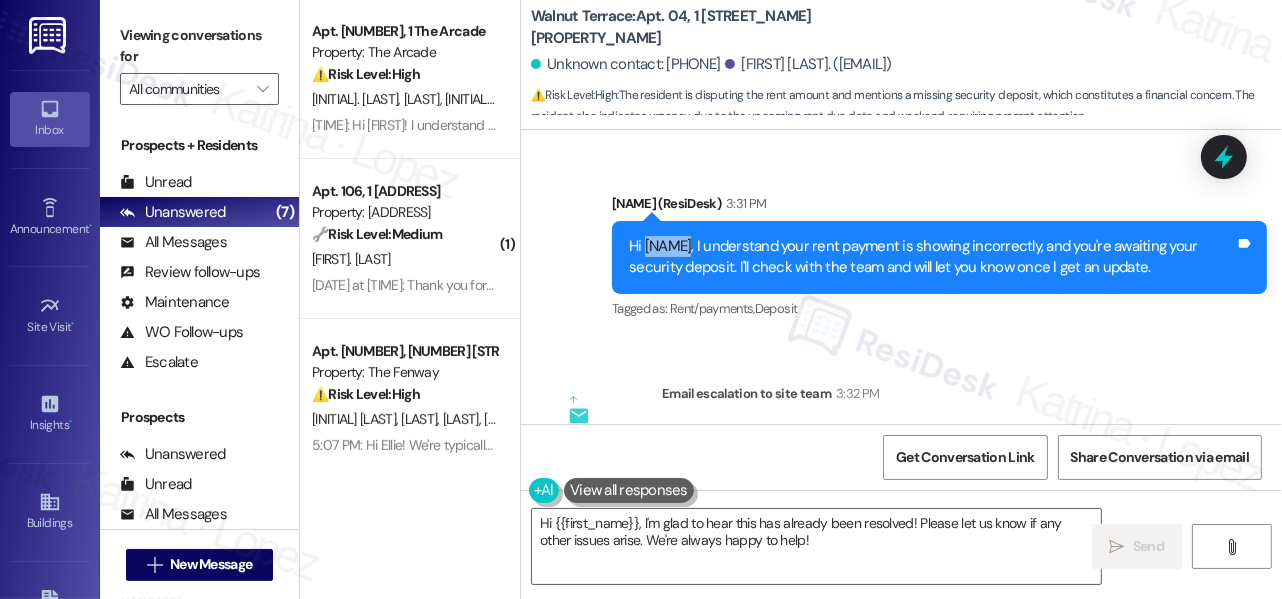 click on "Hi [NAME], I understand your rent payment is showing incorrectly, and you're awaiting your security deposit. I'll check with the team and will let you know once I get an update." at bounding box center (932, 257) 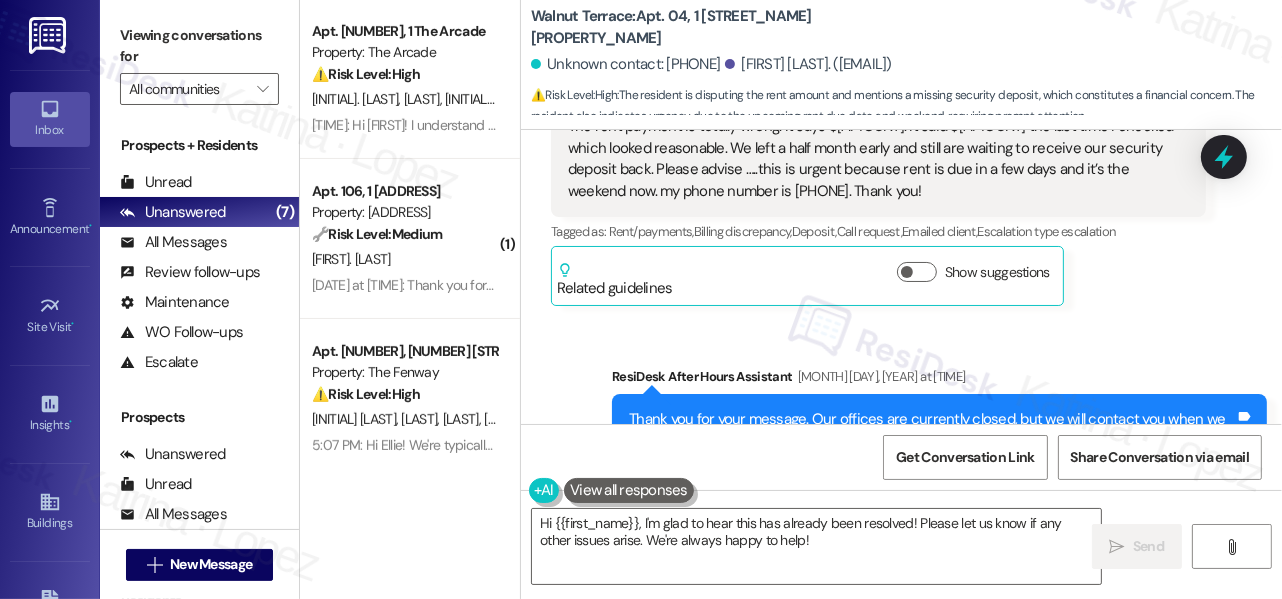 scroll, scrollTop: 10332, scrollLeft: 0, axis: vertical 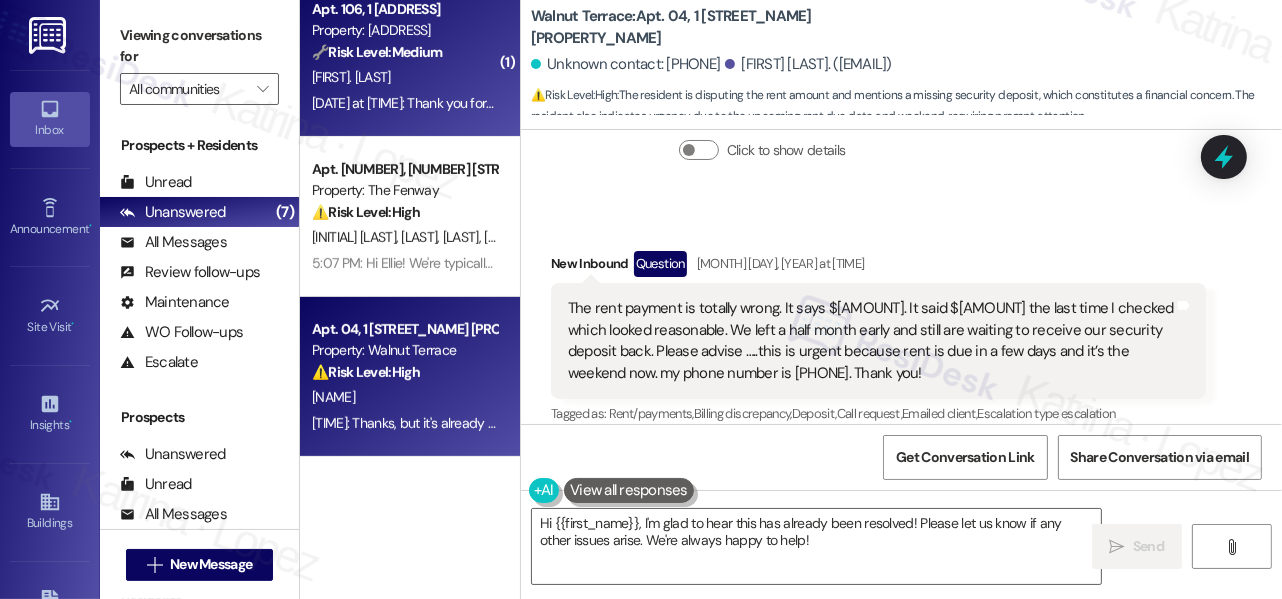 click on "[FIRST]. [LAST]" at bounding box center [404, 77] 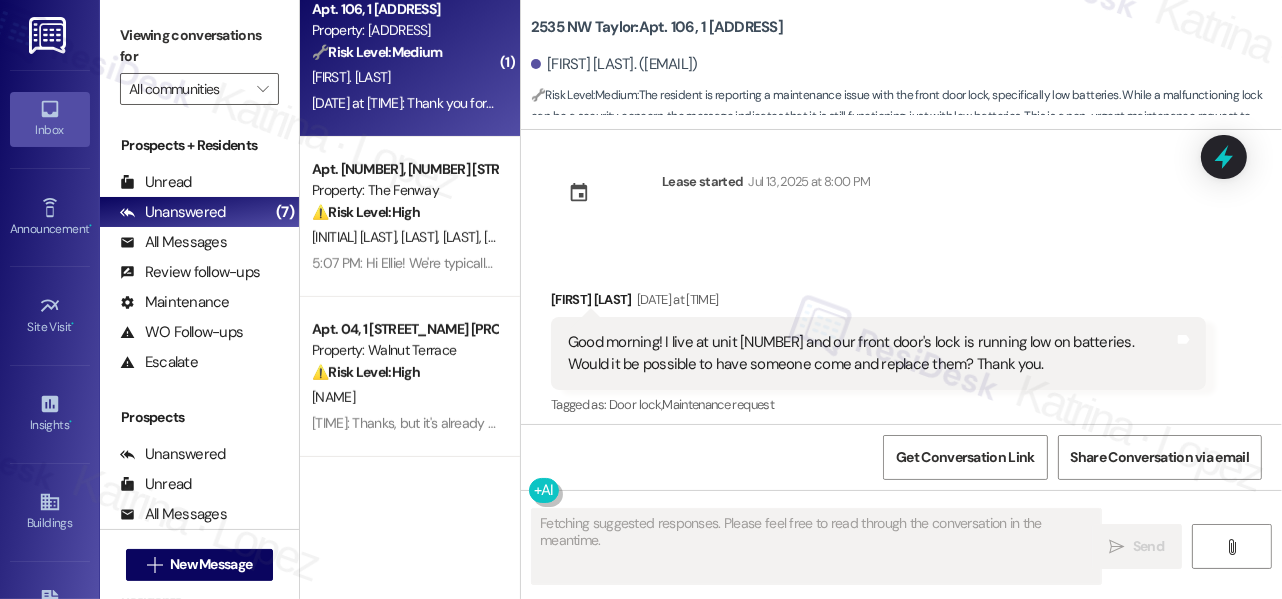 scroll, scrollTop: 2418, scrollLeft: 0, axis: vertical 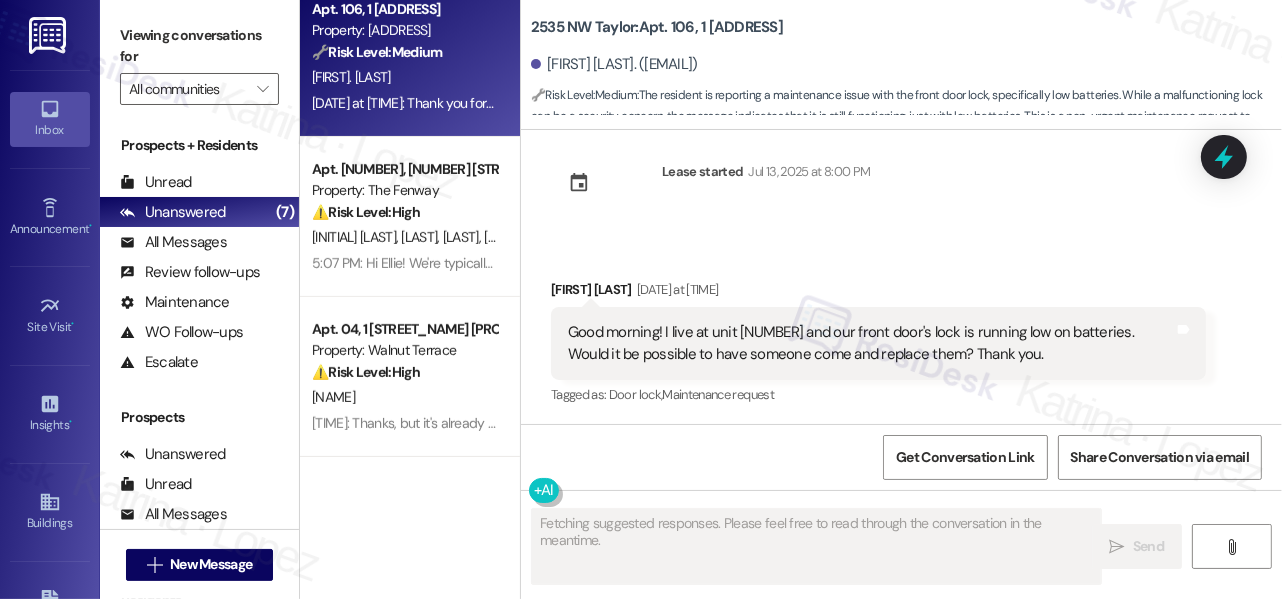 click on "Good morning! I live at unit [NUMBER] and our front door's lock is running low on batteries. Would it be possible to have someone come and replace them? Thank you." at bounding box center (871, 343) 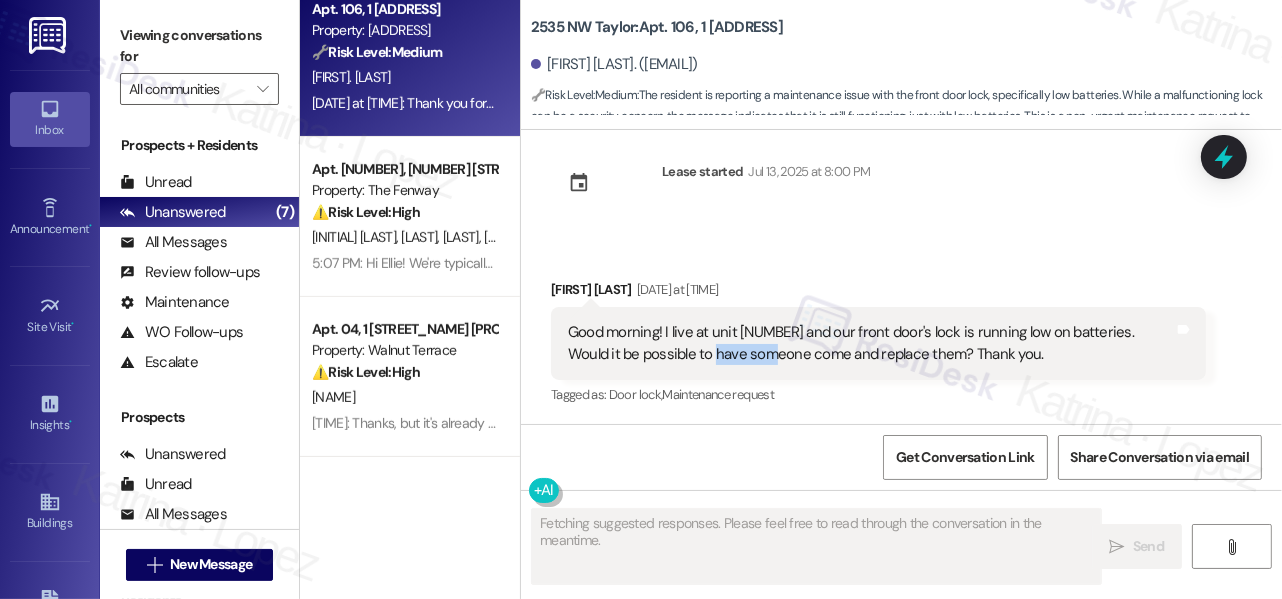 click on "Good morning! I live at unit [NUMBER] and our front door's lock is running low on batteries. Would it be possible to have someone come and replace them? Thank you." at bounding box center (871, 343) 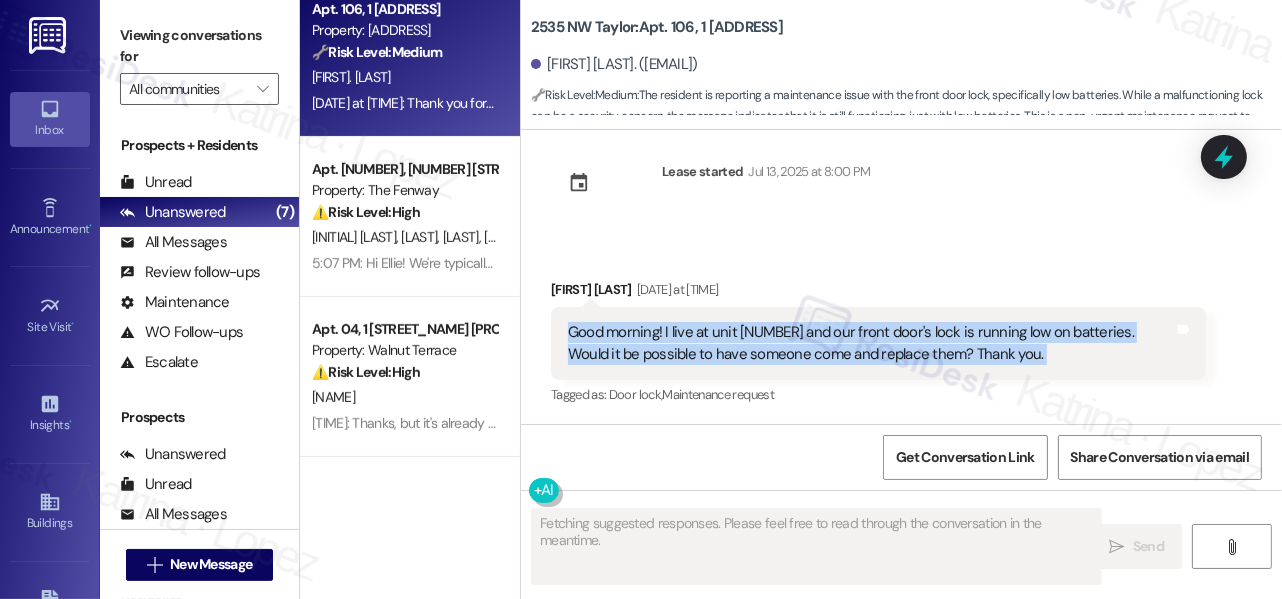 click on "Good morning! I live at unit [NUMBER] and our front door's lock is running low on batteries. Would it be possible to have someone come and replace them? Thank you." at bounding box center (871, 343) 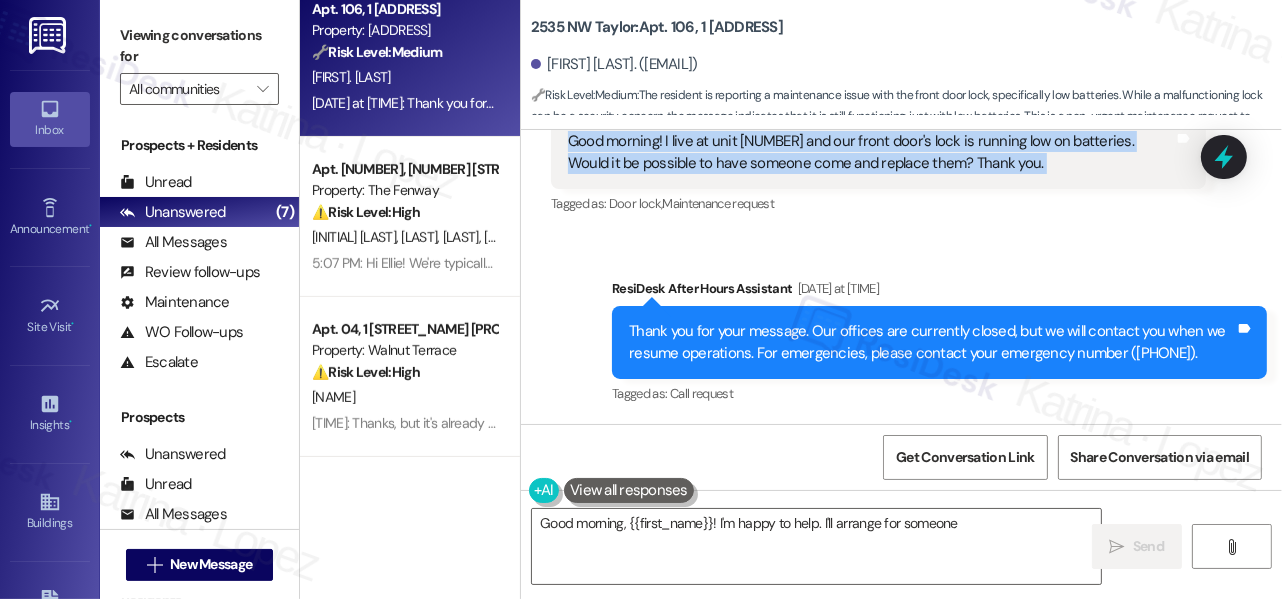 scroll, scrollTop: 2427, scrollLeft: 0, axis: vertical 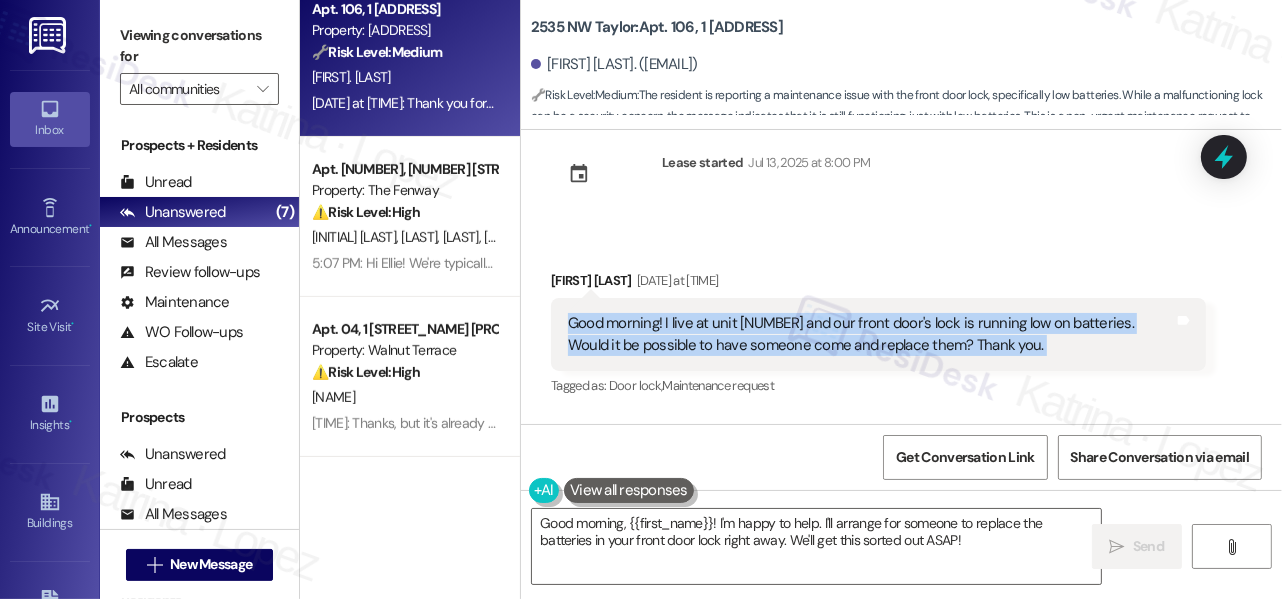 click on "Good morning! I live at unit [NUMBER] and our front door's lock is running low on batteries. Would it be possible to have someone come and replace them? Thank you." at bounding box center [871, 334] 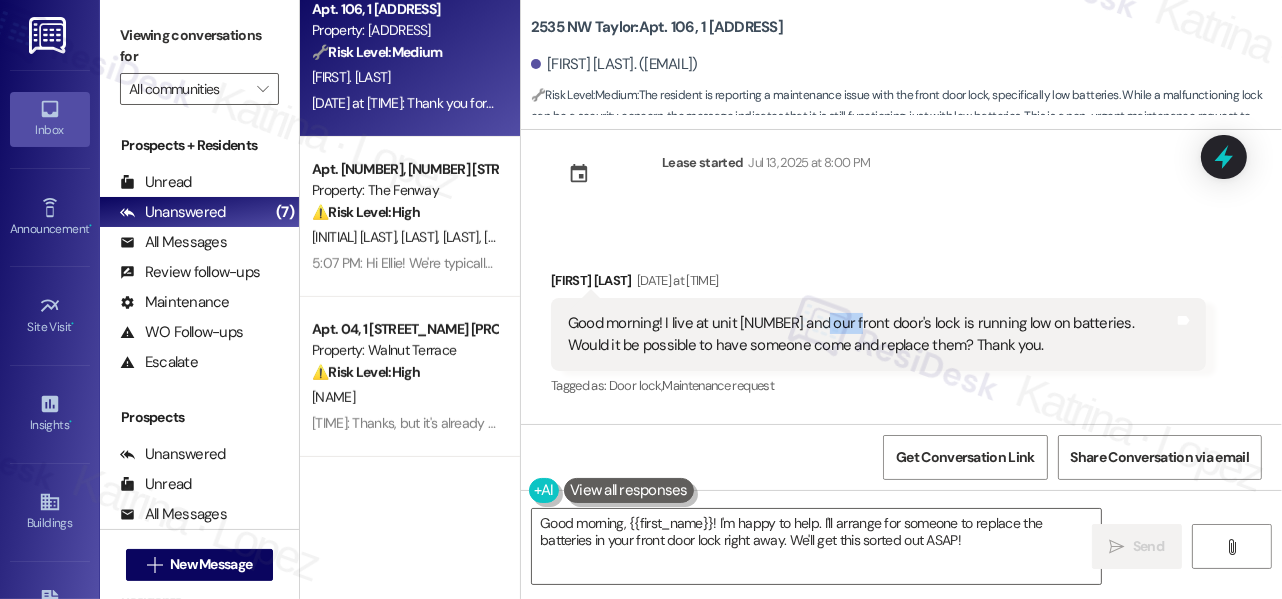 click on "Good morning! I live at unit [NUMBER] and our front door's lock is running low on batteries. Would it be possible to have someone come and replace them? Thank you." at bounding box center (871, 334) 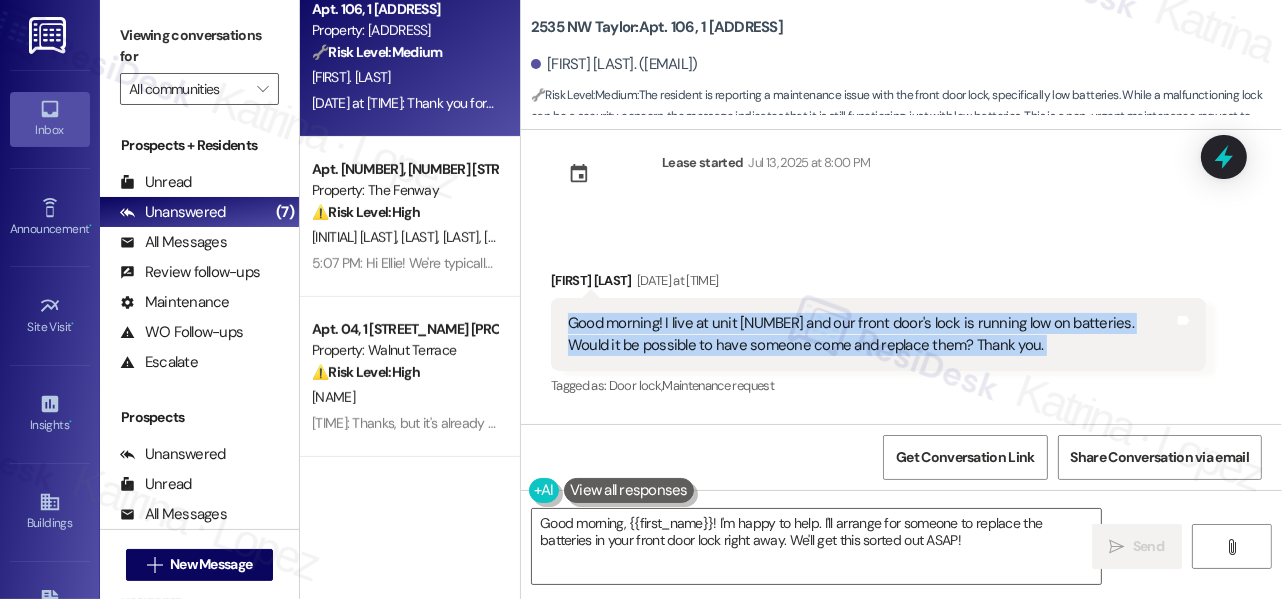 click on "Good morning! I live at unit [NUMBER] and our front door's lock is running low on batteries. Would it be possible to have someone come and replace them? Thank you." at bounding box center (871, 334) 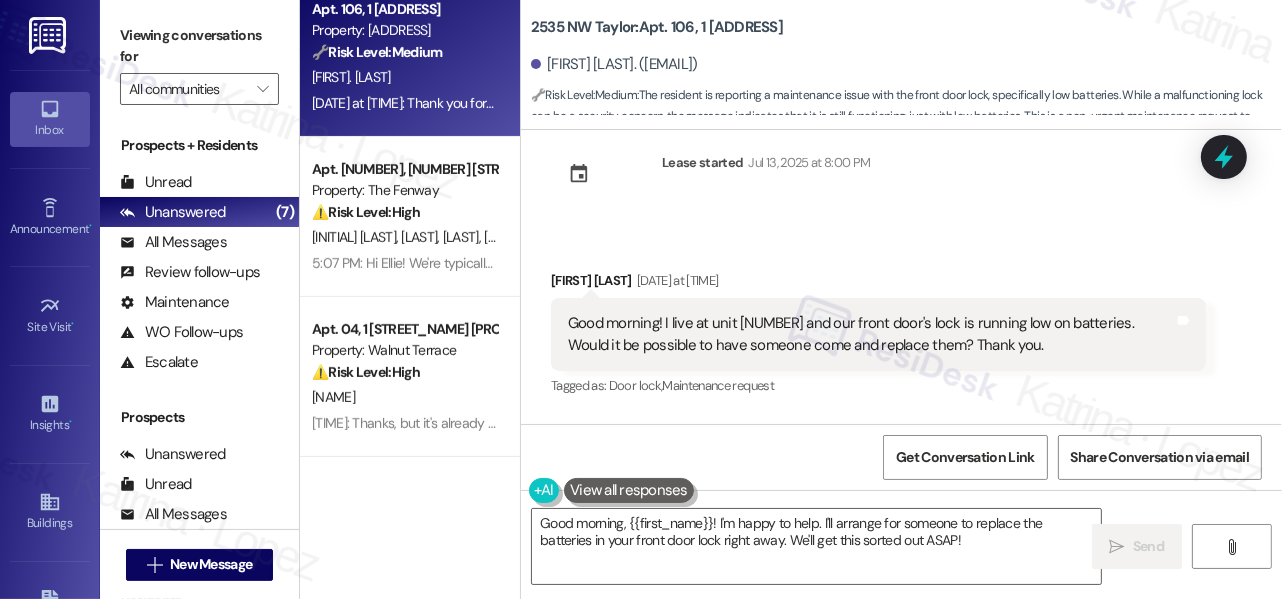 click on "Viewing conversations for All communities " at bounding box center [199, 62] 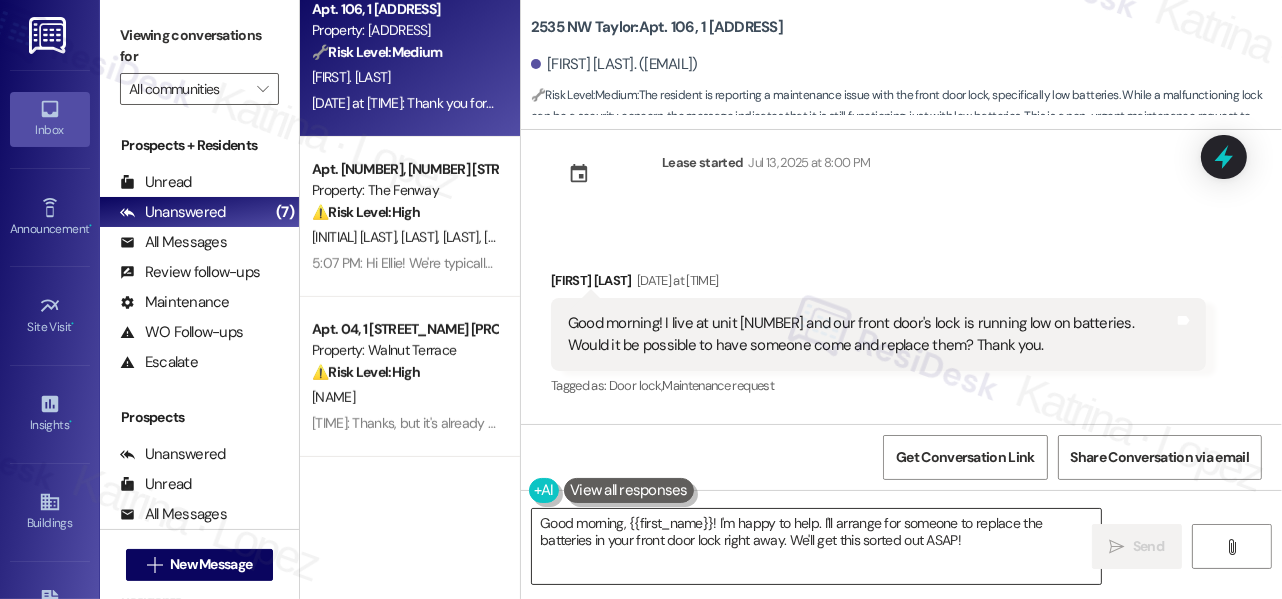 click on "Good morning, {{first_name}}! I'm happy to help. I'll arrange for someone to replace the batteries in your front door lock right away. We'll get this sorted out ASAP!" at bounding box center [816, 546] 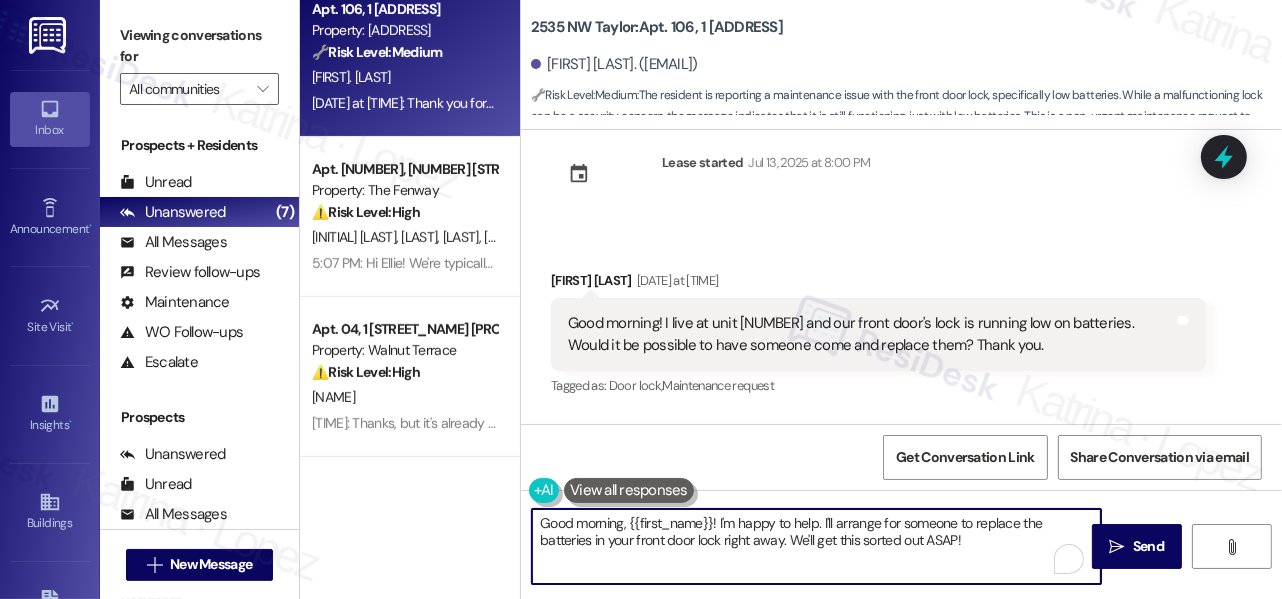 click on "Good morning, {{first_name}}! I'm happy to help. I'll arrange for someone to replace the batteries in your front door lock right away. We'll get this sorted out ASAP!" at bounding box center [816, 546] 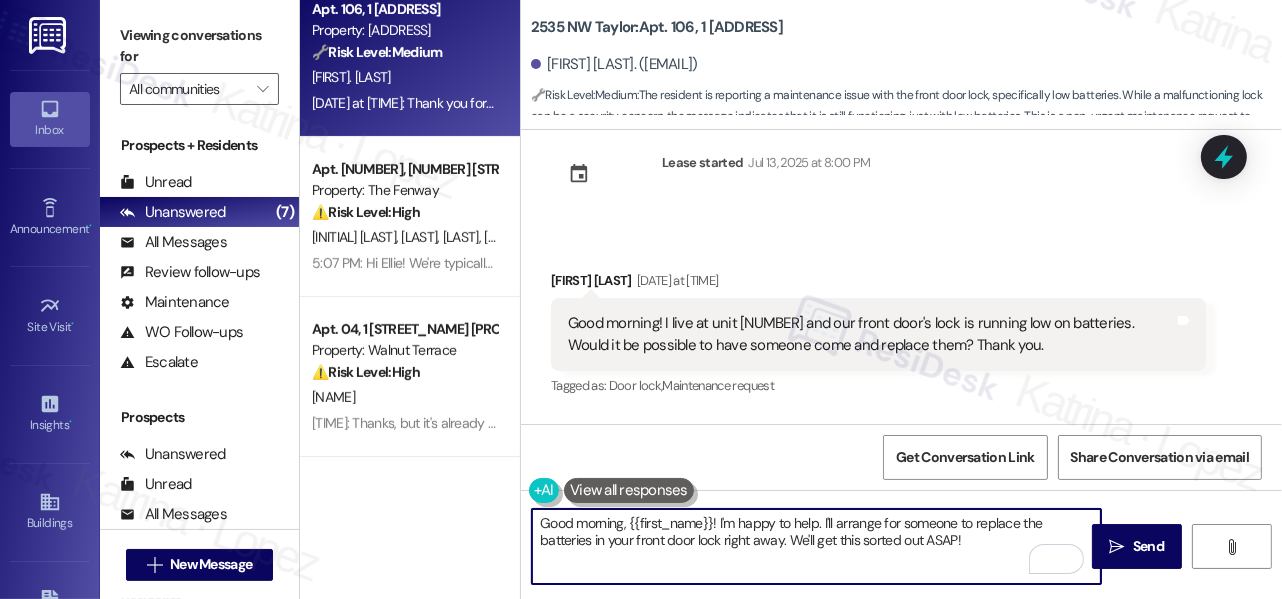 click on "Good morning, {{first_name}}! I'm happy to help. I'll arrange for someone to replace the batteries in your front door lock right away. We'll get this sorted out ASAP!" at bounding box center (816, 546) 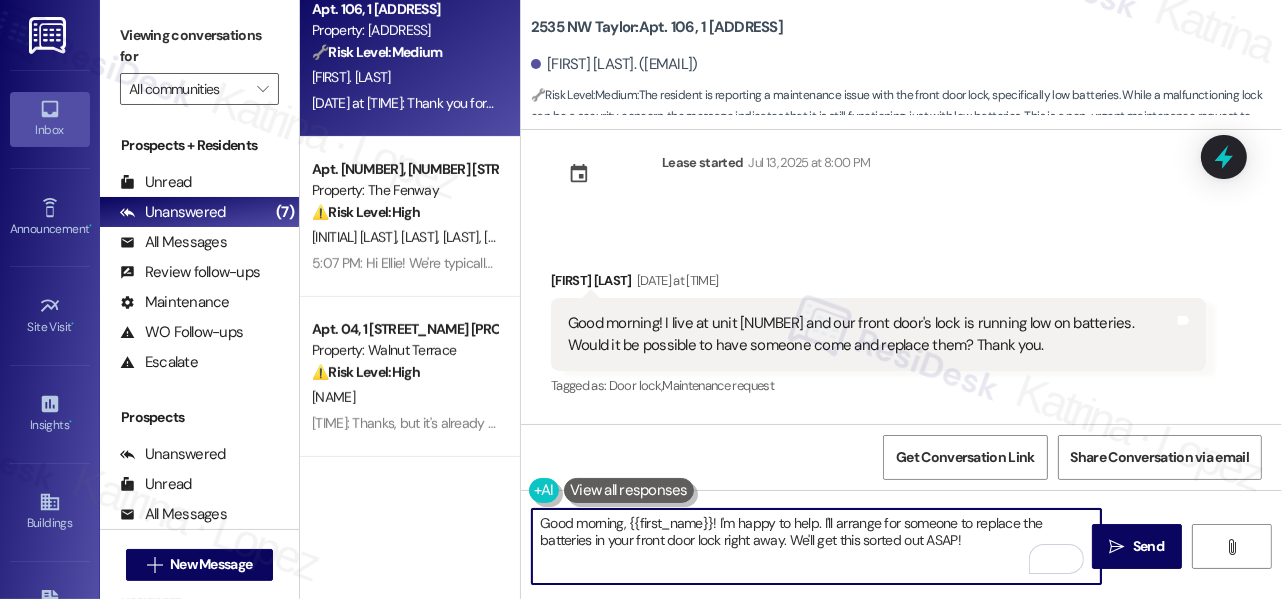 click on "Good morning, {{first_name}}! I'm happy to help. I'll arrange for someone to replace the batteries in your front door lock right away. We'll get this sorted out ASAP!" at bounding box center (816, 546) 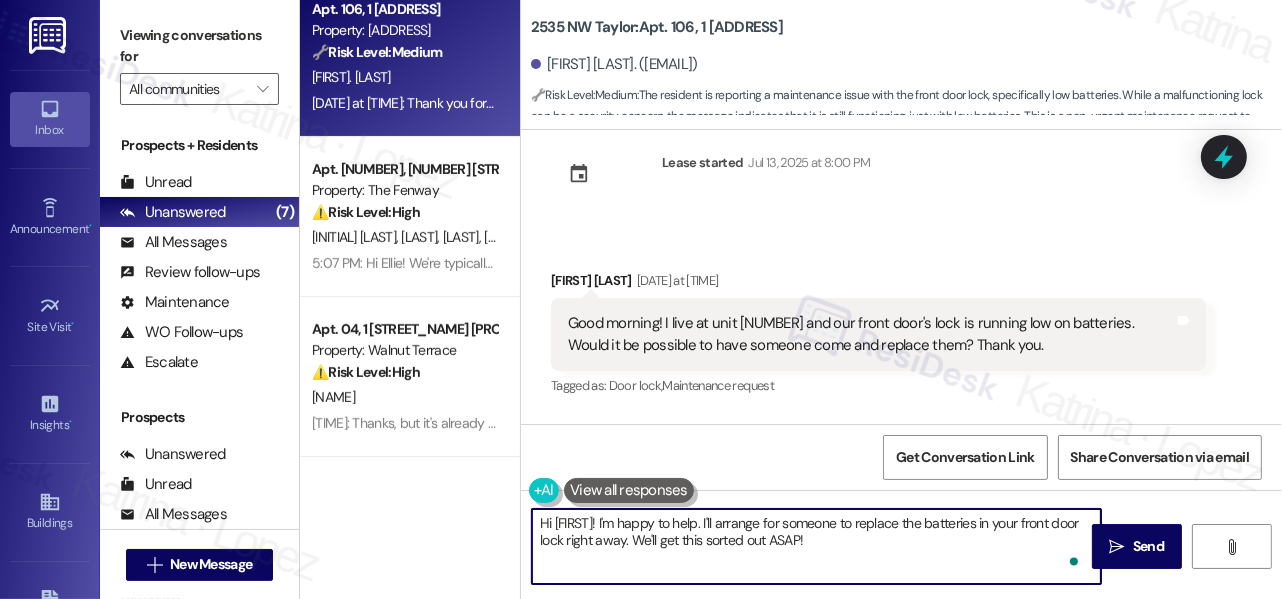 click on "Good morning! I live at unit 106 and our front door's lock is running low on batteries. Would it be possible to have someone come and replace them? Thank you. Tags and notes" at bounding box center [878, 334] 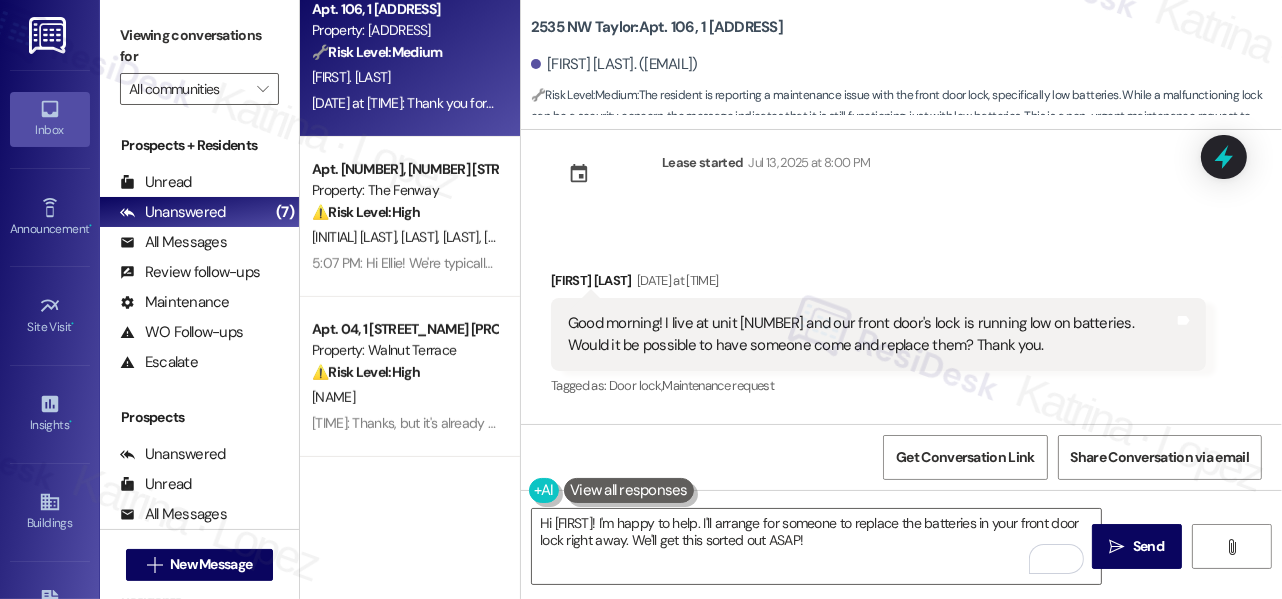 drag, startPoint x: 133, startPoint y: 34, endPoint x: 187, endPoint y: 62, distance: 60.827625 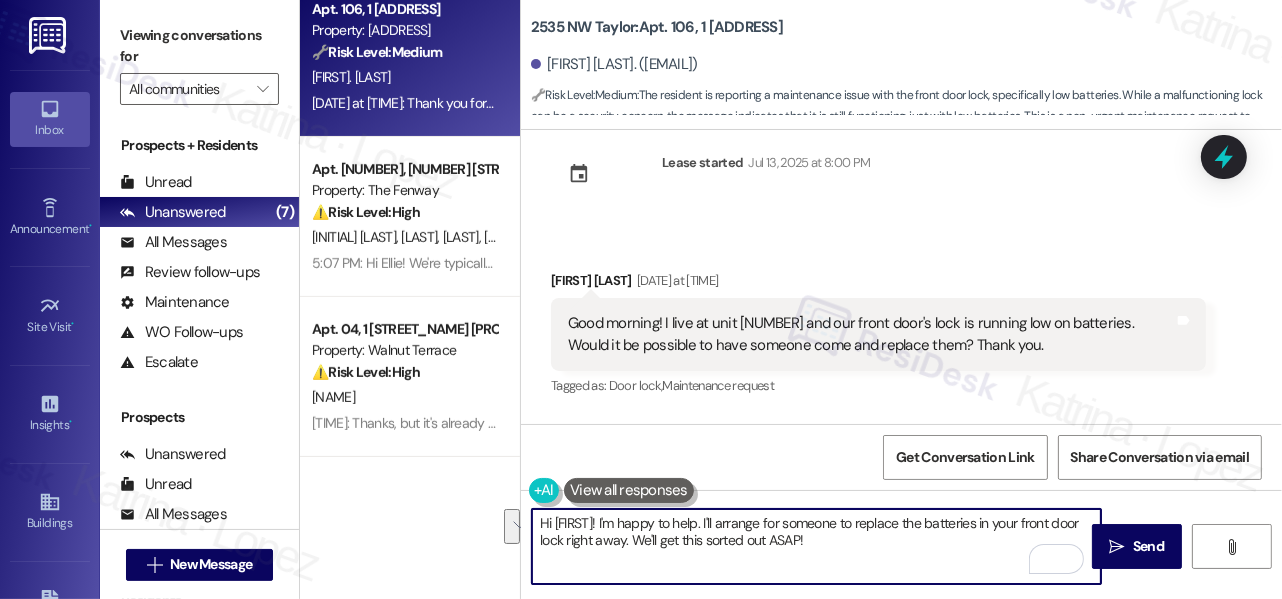 drag, startPoint x: 910, startPoint y: 546, endPoint x: 645, endPoint y: 522, distance: 266.08456 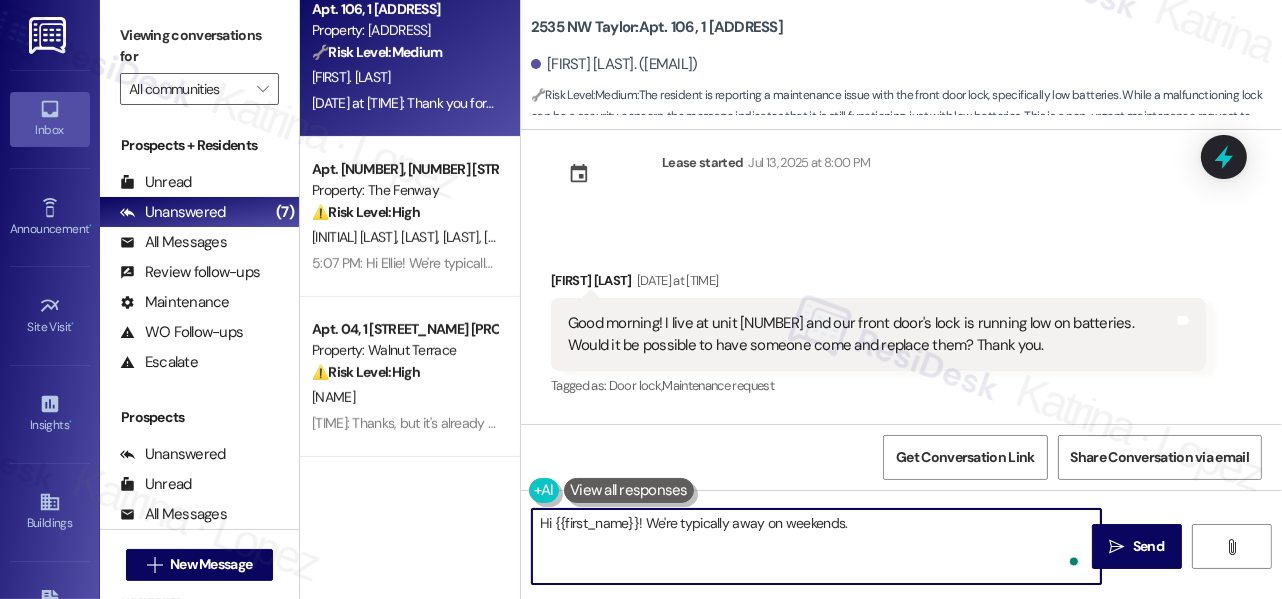 paste on "I just wanted to check back in — has someone already been able to replace the batteries for your front door lock, or is it still showing low power?" 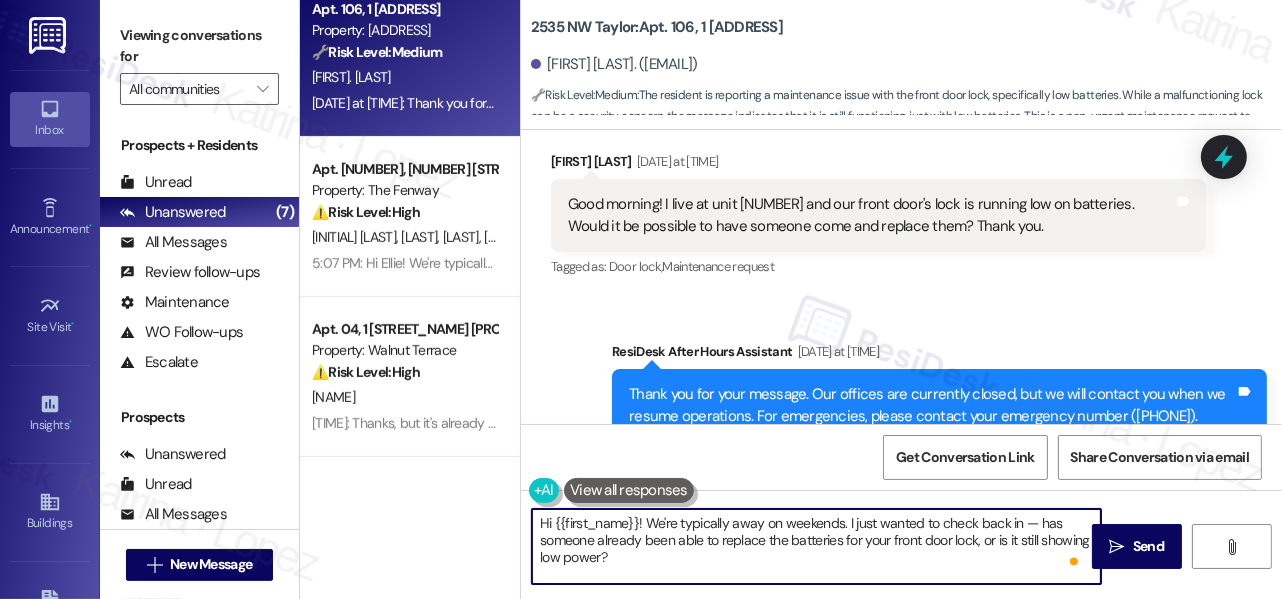 scroll, scrollTop: 2609, scrollLeft: 0, axis: vertical 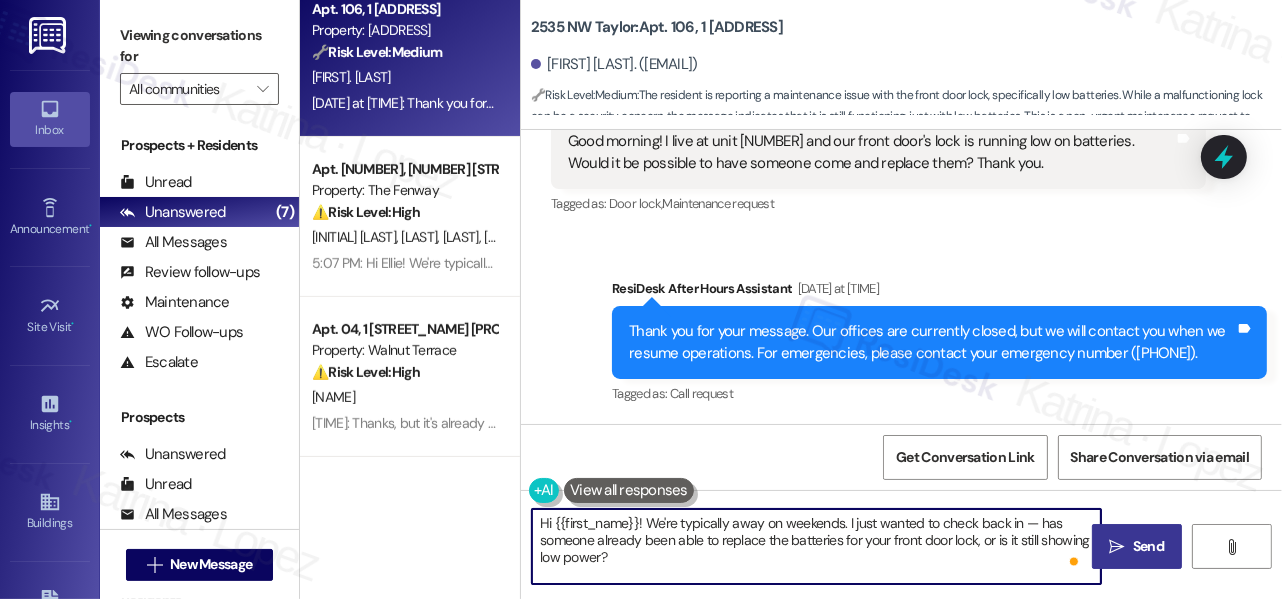 type on "Hi {{first_name}}! We're typically away on weekends. I just wanted to check back in — has someone already been able to replace the batteries for your front door lock, or is it still showing low power?" 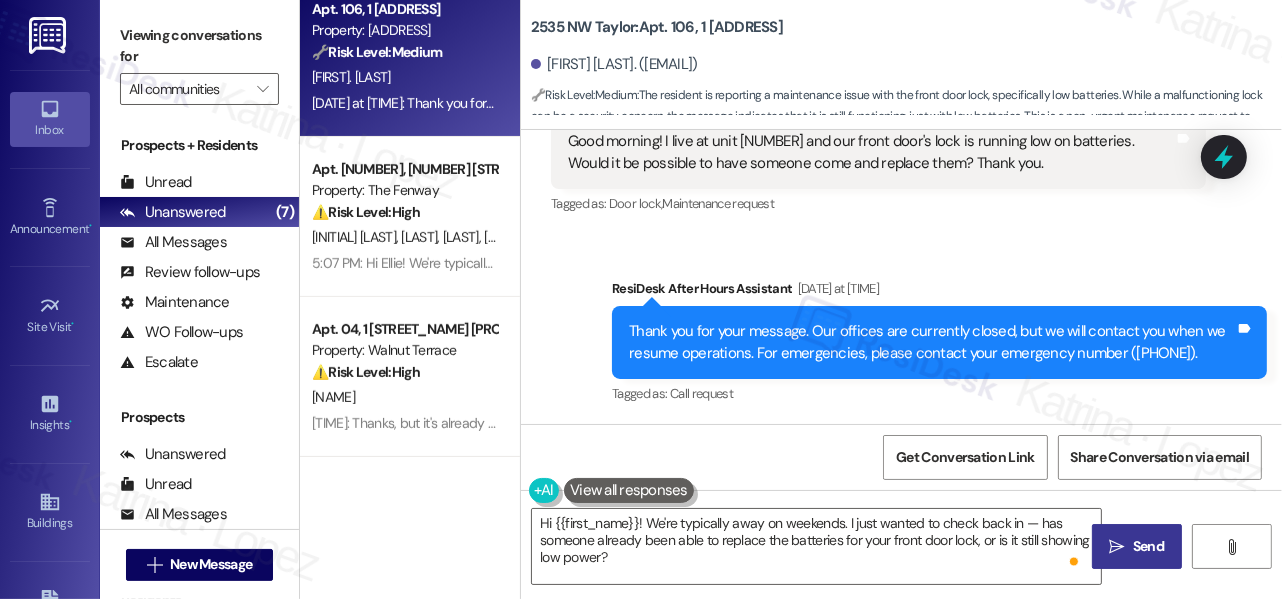click on " Send" at bounding box center [1137, 546] 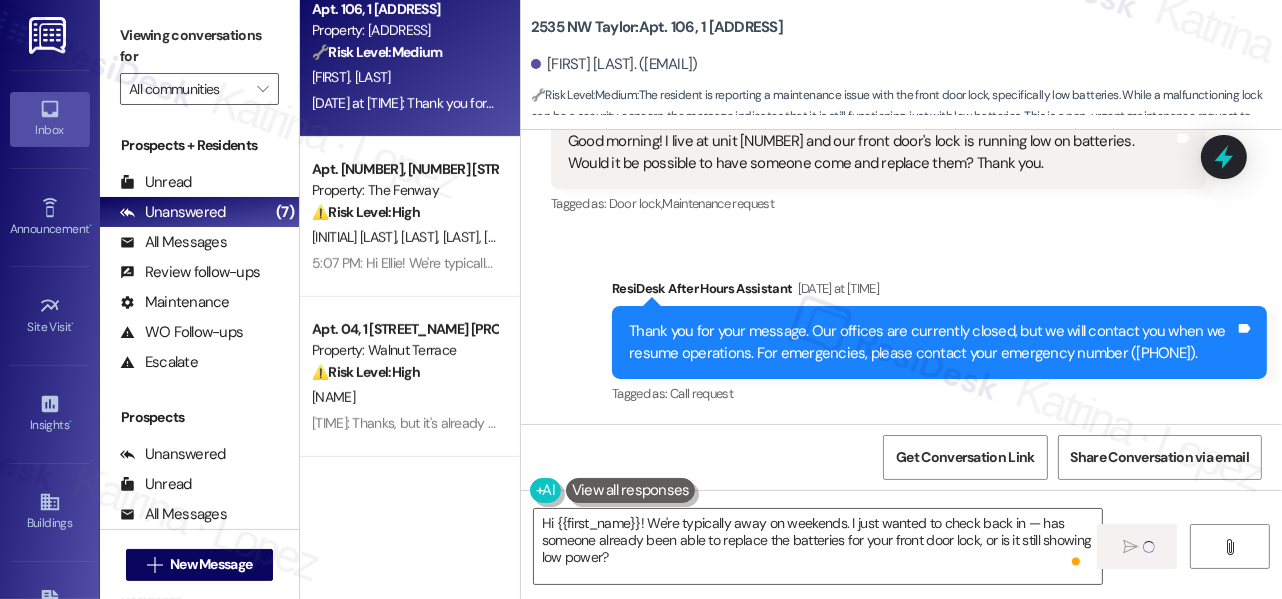 type 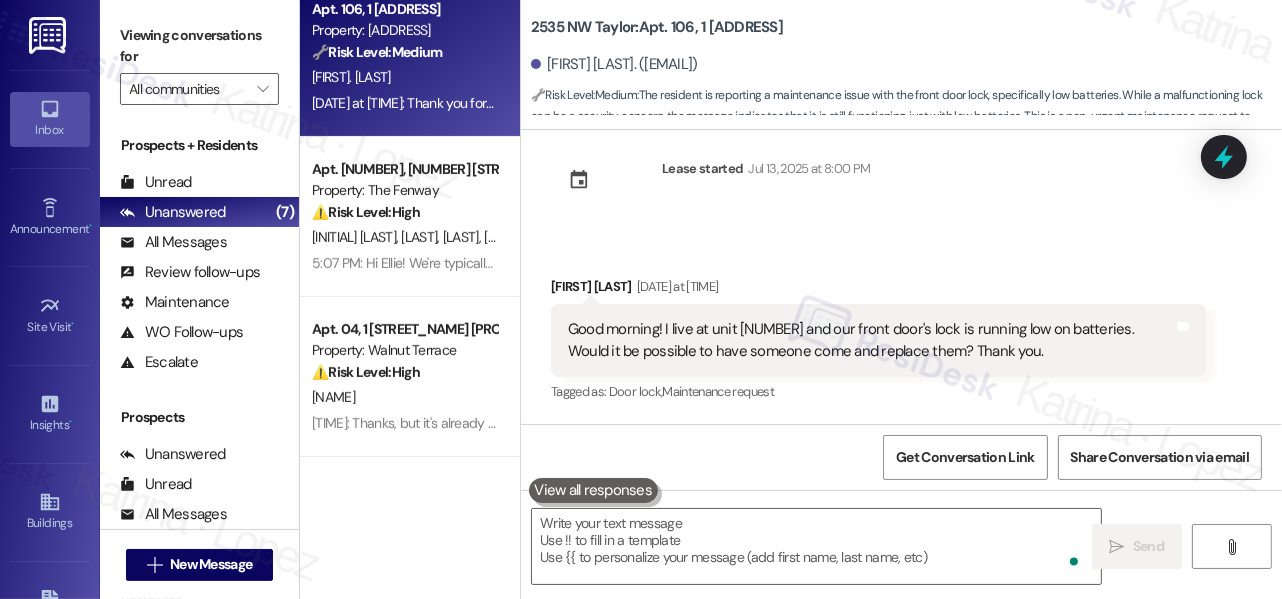 scroll, scrollTop: 2418, scrollLeft: 0, axis: vertical 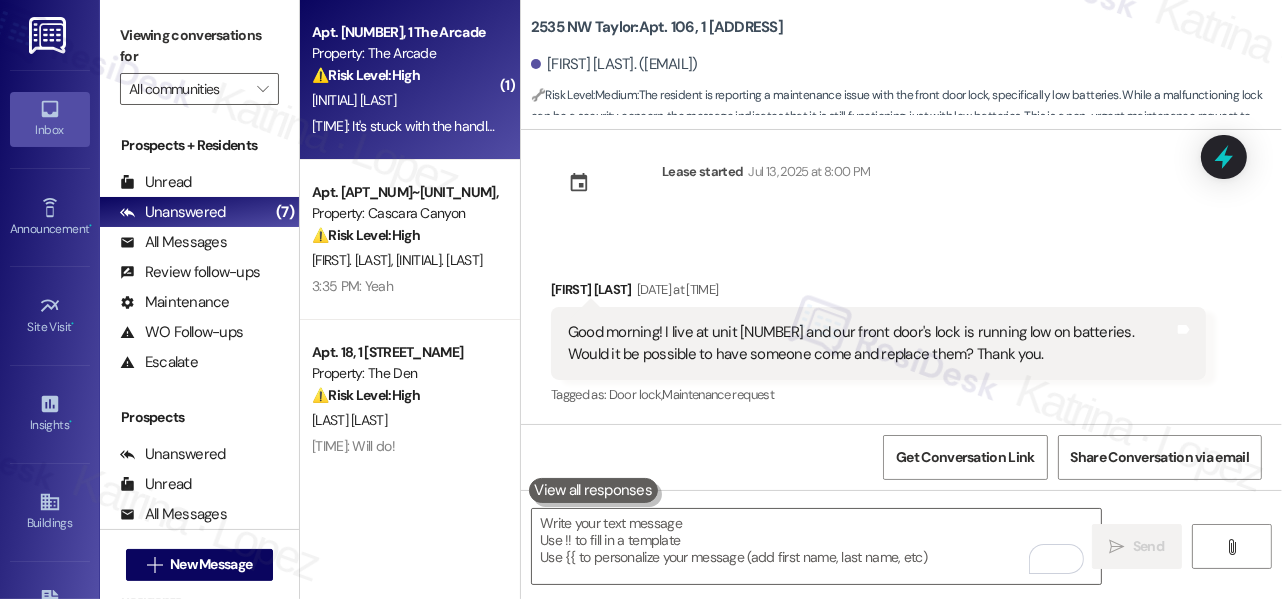 click on "[INITIAL] [LAST]" at bounding box center (404, 100) 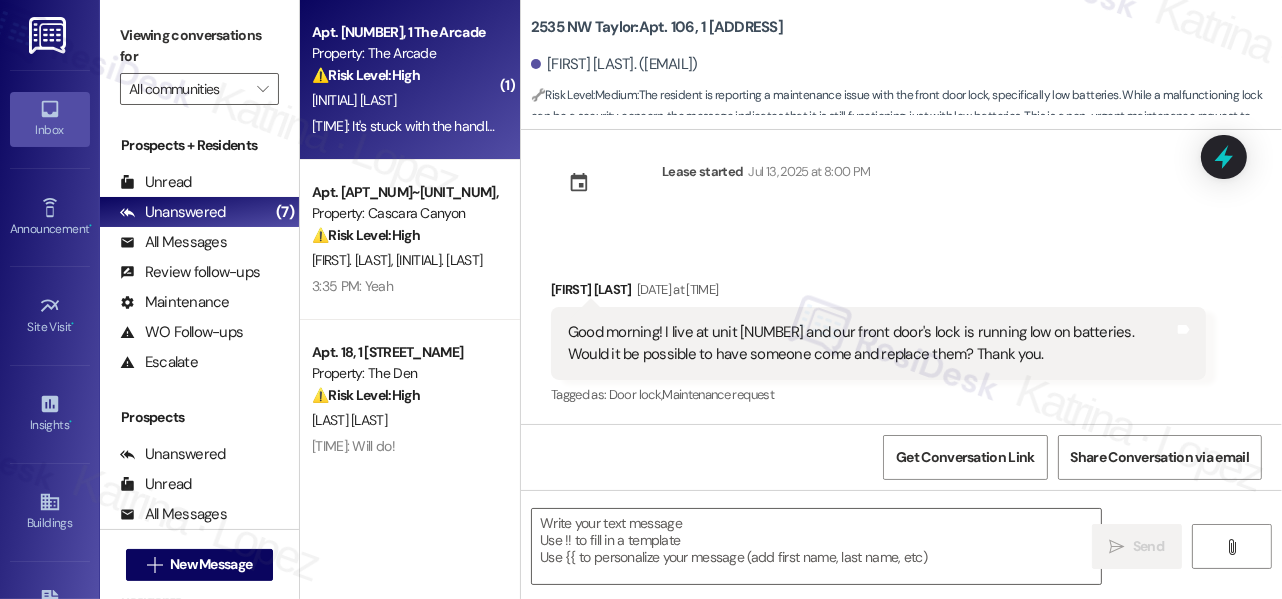 type on "Fetching suggested responses. Please feel free to read through the conversation in the meantime." 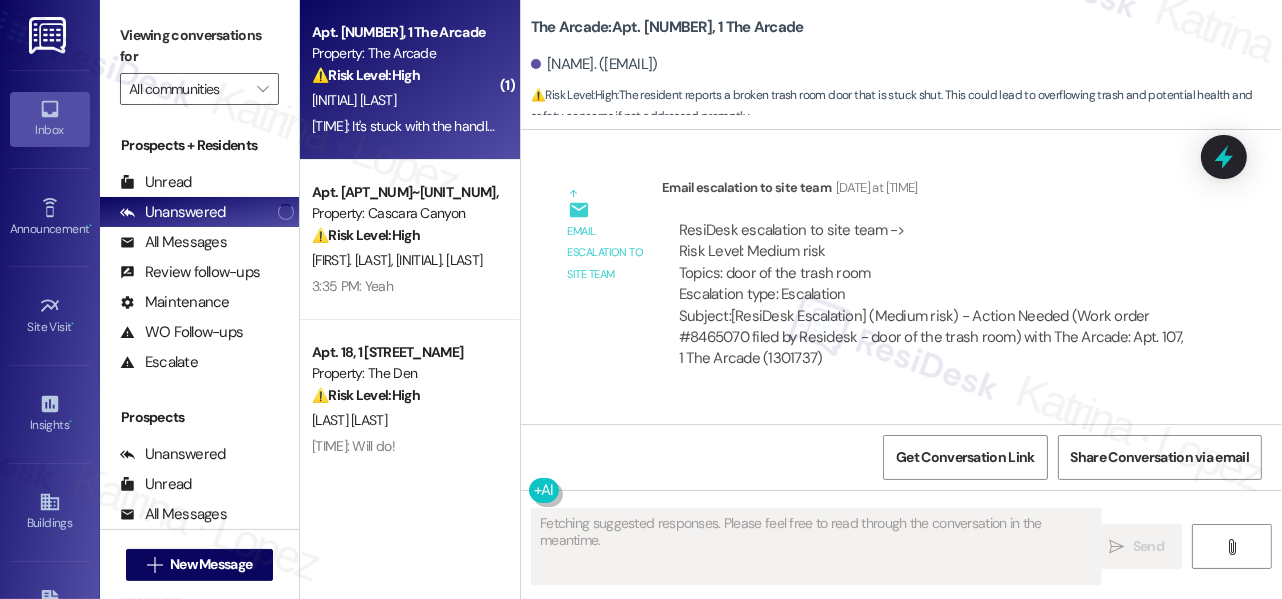 scroll, scrollTop: 11138, scrollLeft: 0, axis: vertical 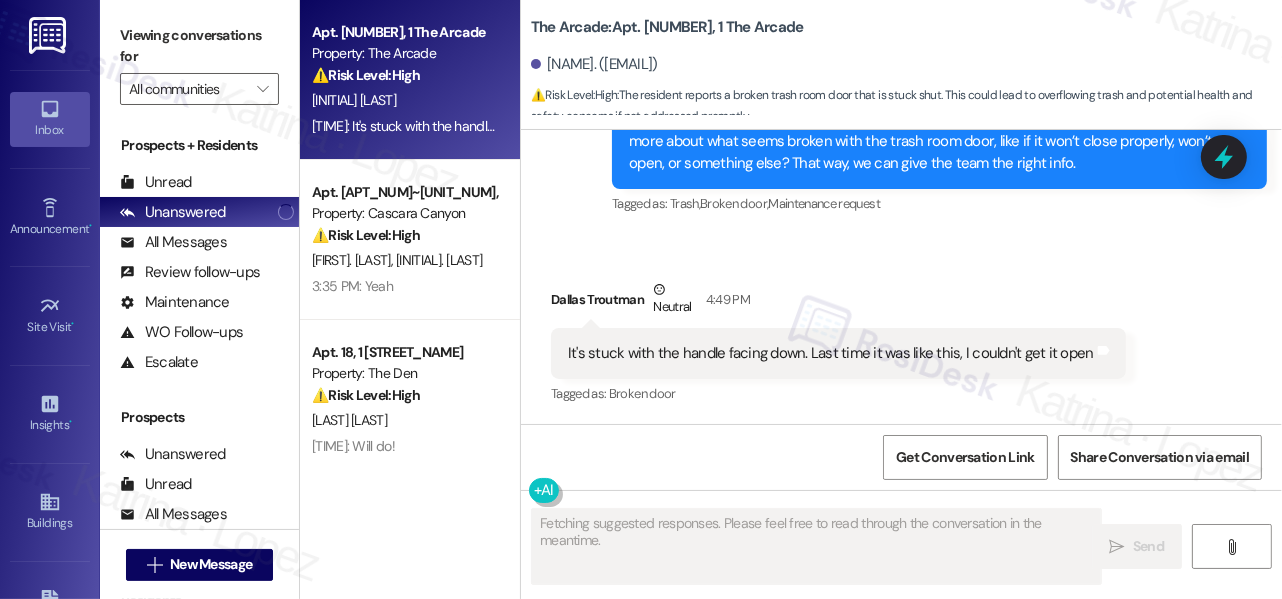 click on "It's stuck with the handle facing down. Last time it was like this, I couldn't get it open Tags and notes" at bounding box center [838, 353] 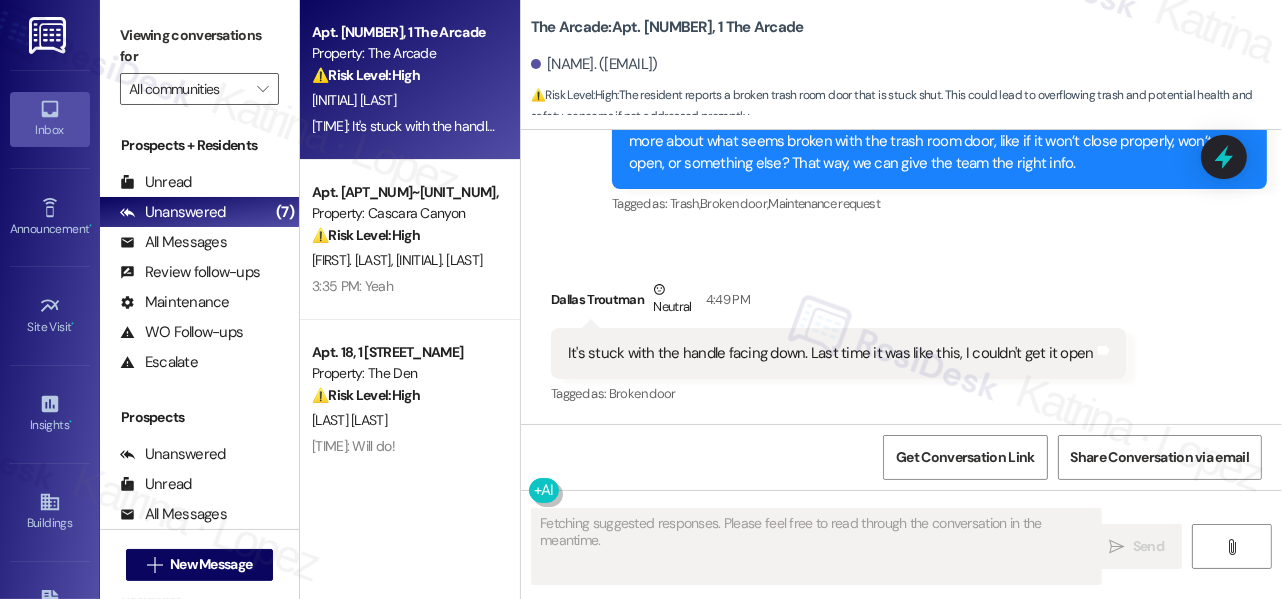 click on "It's stuck with the handle facing down. Last time it was like this, I couldn't get it open" at bounding box center (831, 353) 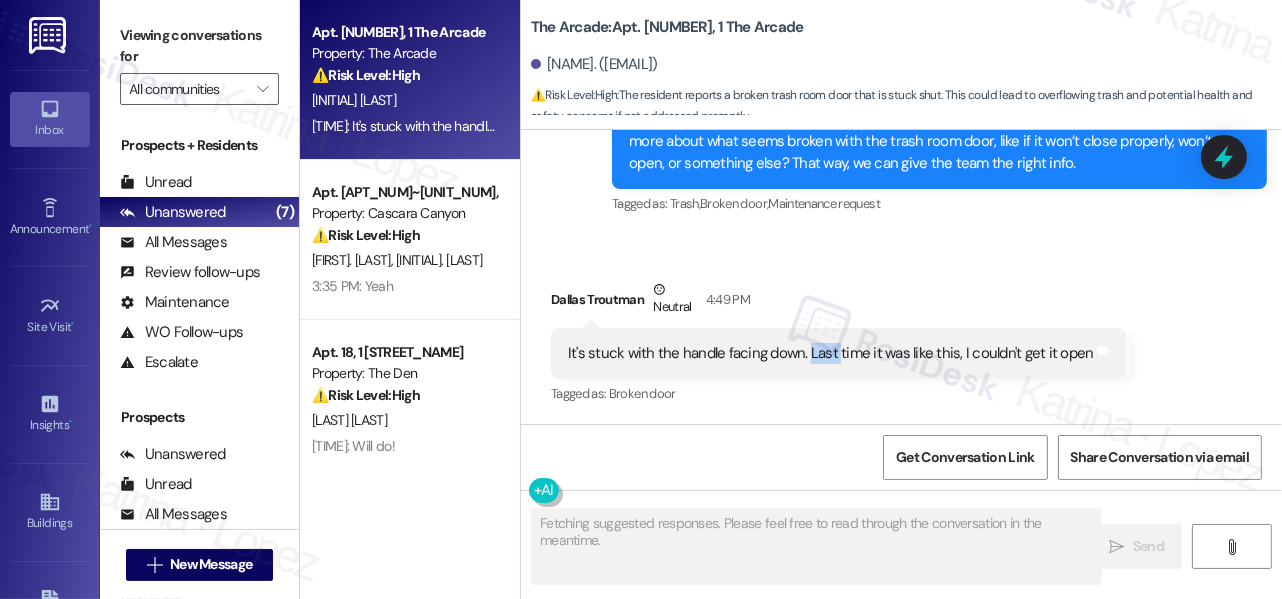 click on "It's stuck with the handle facing down. Last time it was like this, I couldn't get it open" at bounding box center [831, 353] 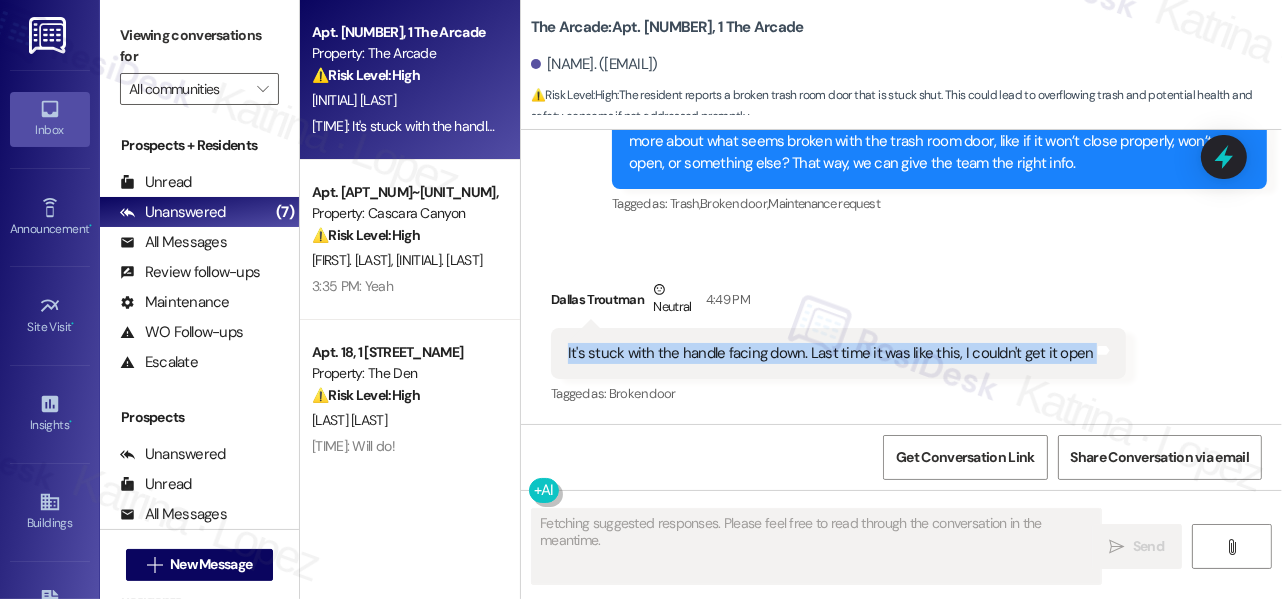 click on "It's stuck with the handle facing down. Last time it was like this, I couldn't get it open" at bounding box center [831, 353] 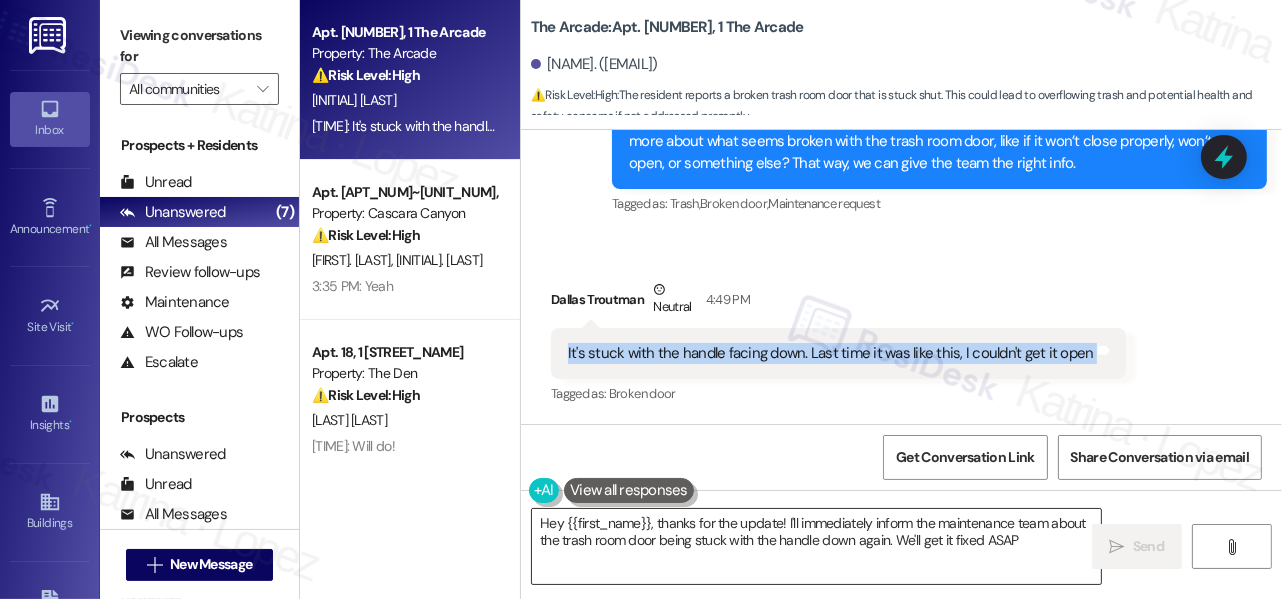 type on "Hey [FIRST], thanks for the update! I'll immediately inform the maintenance team about the trash room door being stuck with the handle down again. We'll get it fixed ASAP!" 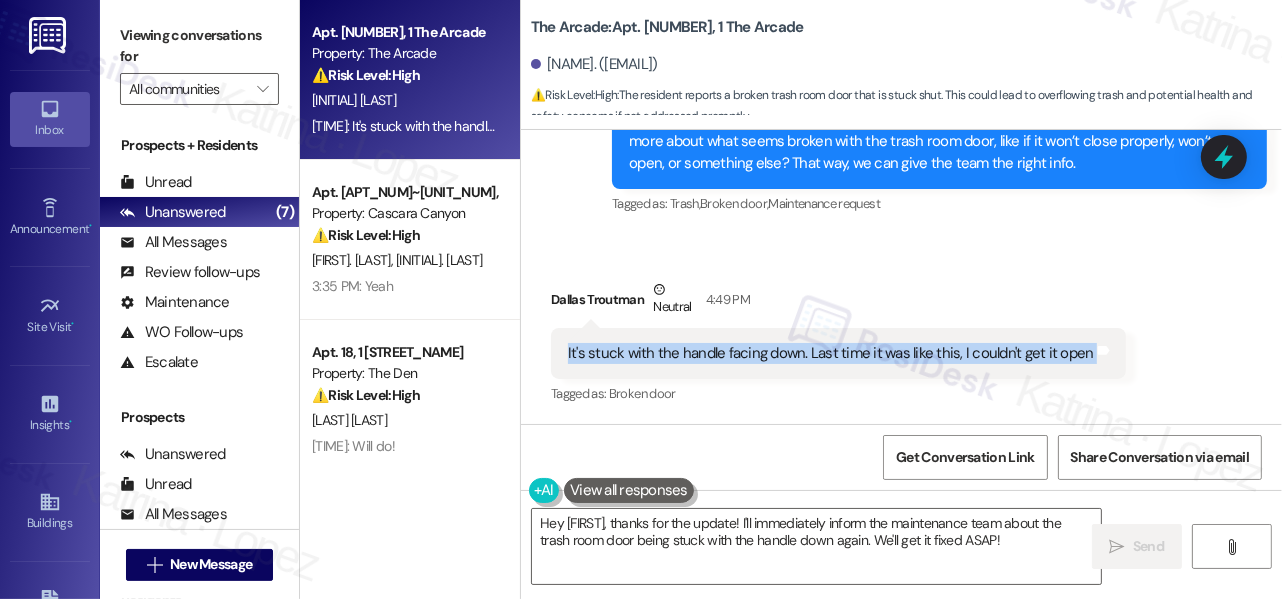 click on "It's stuck with the handle facing down. Last time it was like this, I couldn't get it open" at bounding box center [831, 353] 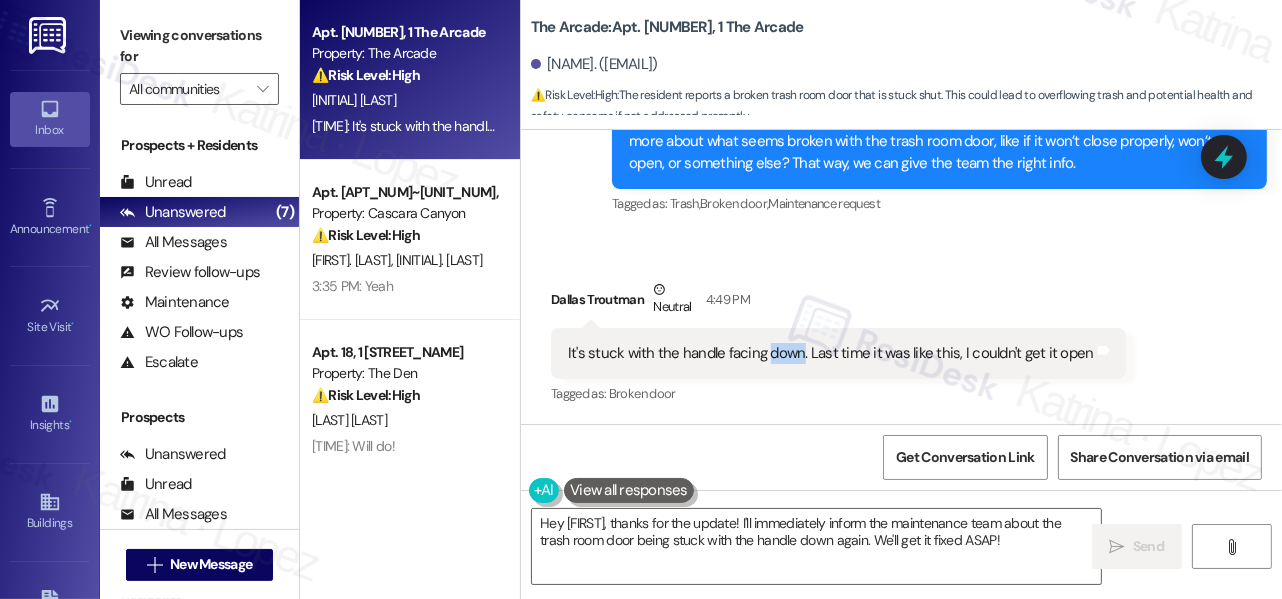 click on "It's stuck with the handle facing down. Last time it was like this, I couldn't get it open" at bounding box center (831, 353) 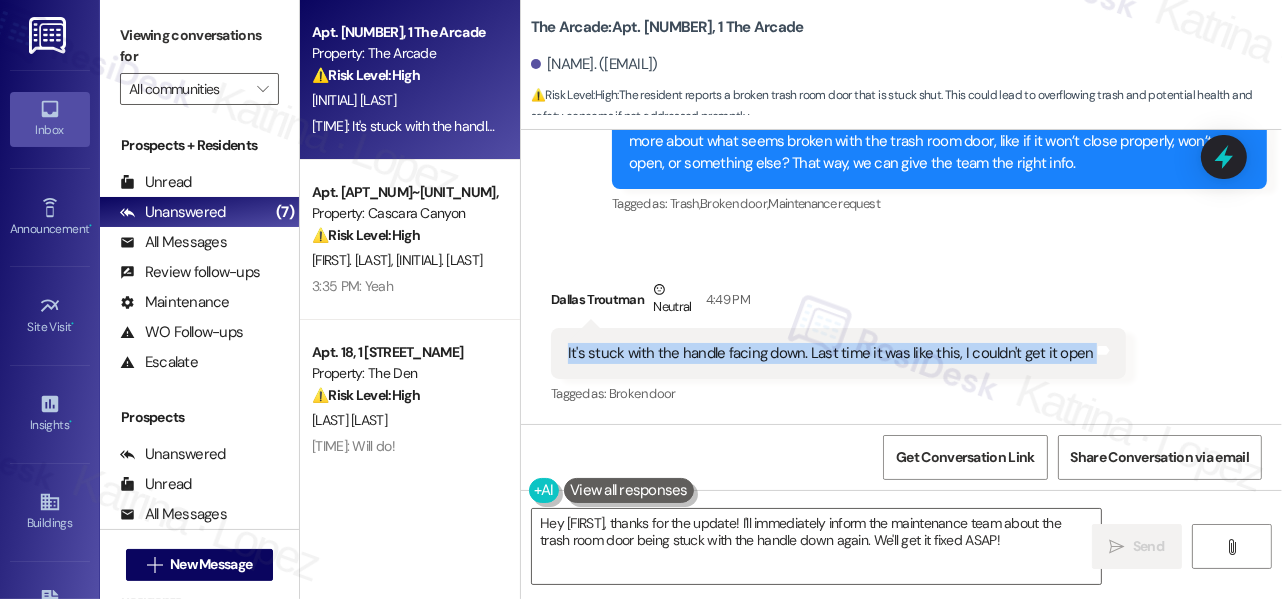 click on "It's stuck with the handle facing down. Last time it was like this, I couldn't get it open" at bounding box center [831, 353] 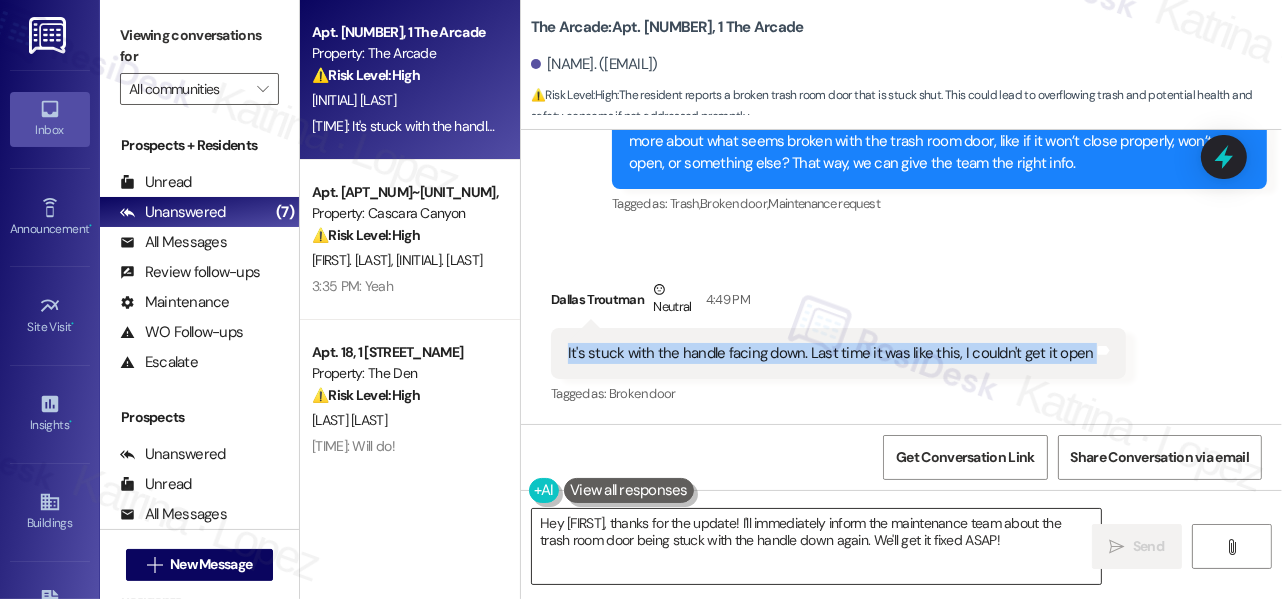 click on "Hey [FIRST], thanks for the update! I'll immediately inform the maintenance team about the trash room door being stuck with the handle down again. We'll get it fixed ASAP!" at bounding box center [816, 546] 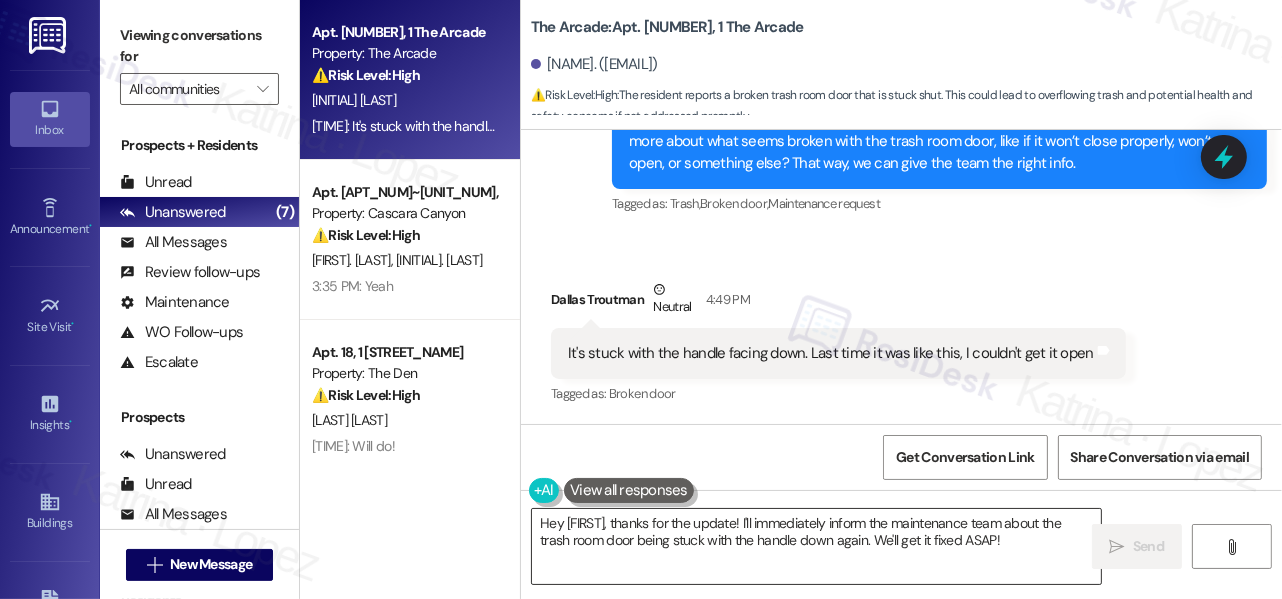 click on "Hey [FIRST], thanks for the update! I'll immediately inform the maintenance team about the trash room door being stuck with the handle down again. We'll get it fixed ASAP!" at bounding box center (816, 546) 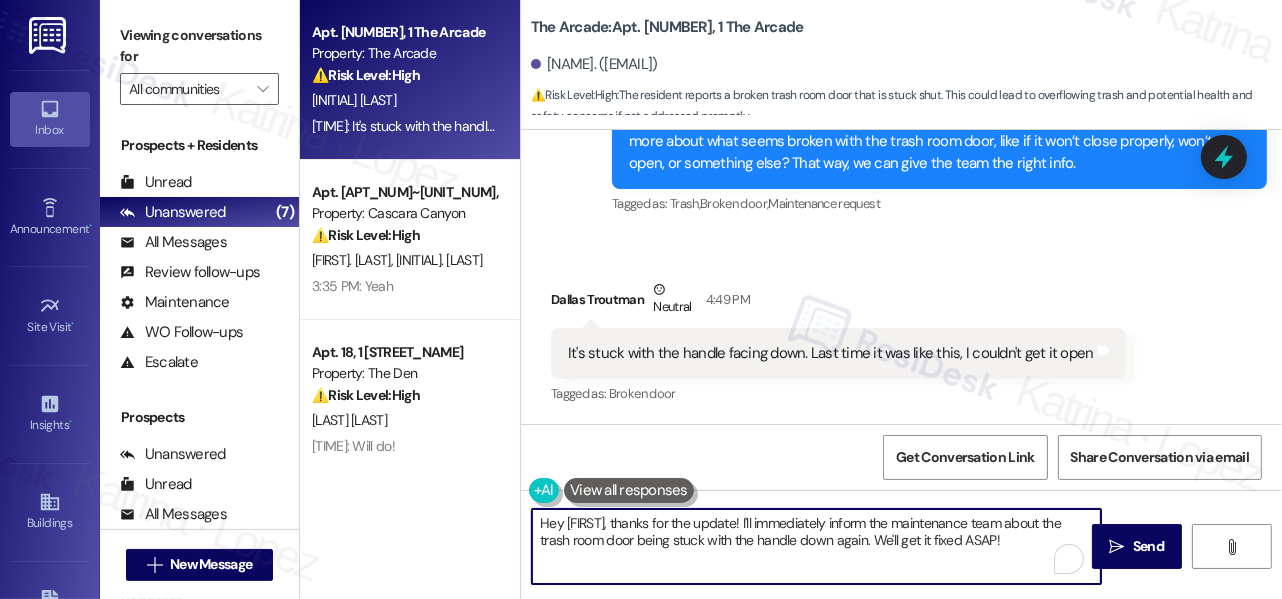 click on "Hey [FIRST], thanks for the update! I'll immediately inform the maintenance team about the trash room door being stuck with the handle down again. We'll get it fixed ASAP!" at bounding box center [816, 546] 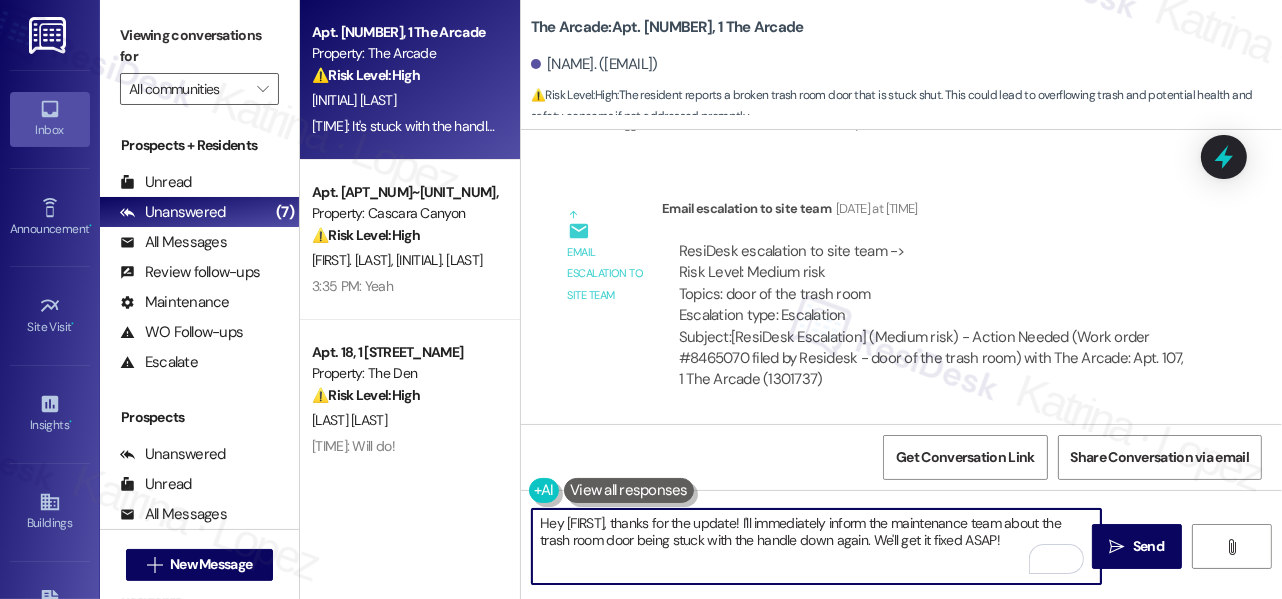 scroll, scrollTop: 10320, scrollLeft: 0, axis: vertical 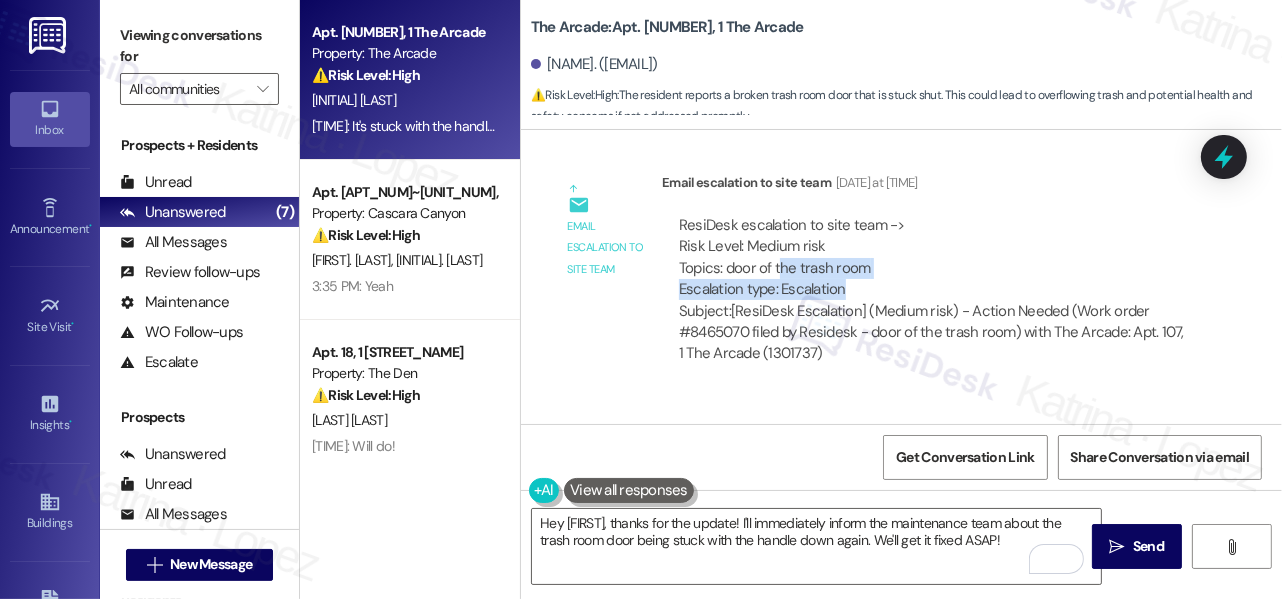 drag, startPoint x: 779, startPoint y: 287, endPoint x: 862, endPoint y: 307, distance: 85.37564 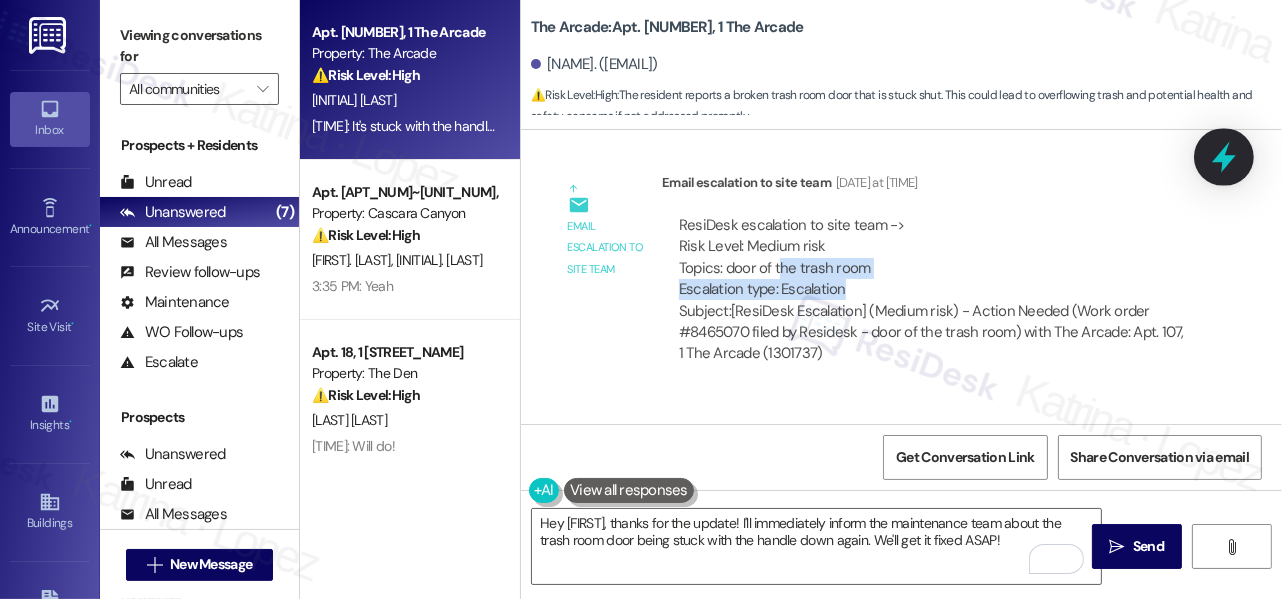 click at bounding box center [1224, 156] 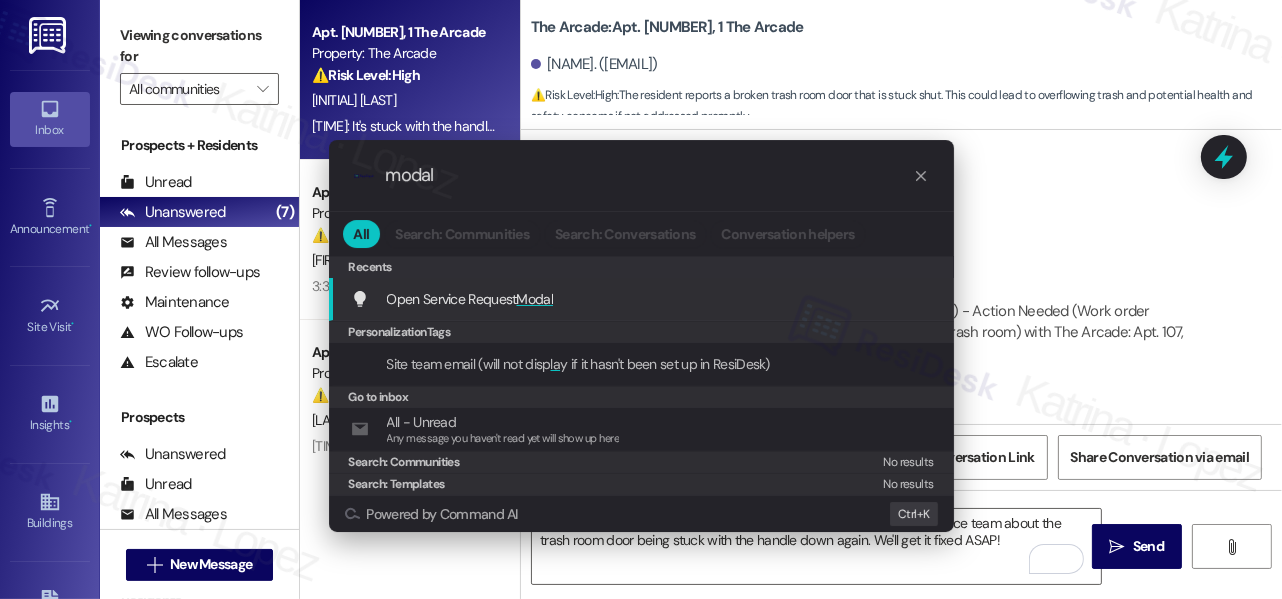click on "Modal" at bounding box center [535, 299] 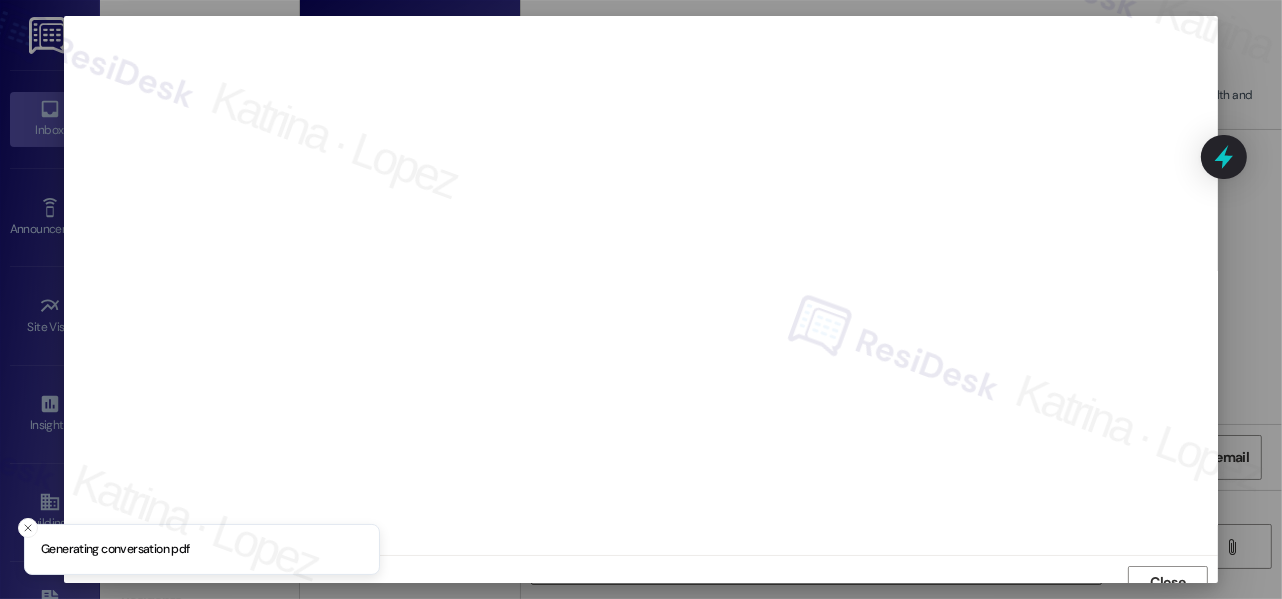 scroll, scrollTop: 14, scrollLeft: 0, axis: vertical 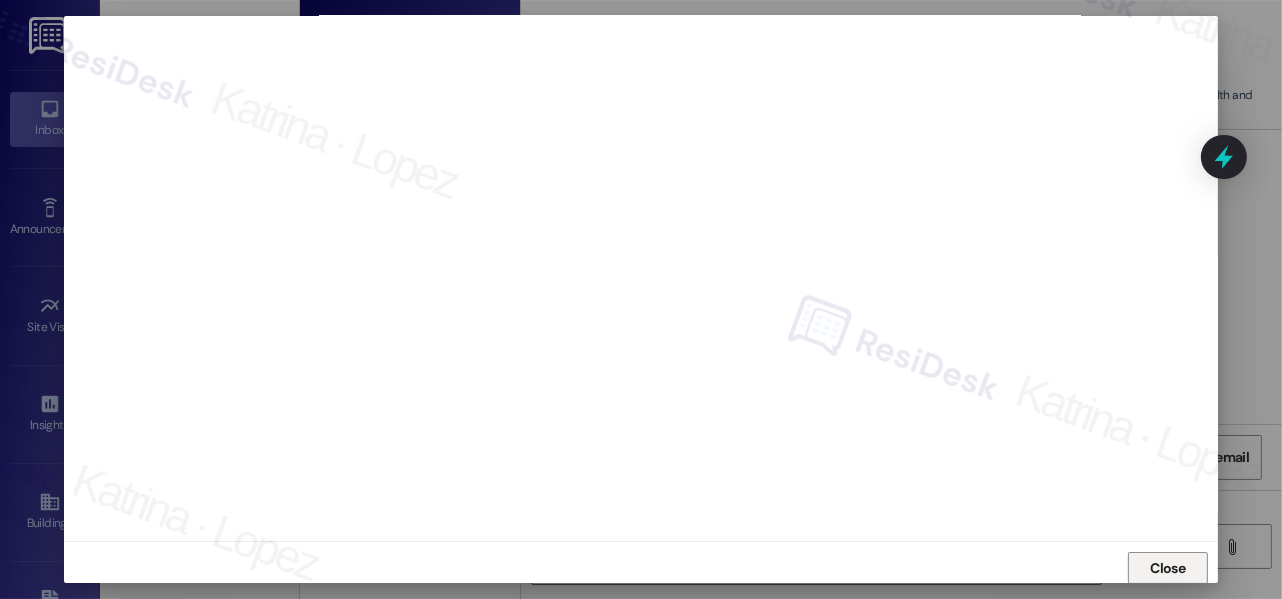 click on "Close" at bounding box center [1168, 568] 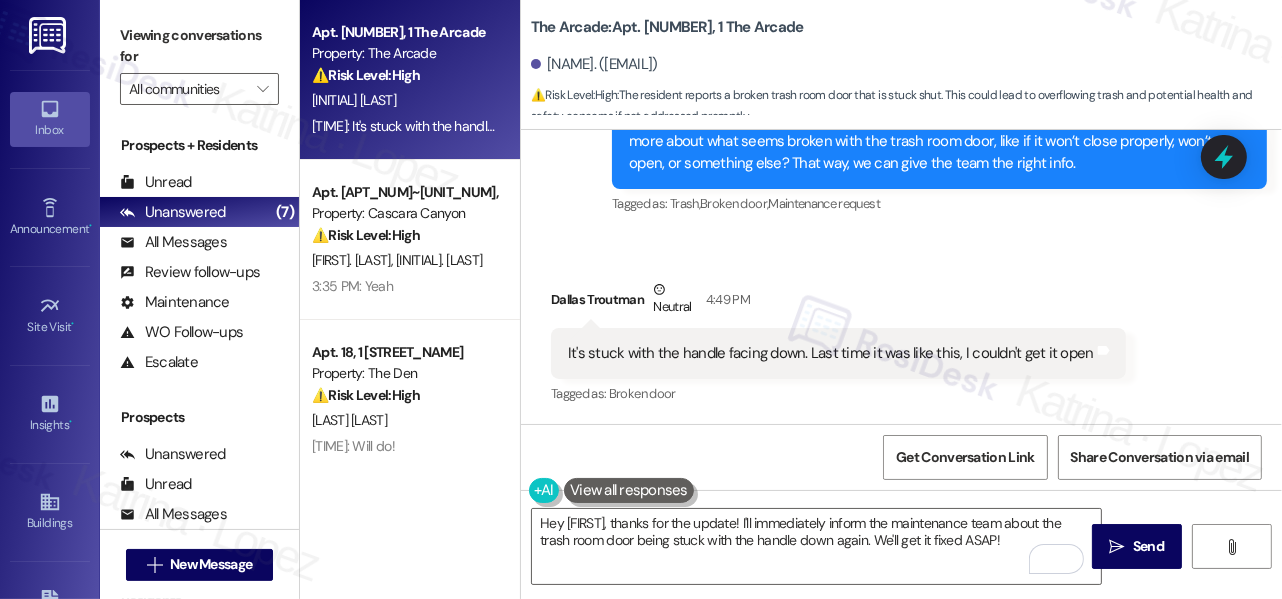 scroll, scrollTop: 11139, scrollLeft: 0, axis: vertical 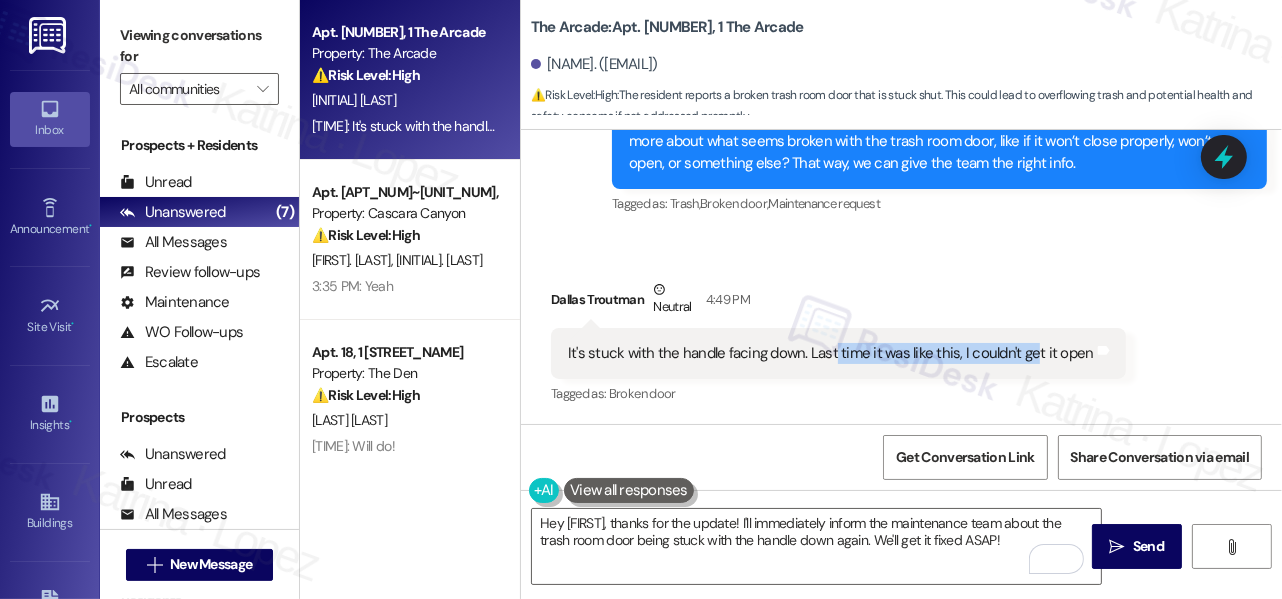drag, startPoint x: 831, startPoint y: 354, endPoint x: 1027, endPoint y: 354, distance: 196 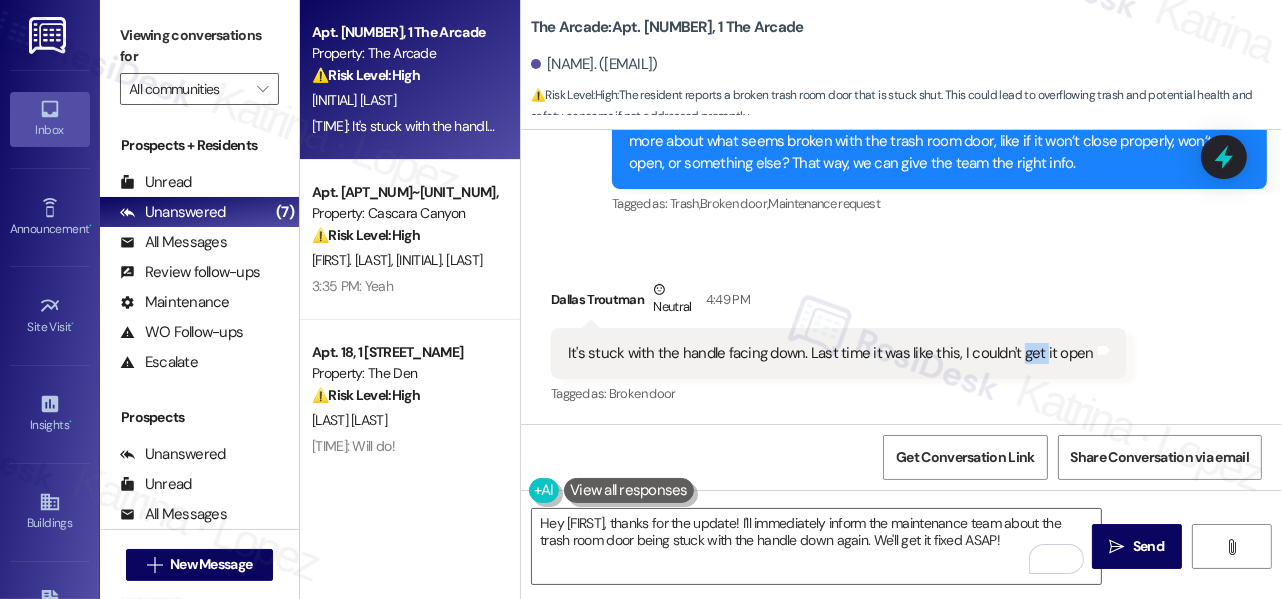 click on "It's stuck with the handle facing down. Last time it was like this, I couldn't get it open" at bounding box center [831, 353] 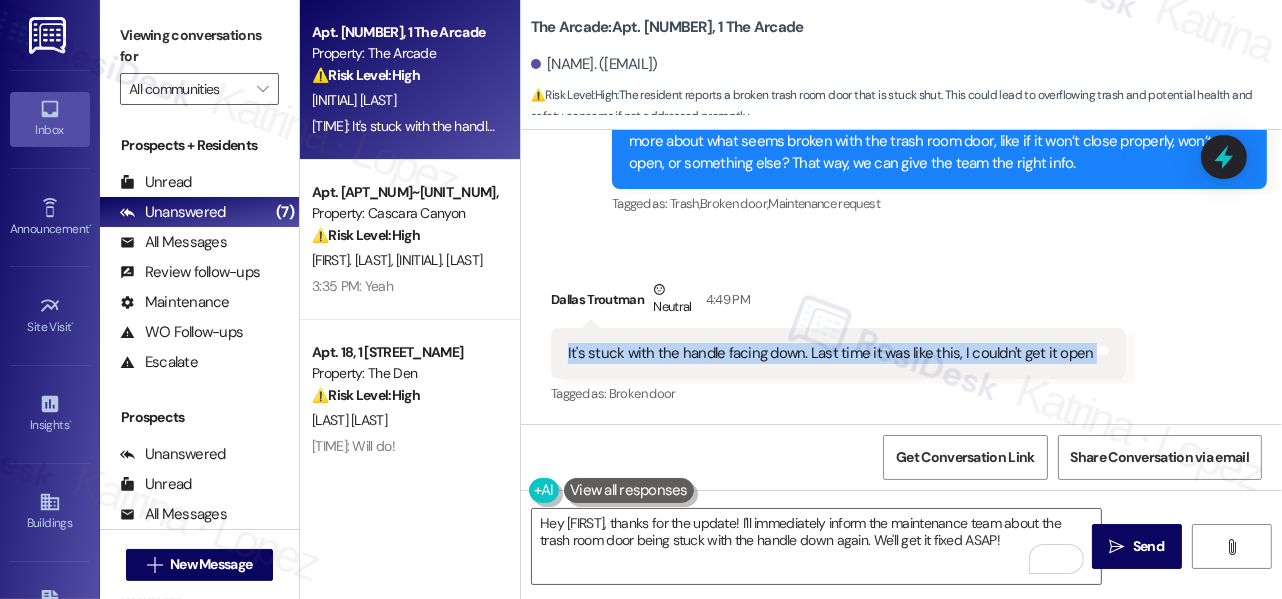 click on "It's stuck with the handle facing down. Last time it was like this, I couldn't get it open" at bounding box center [831, 353] 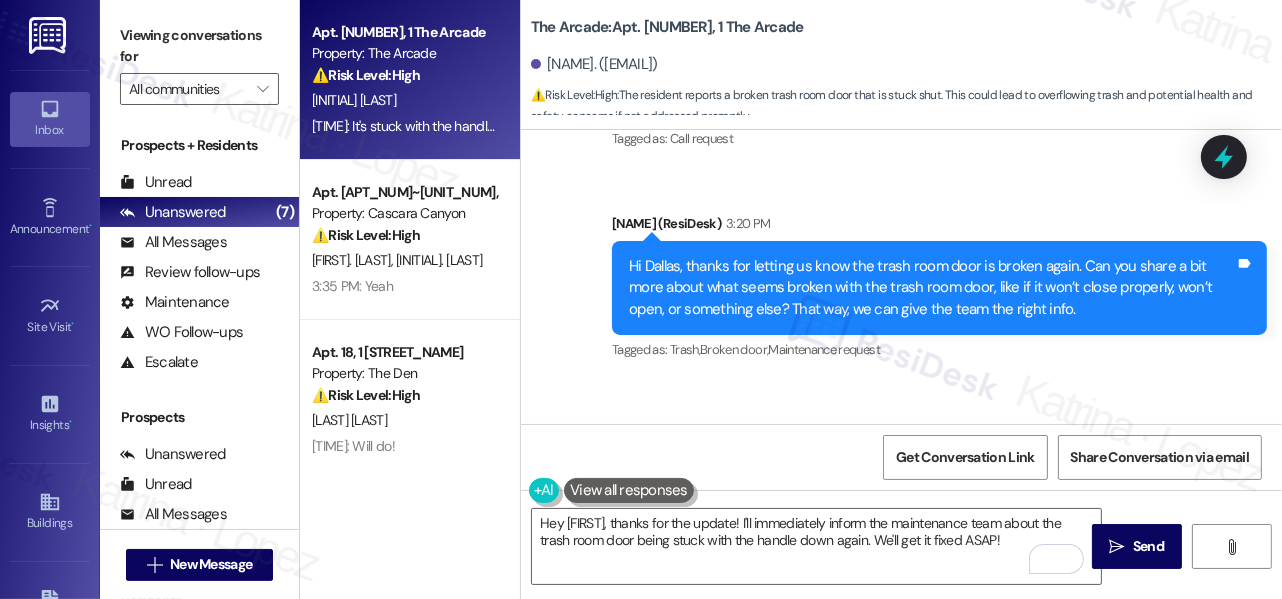 scroll, scrollTop: 11048, scrollLeft: 0, axis: vertical 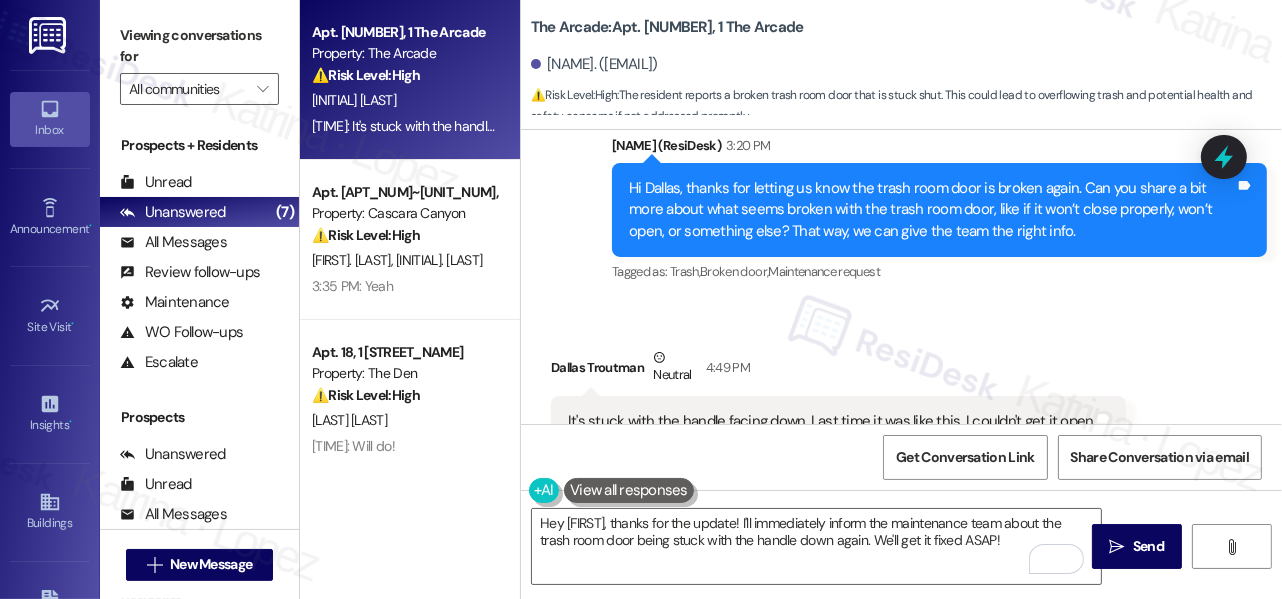 click on "Hi Dallas, thanks for letting us know the trash room door is broken again. Can you share a bit more about what seems broken with the trash room door, like if it won’t close properly, won’t open, or something else? That way, we can give the team the right info." at bounding box center (932, 210) 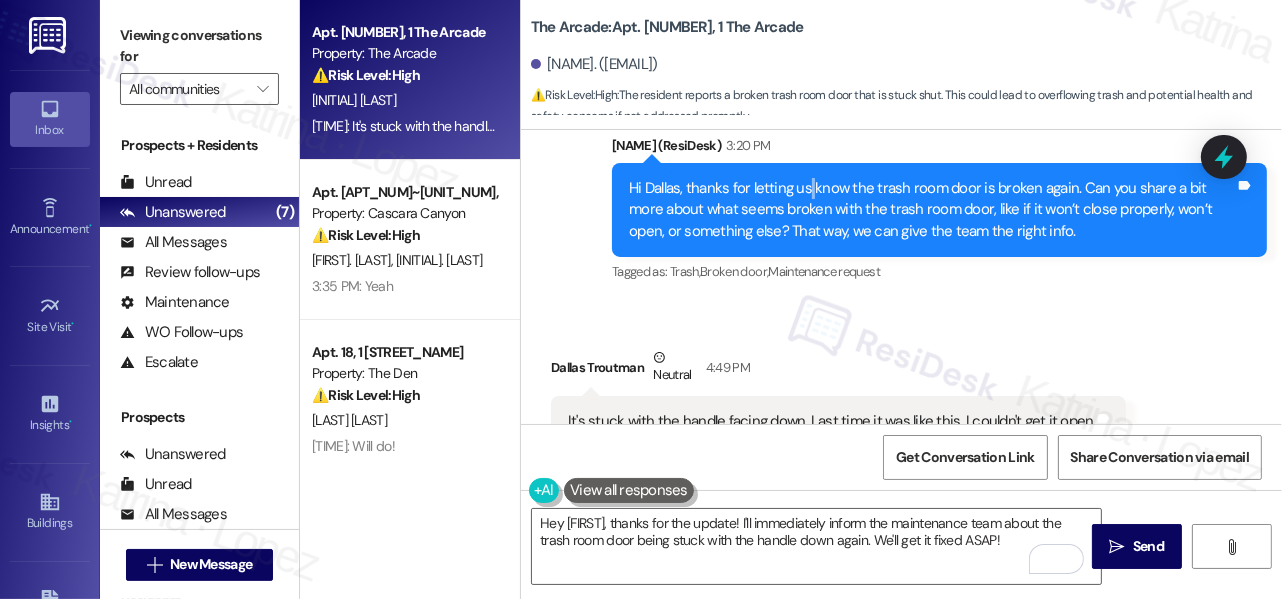 click on "Hi Dallas, thanks for letting us know the trash room door is broken again. Can you share a bit more about what seems broken with the trash room door, like if it won’t close properly, won’t open, or something else? That way, we can give the team the right info." at bounding box center [932, 210] 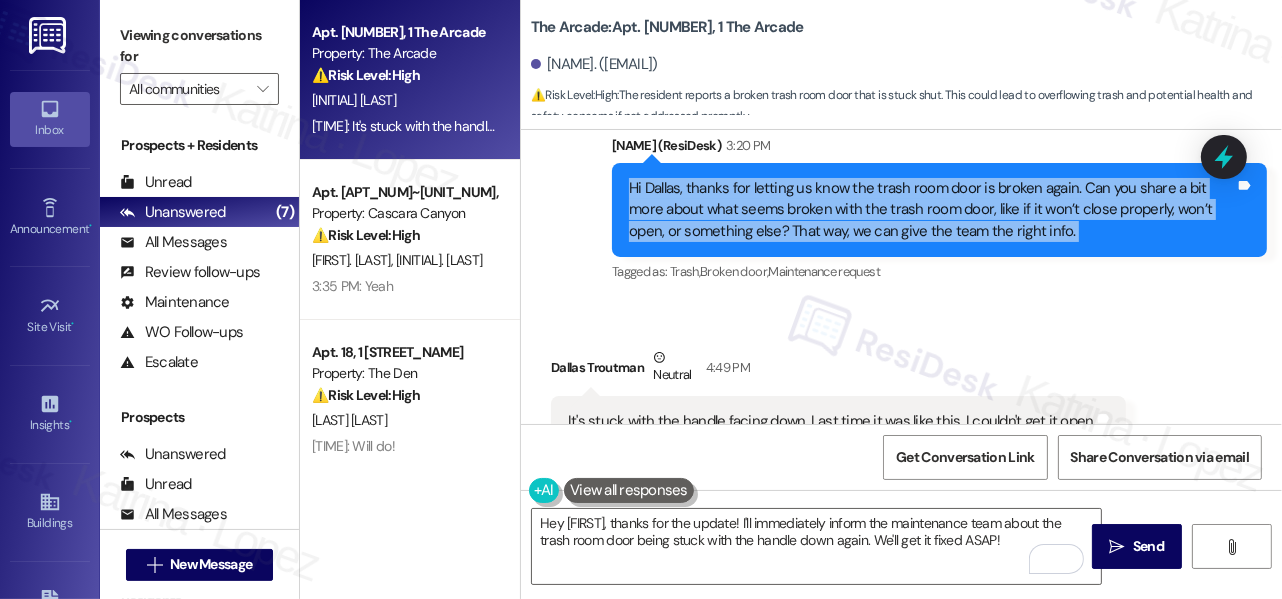 click on "Hi Dallas, thanks for letting us know the trash room door is broken again. Can you share a bit more about what seems broken with the trash room door, like if it won’t close properly, won’t open, or something else? That way, we can give the team the right info." at bounding box center [932, 210] 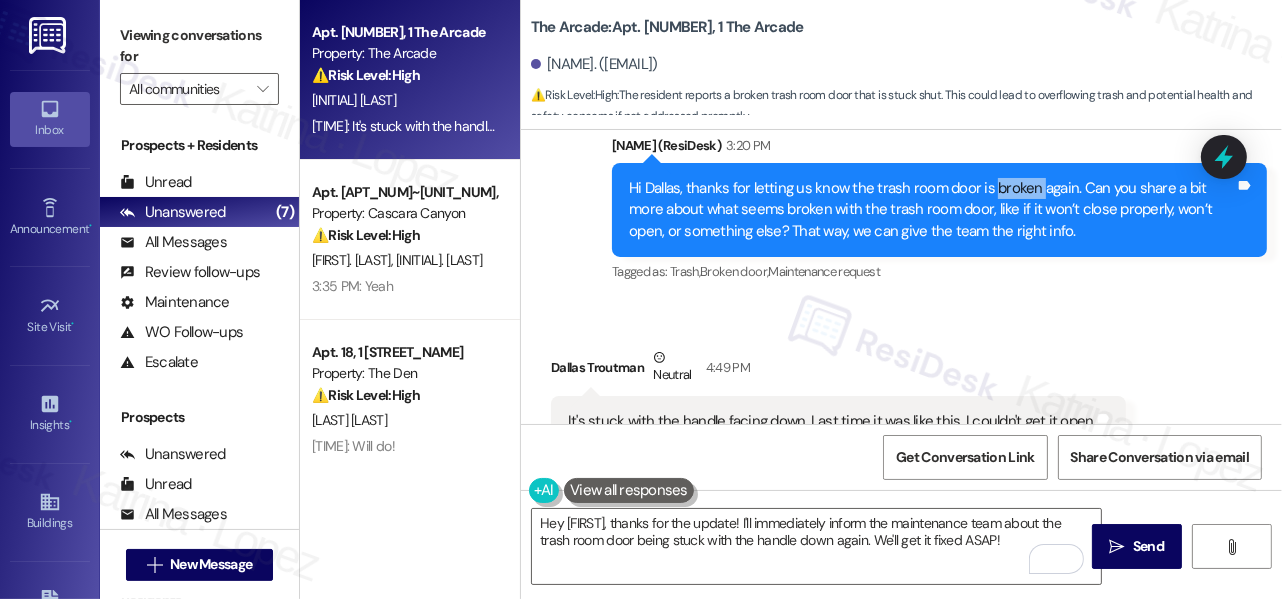 click on "Hi Dallas, thanks for letting us know the trash room door is broken again. Can you share a bit more about what seems broken with the trash room door, like if it won’t close properly, won’t open, or something else? That way, we can give the team the right info." at bounding box center (932, 210) 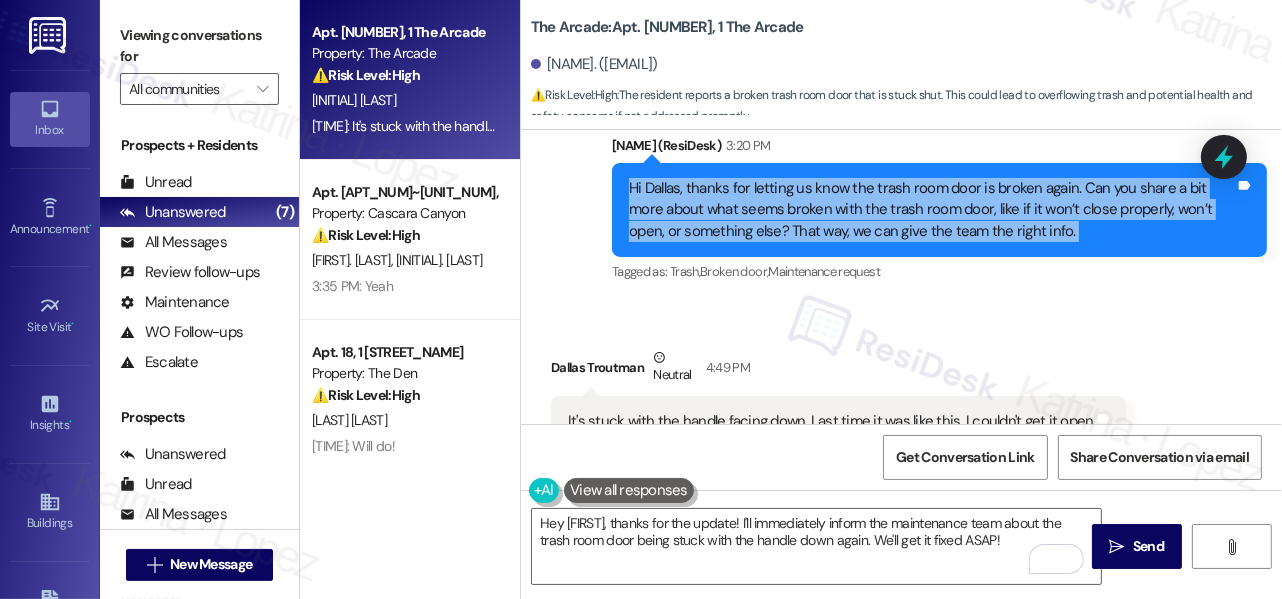 click on "Hi Dallas, thanks for letting us know the trash room door is broken again. Can you share a bit more about what seems broken with the trash room door, like if it won’t close properly, won’t open, or something else? That way, we can give the team the right info." at bounding box center [932, 210] 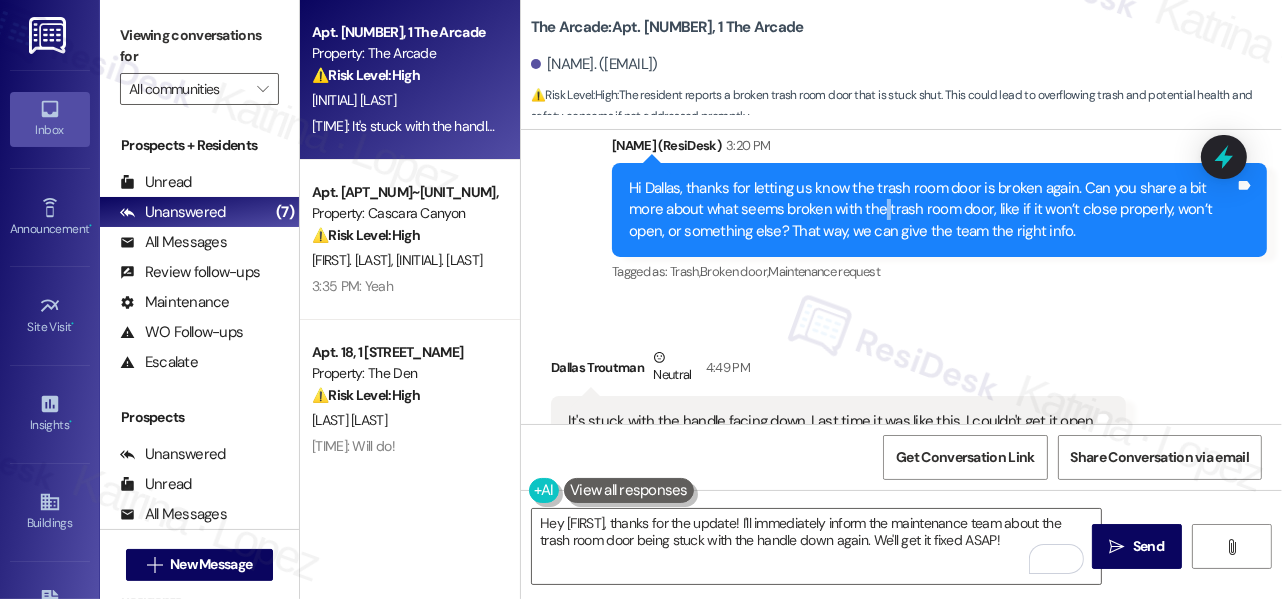 click on "Hi Dallas, thanks for letting us know the trash room door is broken again. Can you share a bit more about what seems broken with the trash room door, like if it won’t close properly, won’t open, or something else? That way, we can give the team the right info." at bounding box center (932, 210) 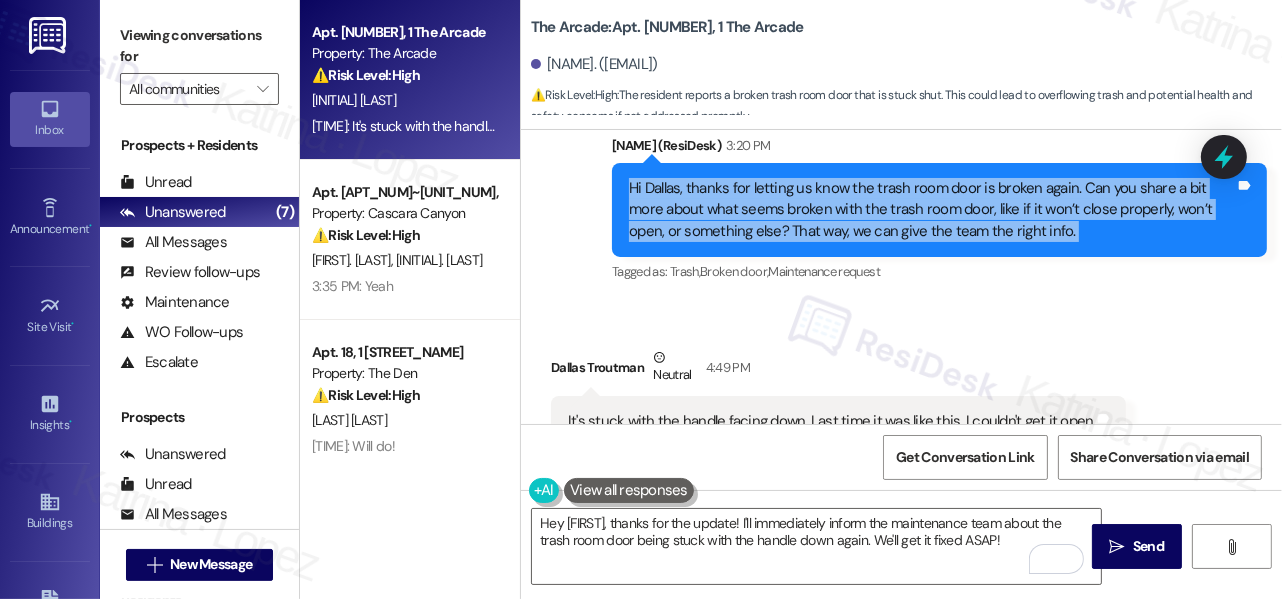 click on "Hi Dallas, thanks for letting us know the trash room door is broken again. Can you share a bit more about what seems broken with the trash room door, like if it won’t close properly, won’t open, or something else? That way, we can give the team the right info." at bounding box center [932, 210] 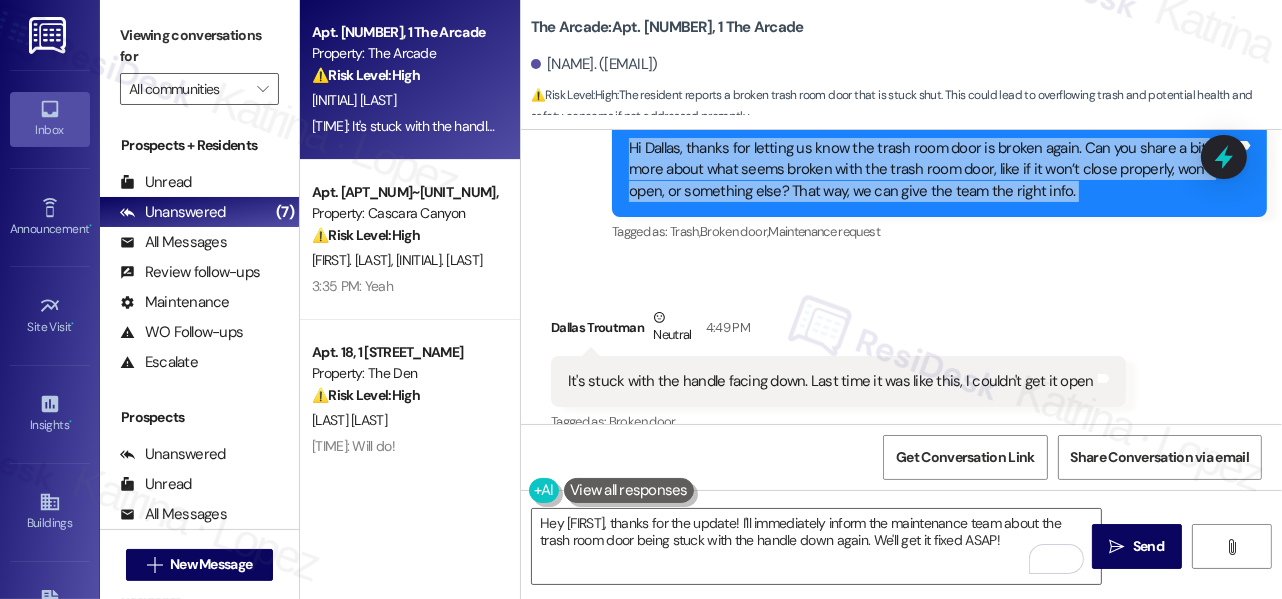 scroll, scrollTop: 11139, scrollLeft: 0, axis: vertical 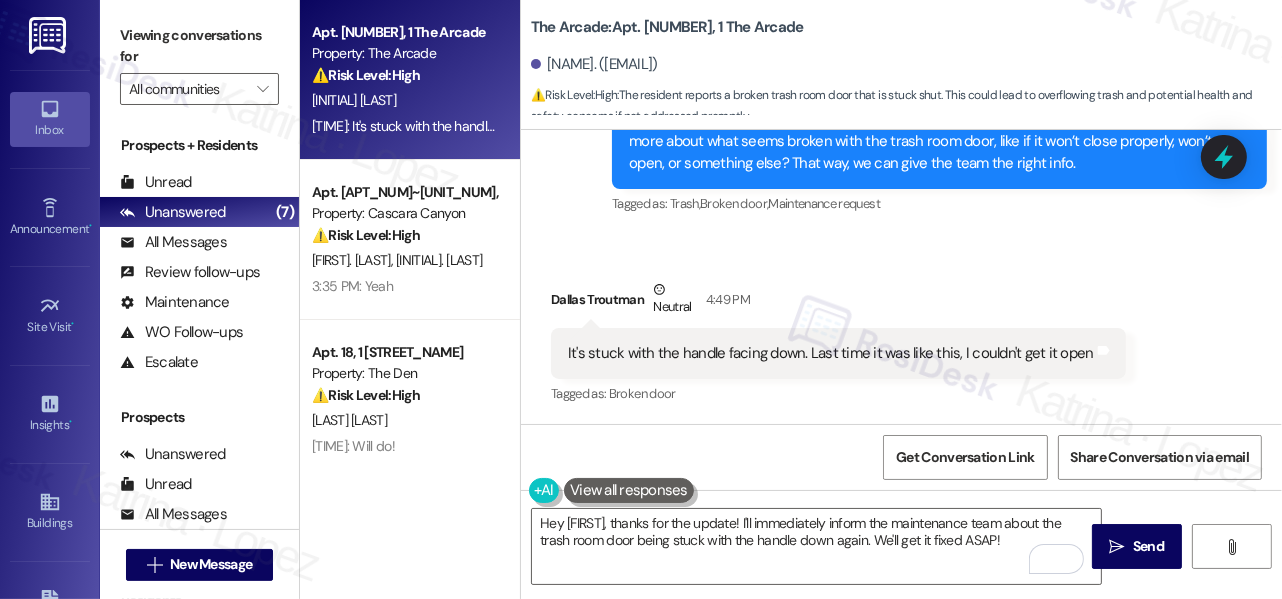 click on "It's stuck with the handle facing down. Last time it was like this, I couldn't get it open" at bounding box center [831, 353] 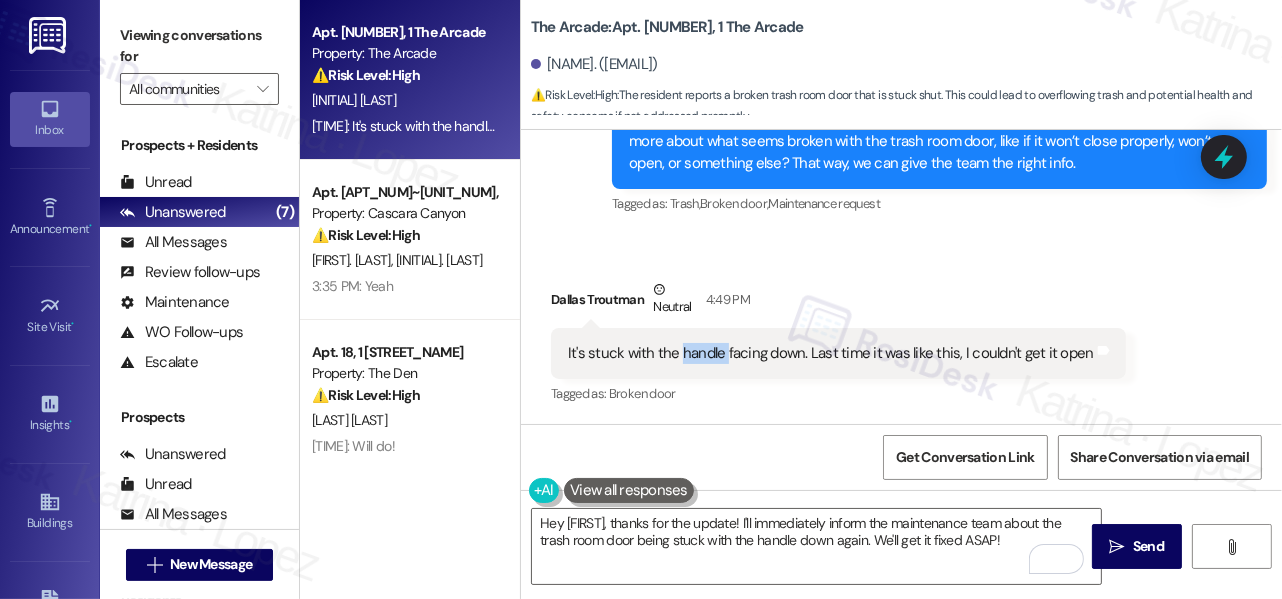 click on "It's stuck with the handle facing down. Last time it was like this, I couldn't get it open" at bounding box center (831, 353) 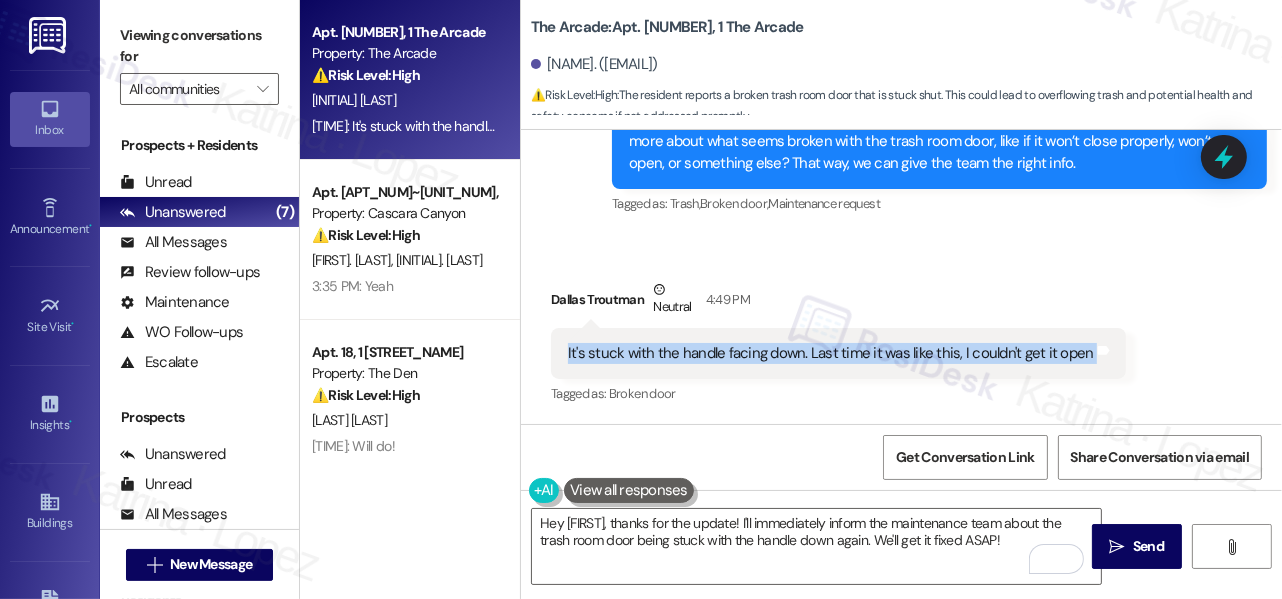 click on "It's stuck with the handle facing down. Last time it was like this, I couldn't get it open" at bounding box center (831, 353) 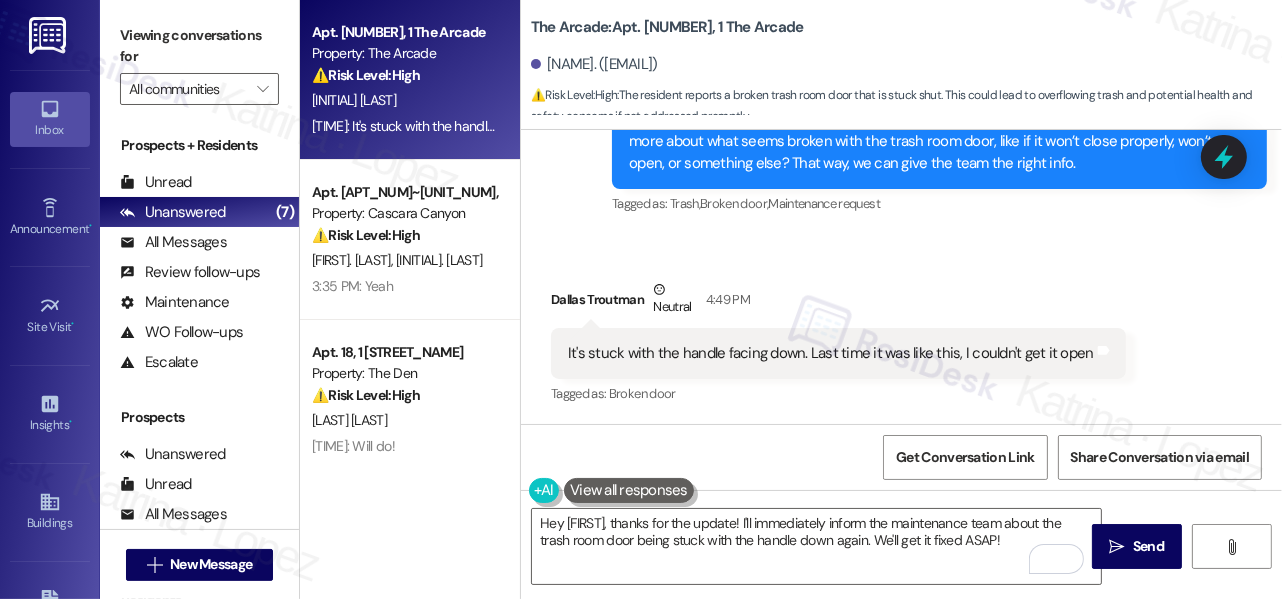 click on "[FIRST] [LAST] Neutral [TIME]" at bounding box center (838, 303) 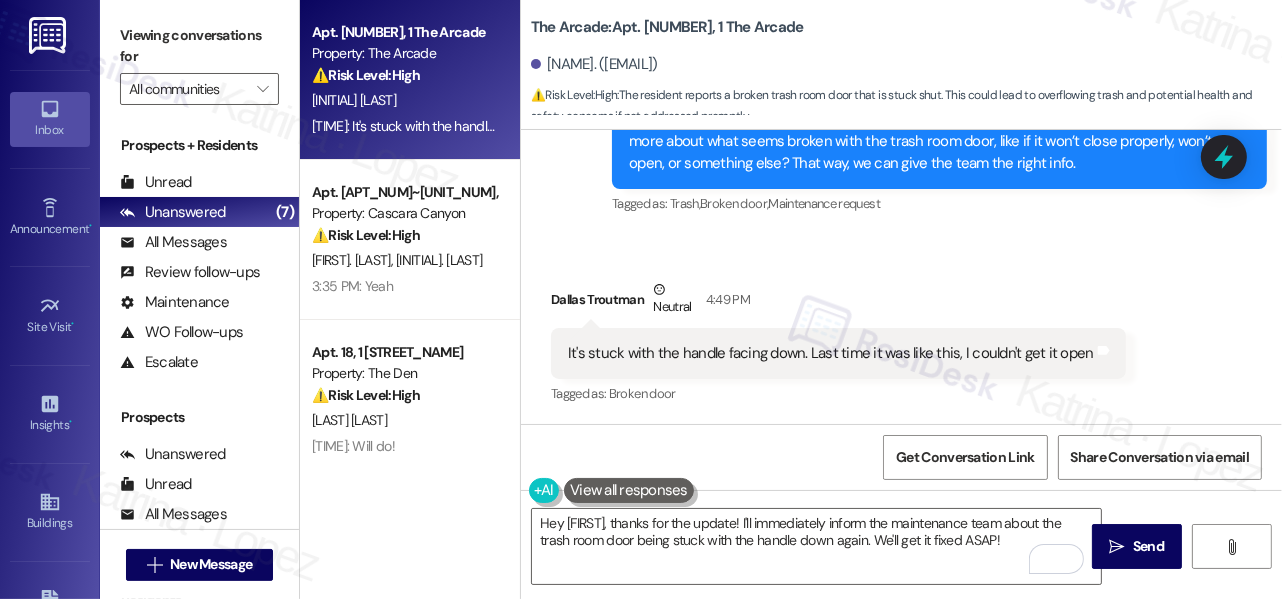 click on "It's stuck with the handle facing down. Last time it was like this, I couldn't get it open" at bounding box center [831, 353] 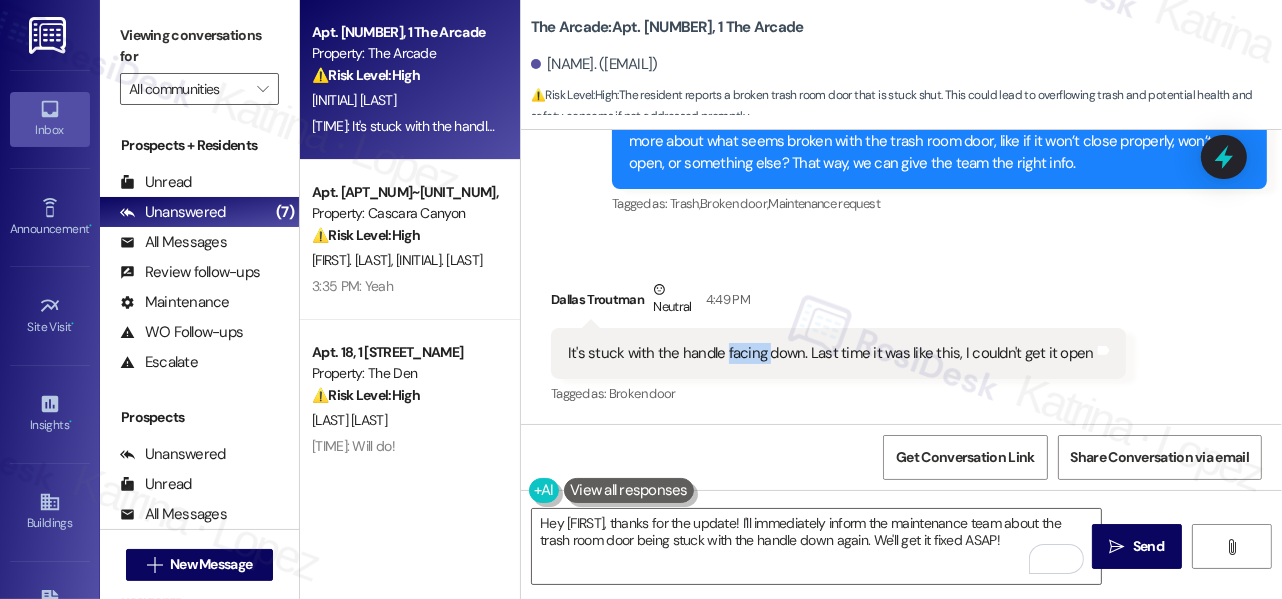 click on "It's stuck with the handle facing down. Last time it was like this, I couldn't get it open" at bounding box center (831, 353) 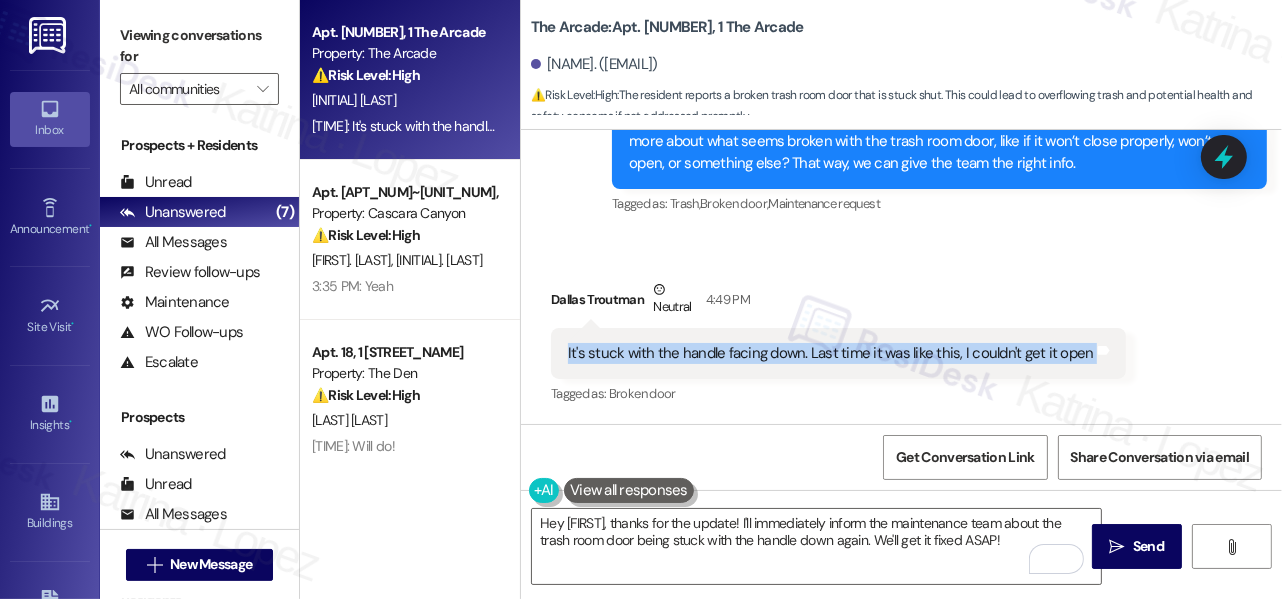 click on "It's stuck with the handle facing down. Last time it was like this, I couldn't get it open" at bounding box center (831, 353) 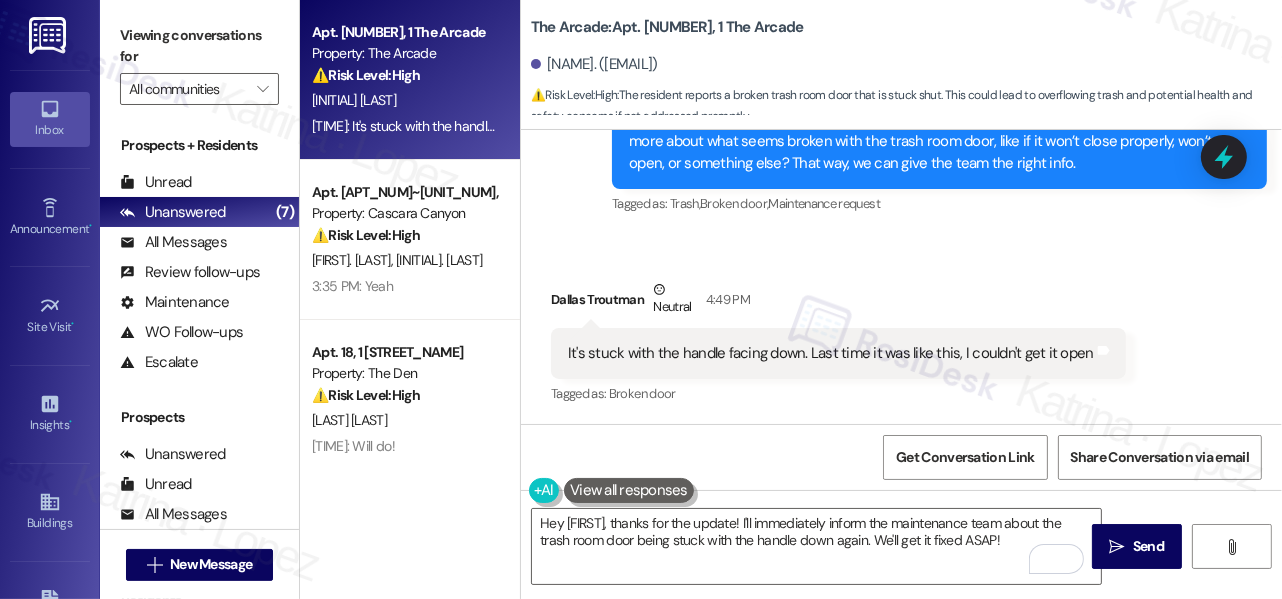 click on "Viewing conversations for" at bounding box center (199, 46) 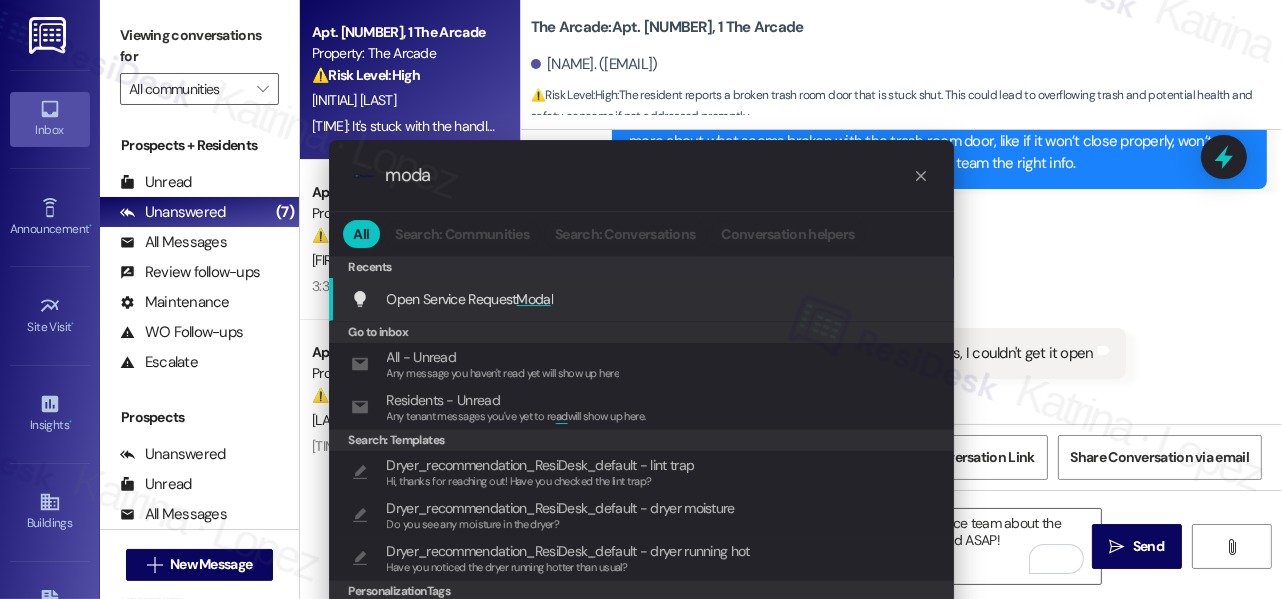 click on "Open Service Request  Moda l" at bounding box center [470, 299] 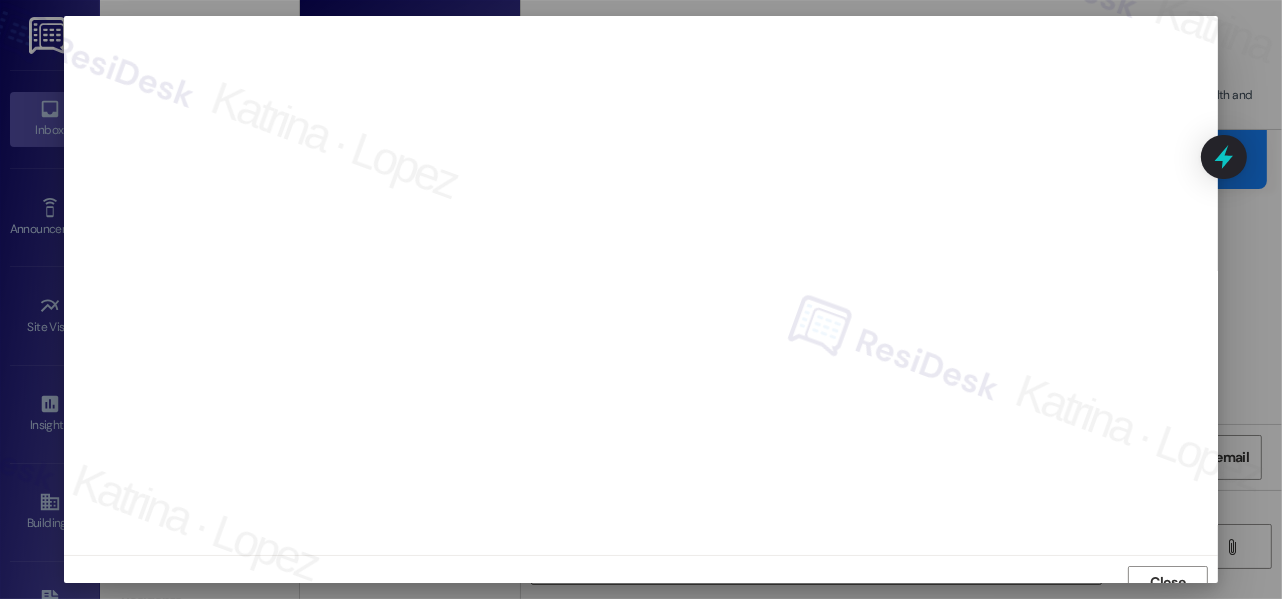 scroll, scrollTop: 14, scrollLeft: 0, axis: vertical 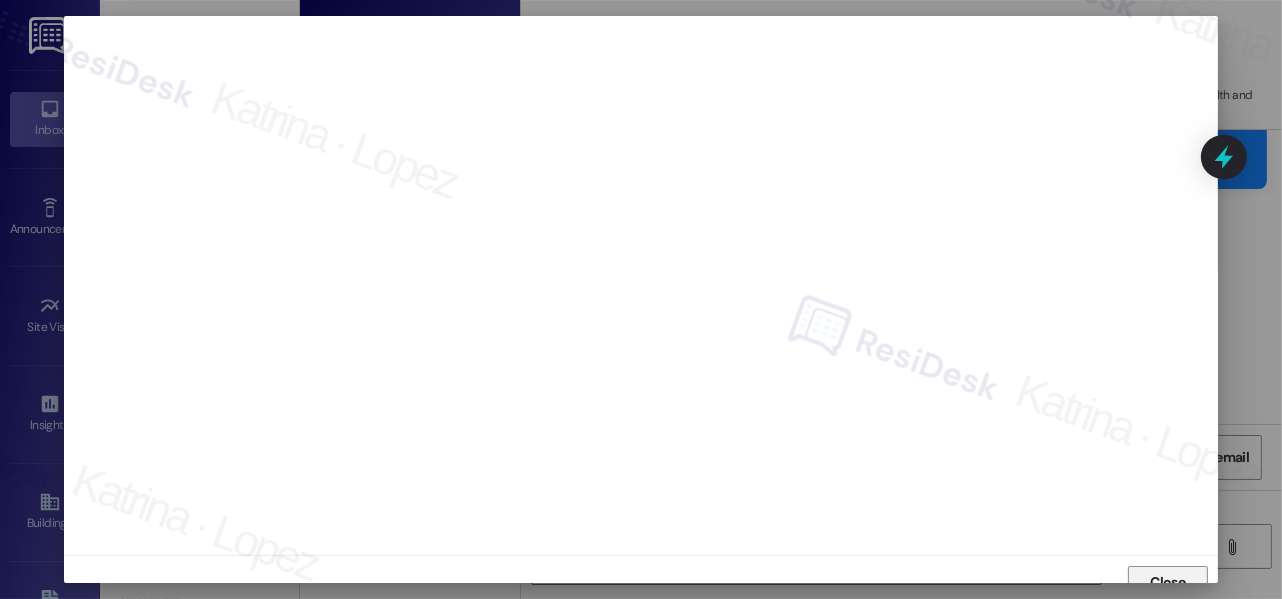 click on "Close" at bounding box center (1168, 582) 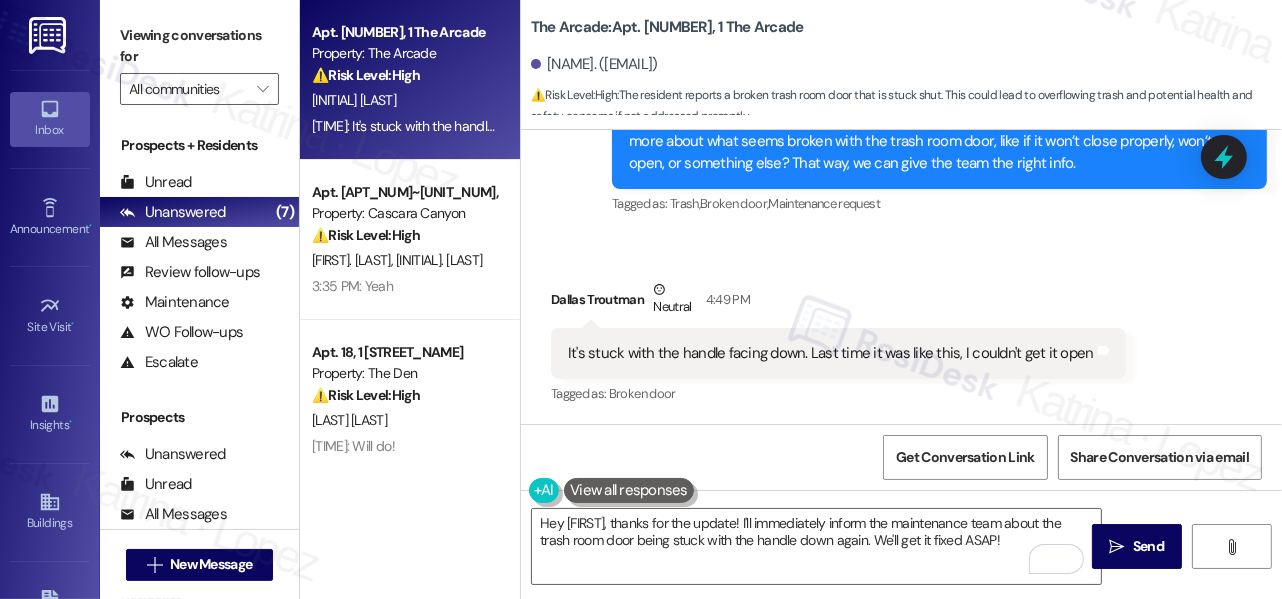 click on "Viewing conversations for" at bounding box center (199, 46) 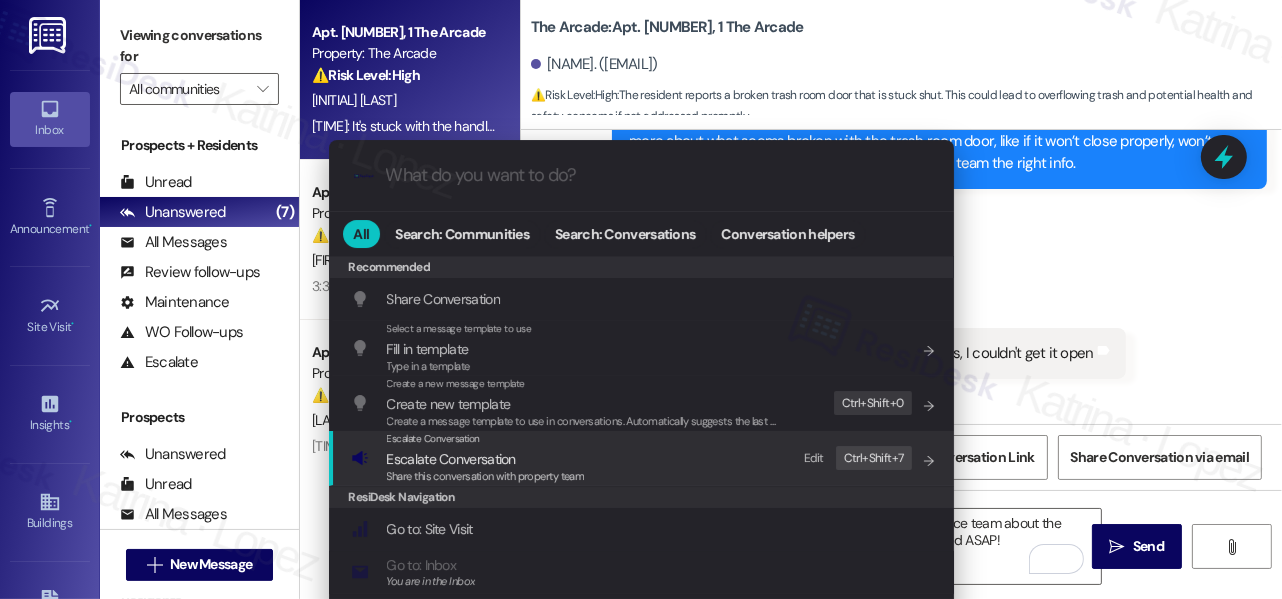 click on "Escalate Conversation" at bounding box center (486, 459) 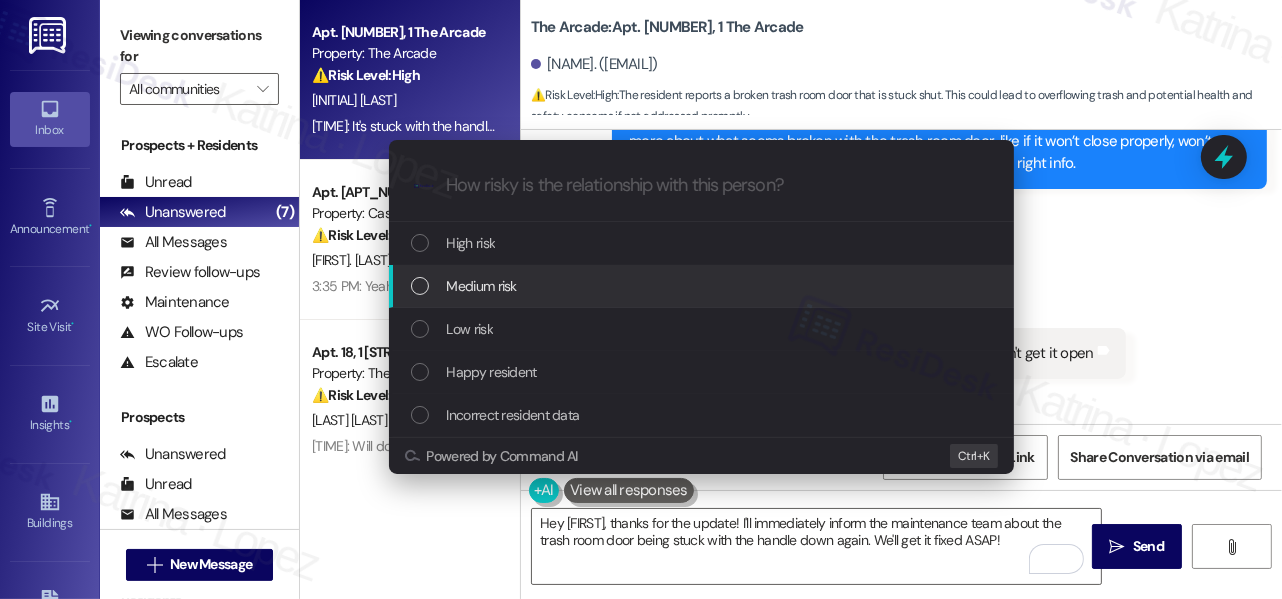 click on "Medium risk" at bounding box center (482, 286) 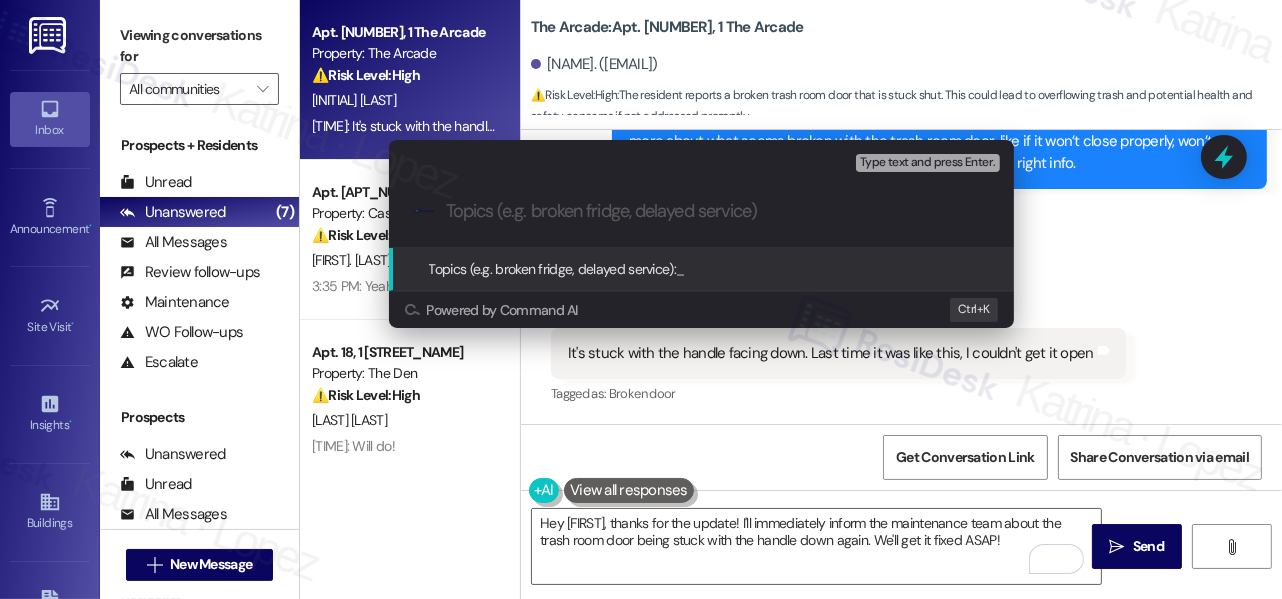 paste on "WO#8470208 filed by Residesk - Trash room door stuck" 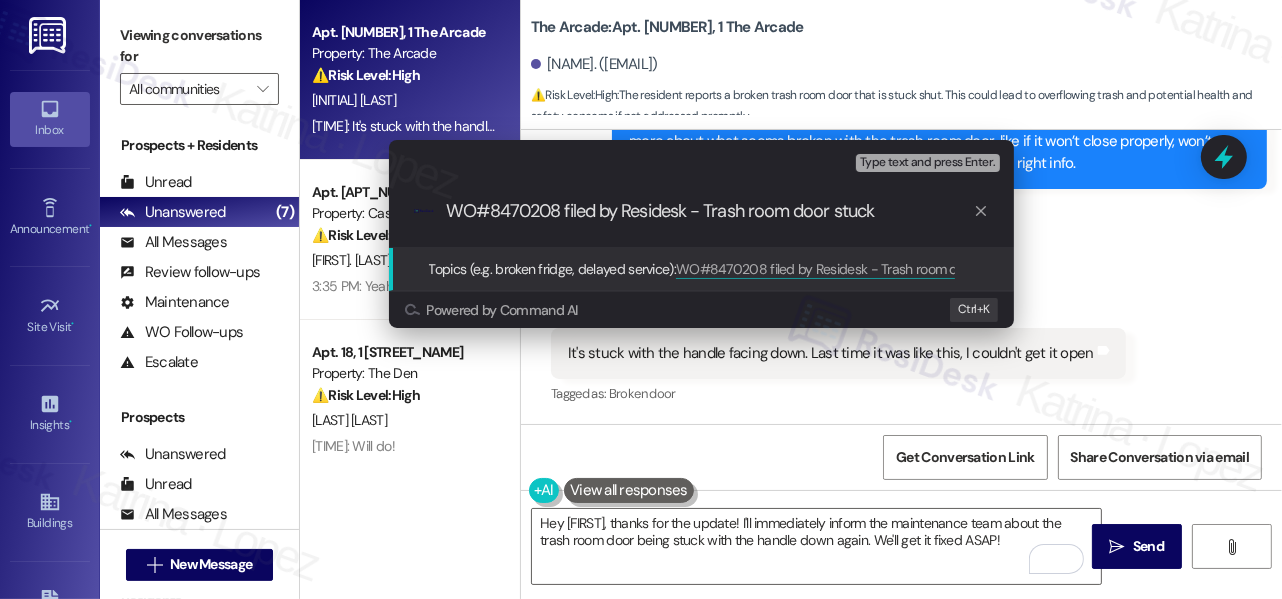 type 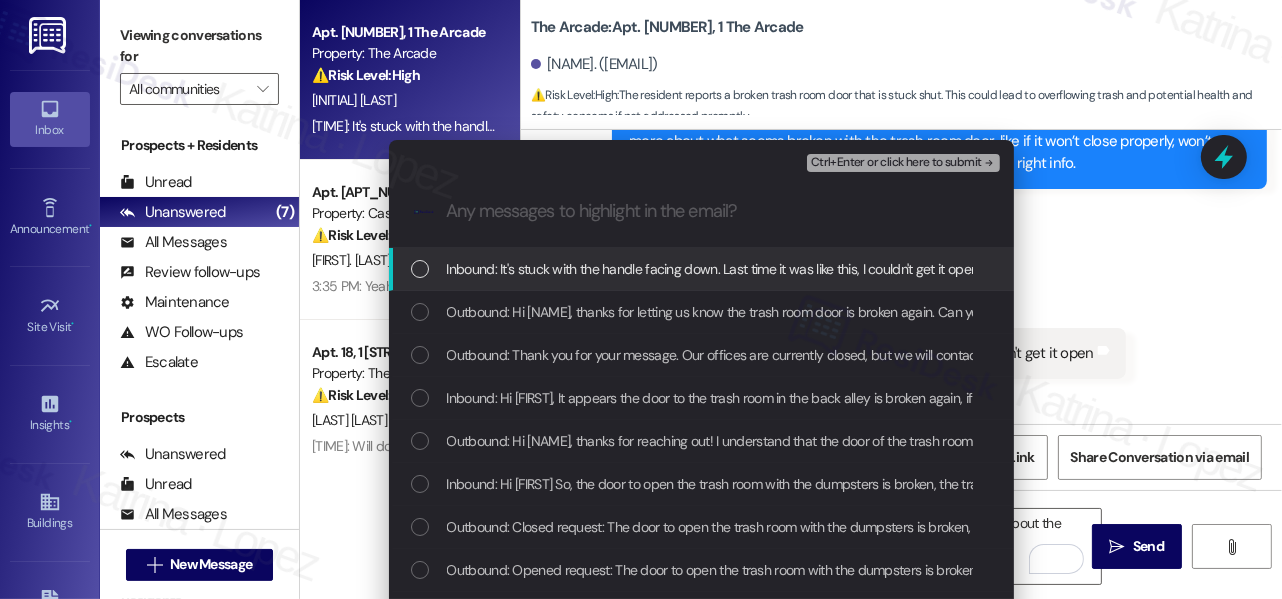 click on "Inbound: It's stuck with the handle facing down. Last time it was like this, I couldn't get it open" at bounding box center (701, 269) 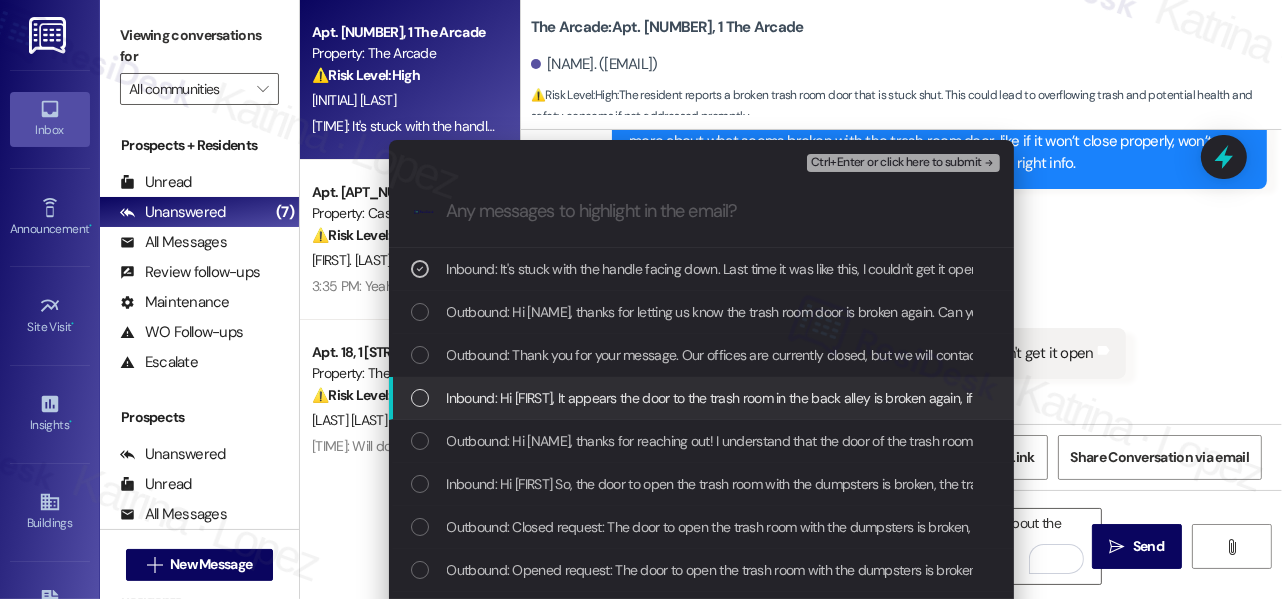 click on "Inbound: Hi [FIRST],
It appears the door to the trash room in the back alley is broken again, if you could send someone to fix it that would be great 👍🏻" at bounding box center (701, 398) 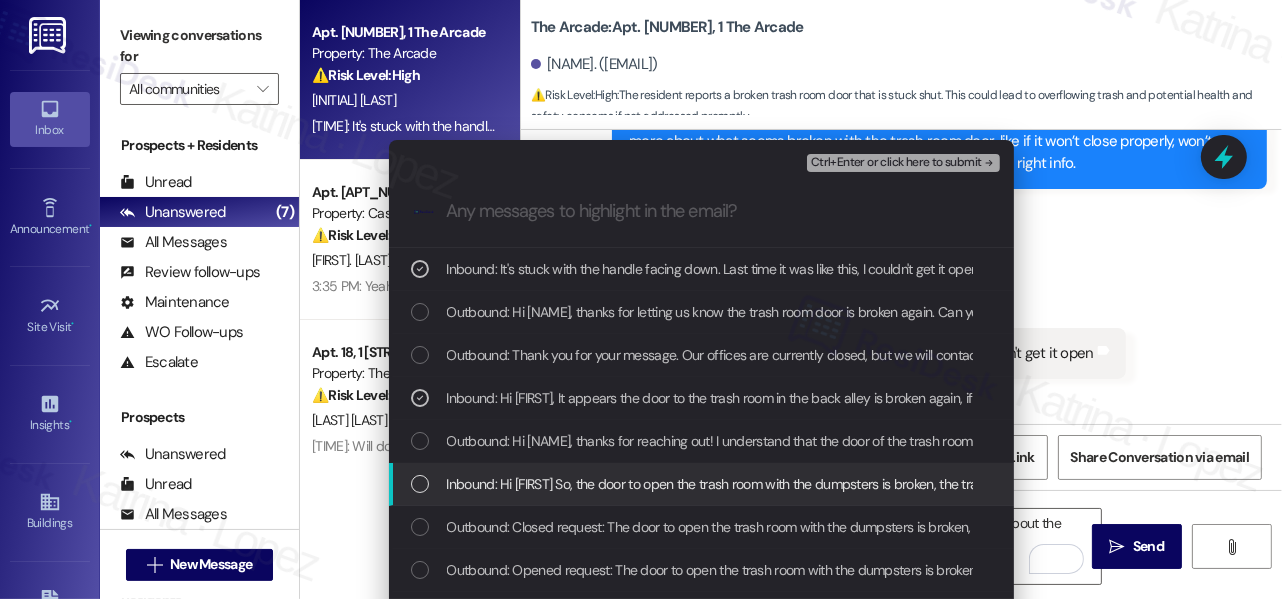 click on "Inbound: Hi [FIRST]
So, the door to open the trash room with the dumpsters is broken, the trash room can't be accessed
If you could have someone fix that asap that would be great
Thanks" at bounding box center (989, 484) 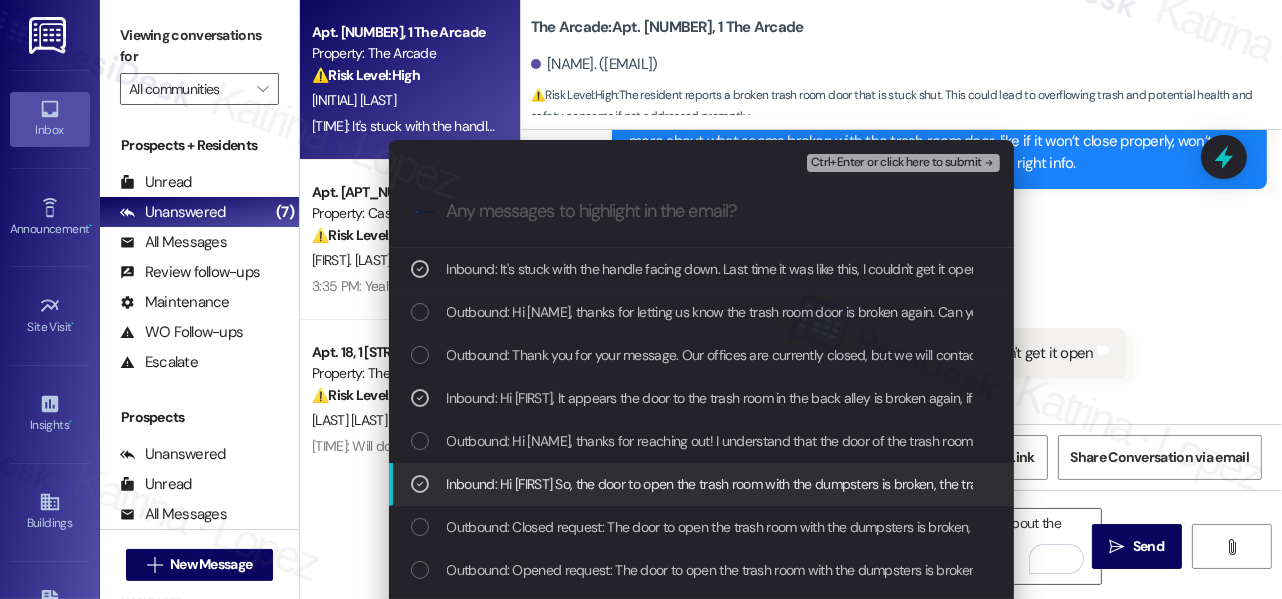 click on "Inbound: Hi [FIRST]
So, the door to open the trash room with the dumpsters is broken, the trash room can't be accessed
If you could have someone fix that asap that would be great
Thanks" at bounding box center [989, 484] 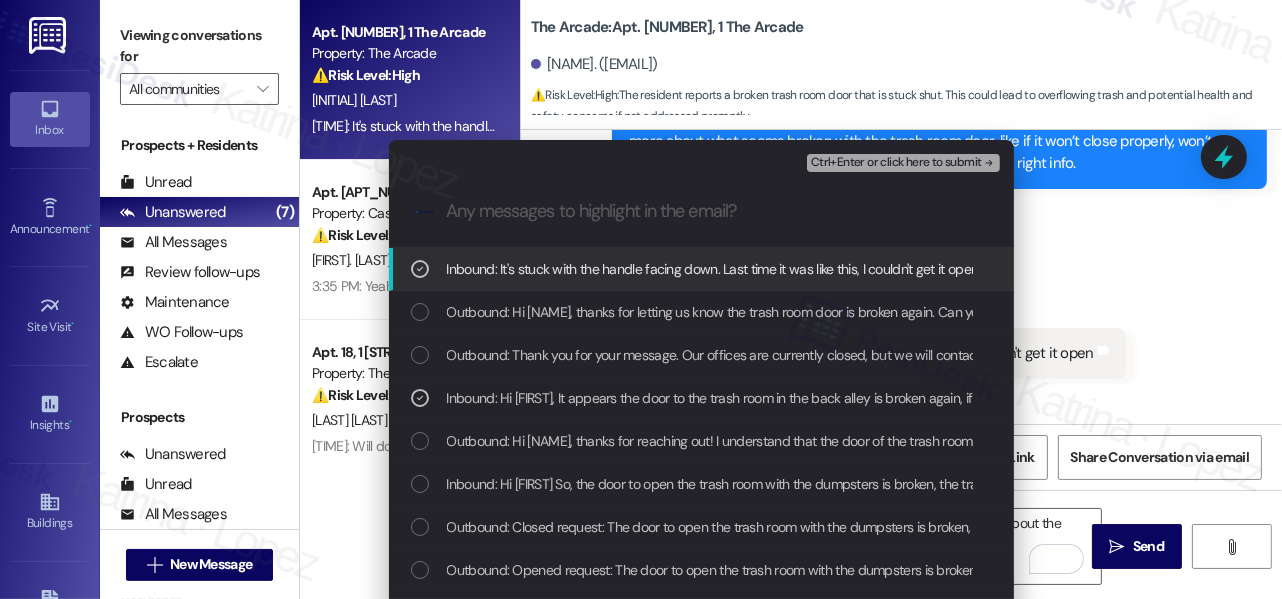 click on "Ctrl+Enter or click here to submit" at bounding box center [896, 163] 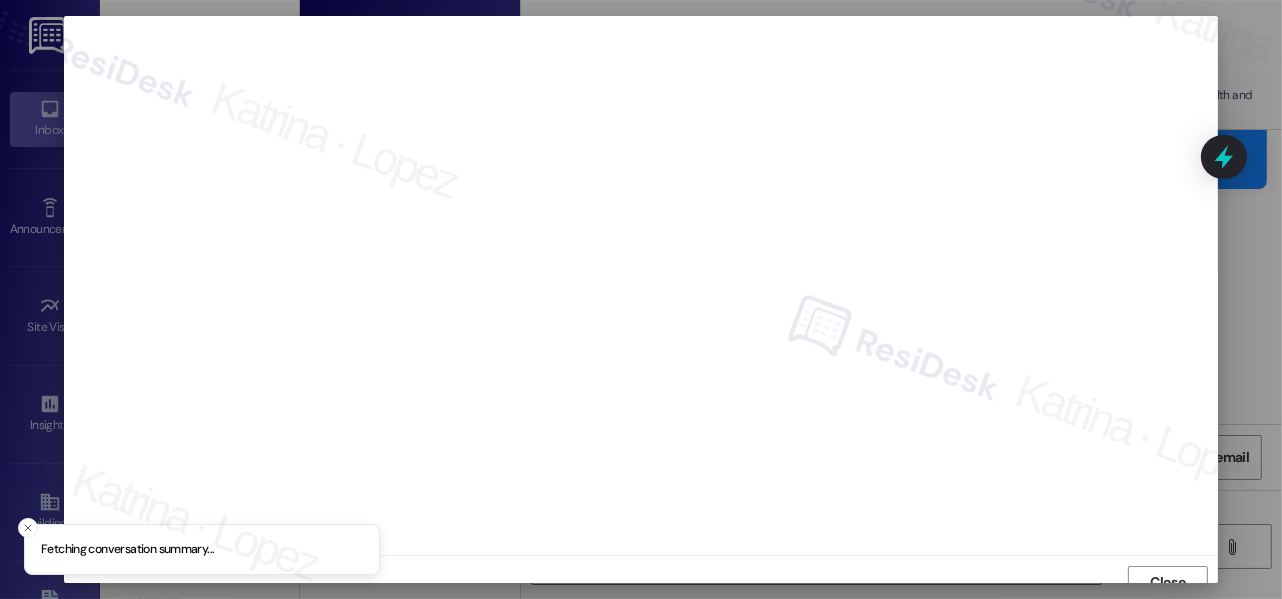 scroll, scrollTop: 14, scrollLeft: 0, axis: vertical 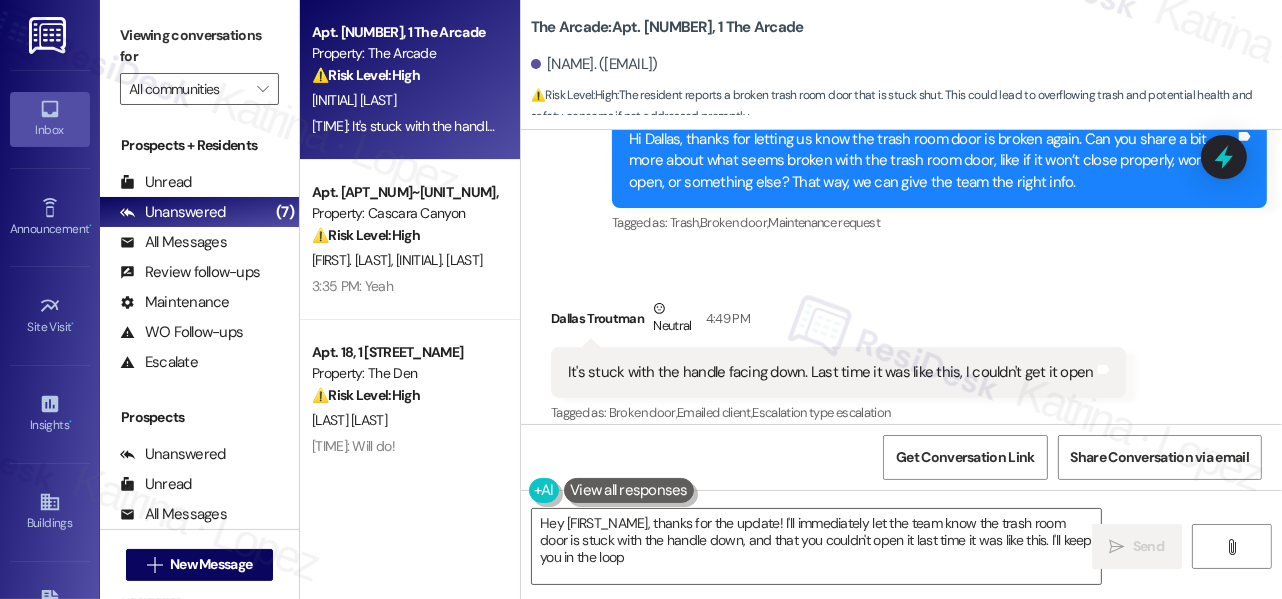 type on "Hey {{first_name}}, thanks for the update! I'll immediately let the team know the trash room door is stuck with the handle down, and that you couldn't open it last time it was like this. I'll keep you in the loop!" 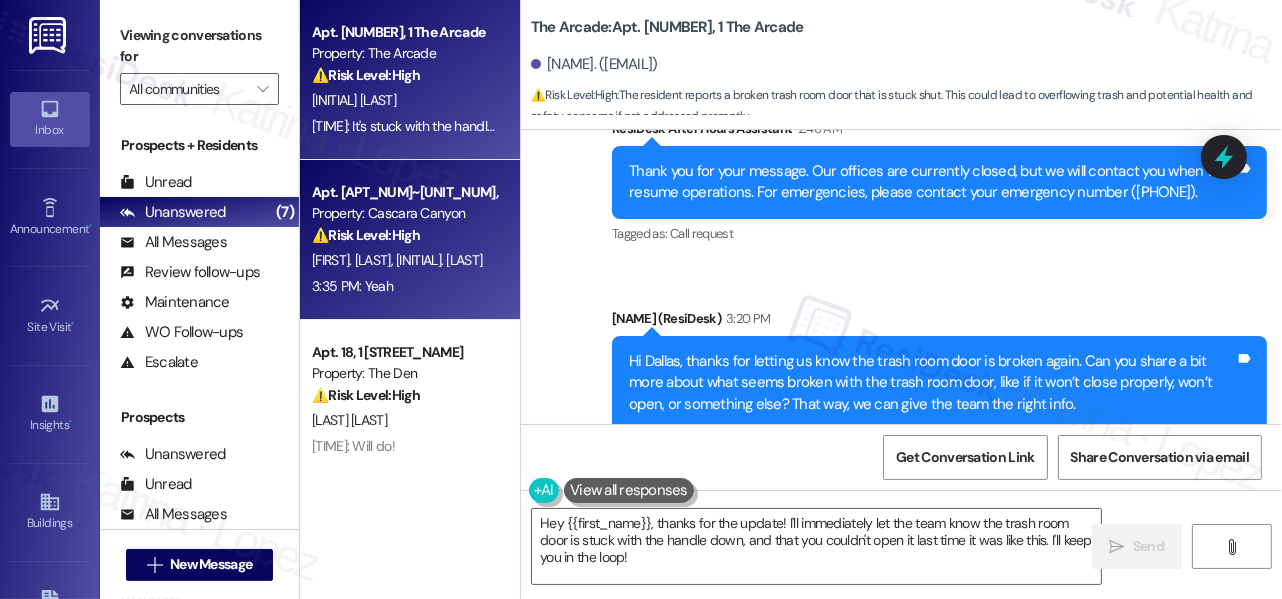 scroll, scrollTop: 10866, scrollLeft: 0, axis: vertical 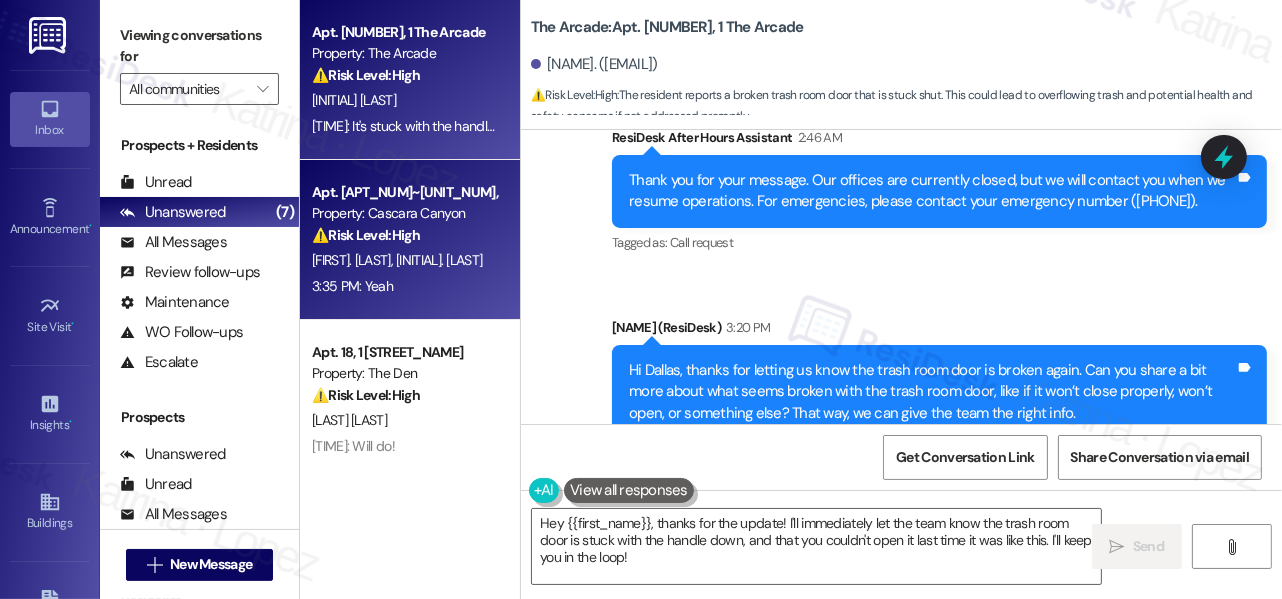 click on "⚠️  Risk Level:  High" at bounding box center [366, 235] 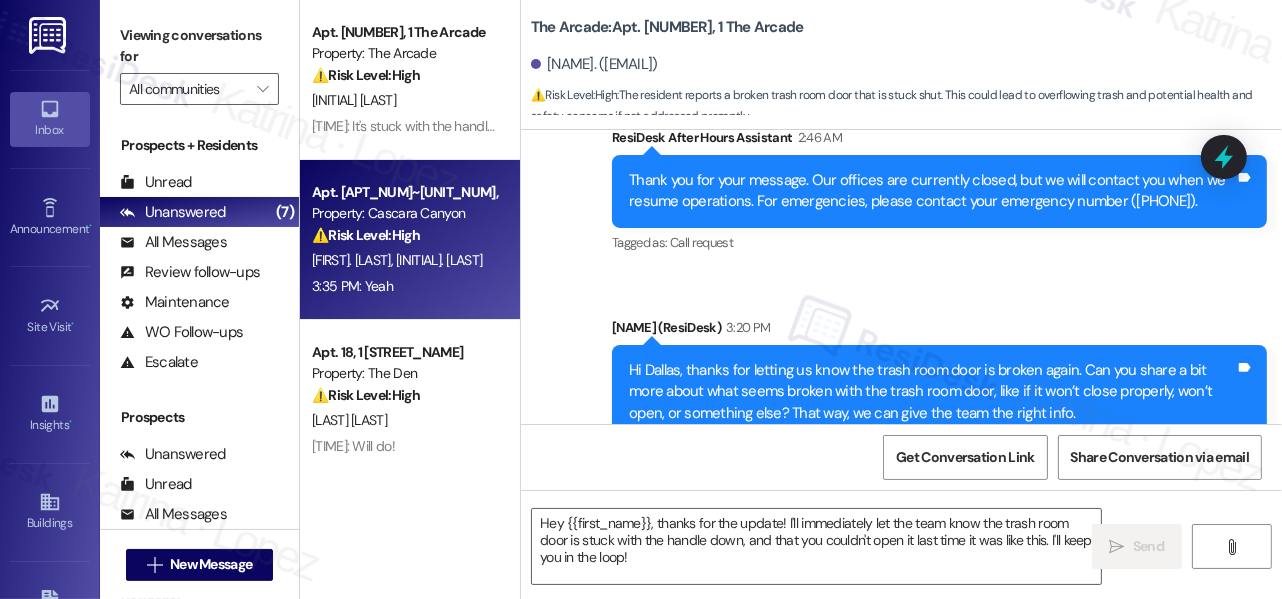 type on "Fetching suggested responses. Please feel free to read through the conversation in the meantime." 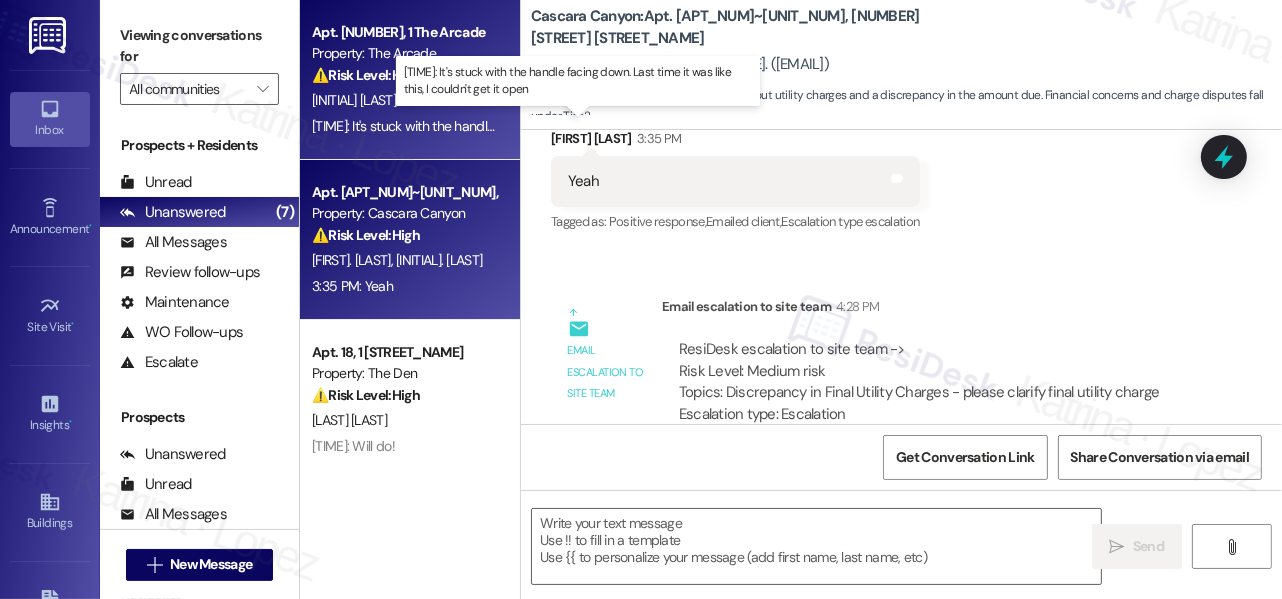 type on "Fetching suggested responses. Please feel free to read through the conversation in the meantime." 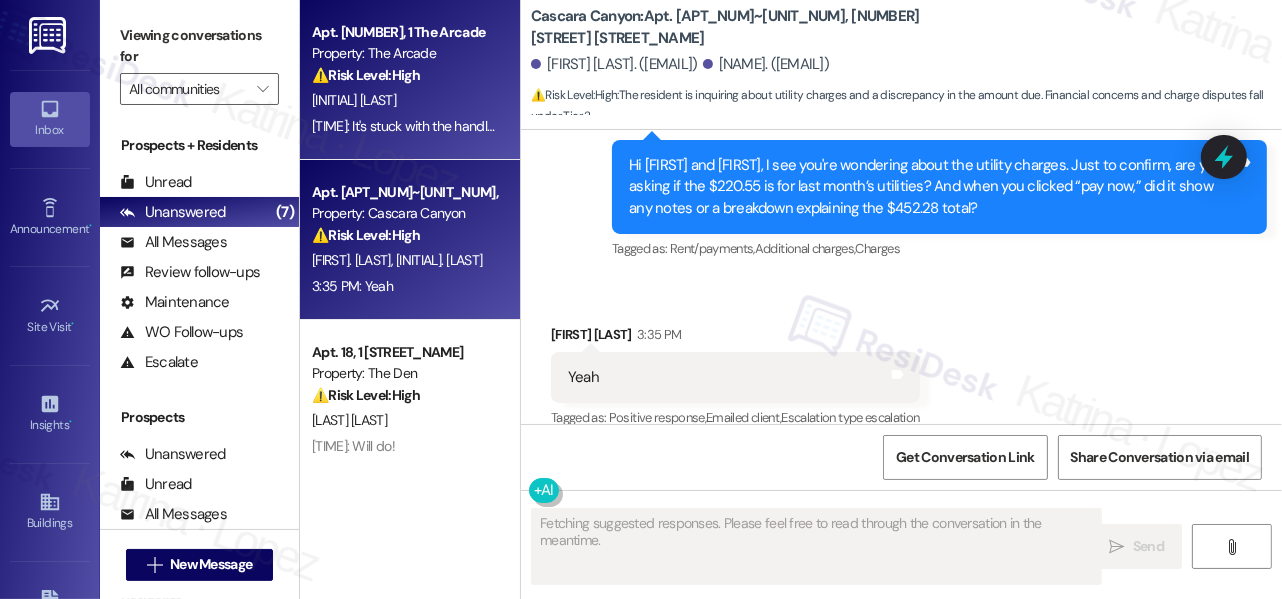 click on "[INITIAL] [LAST]" at bounding box center (404, 100) 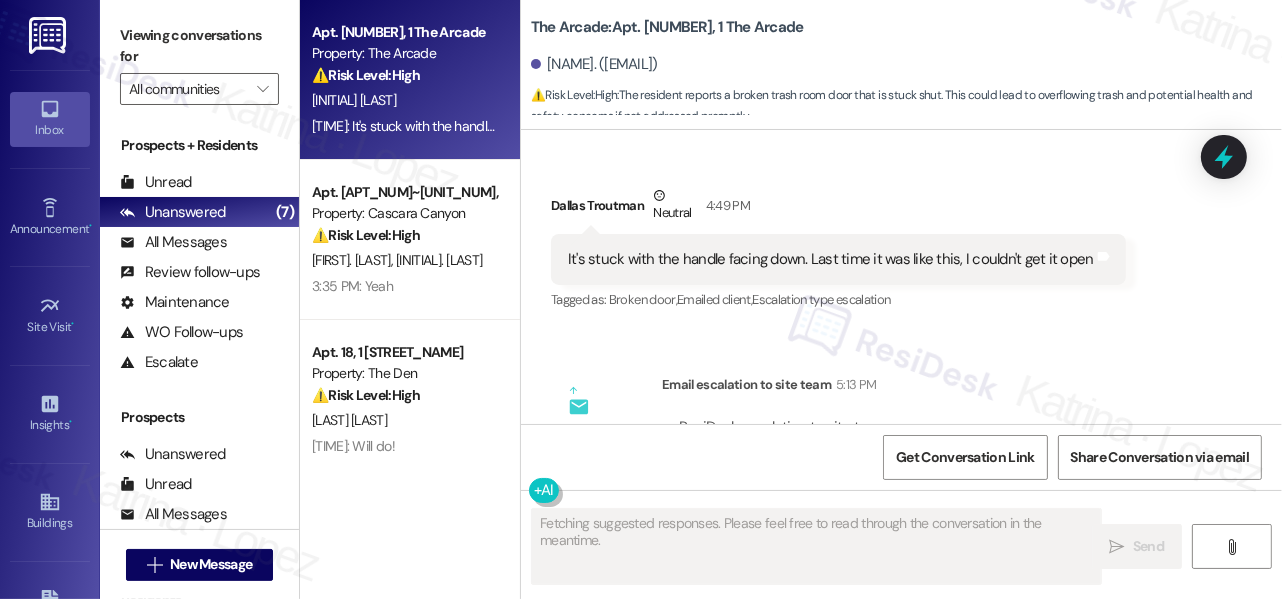 scroll, scrollTop: 11408, scrollLeft: 0, axis: vertical 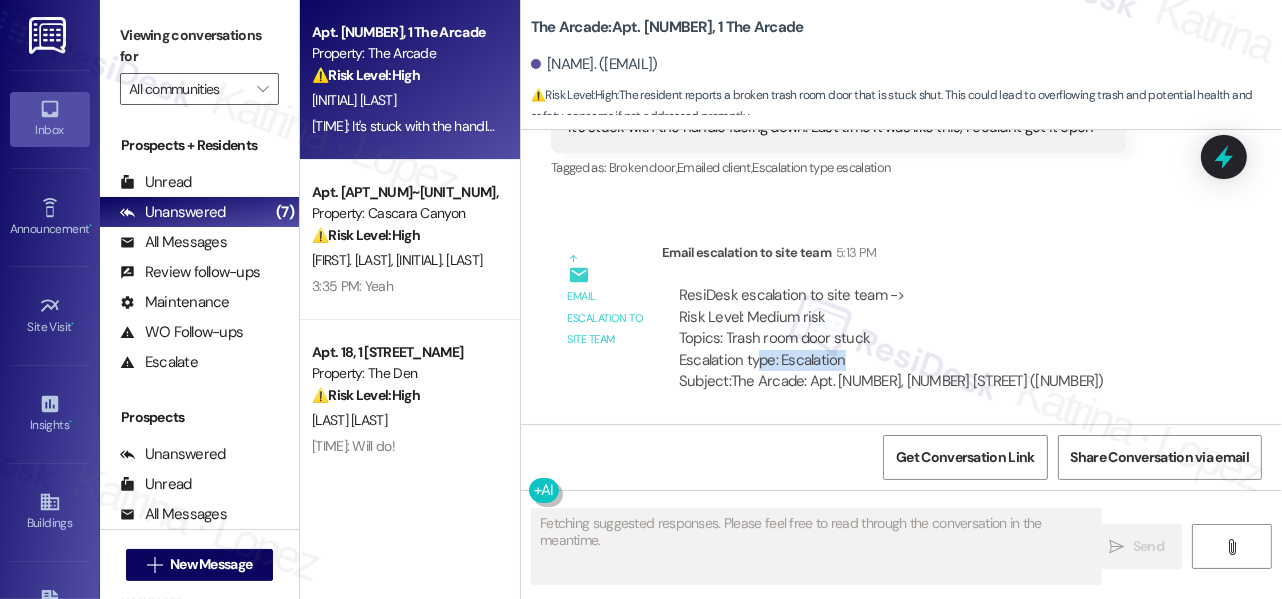 drag, startPoint x: 757, startPoint y: 310, endPoint x: 848, endPoint y: 322, distance: 91.787796 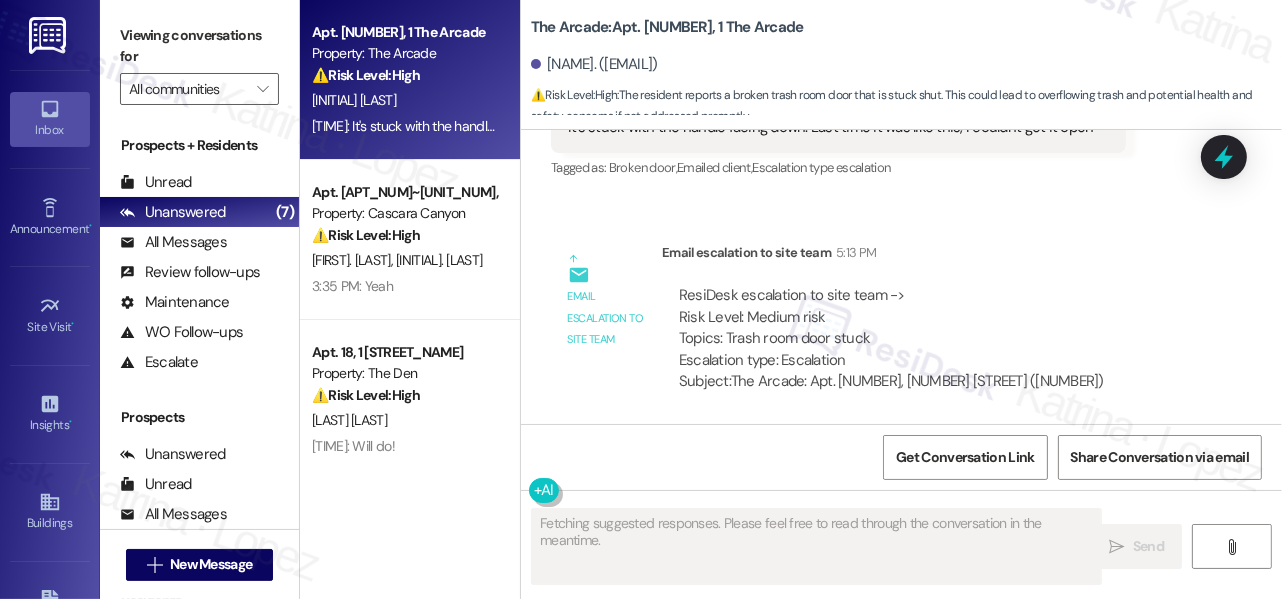 click on "ResiDesk escalation to site team ->
Risk Level: Medium risk
Topics: Trash room door stuck
Escalation type: Escalation" at bounding box center [891, 328] 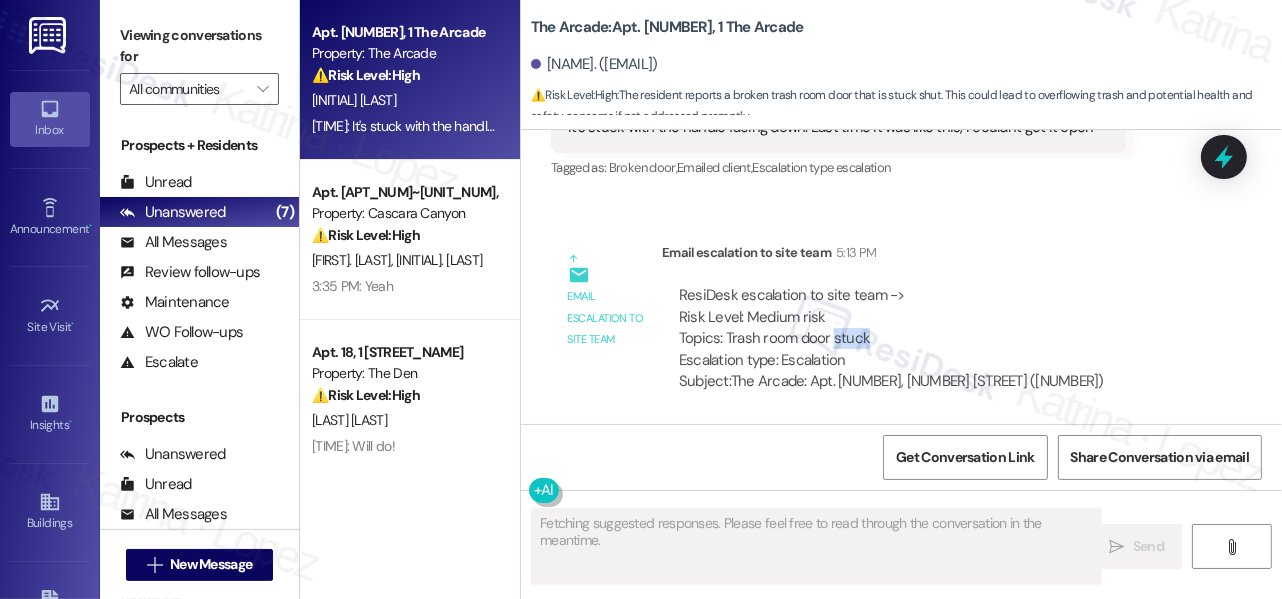 click on "ResiDesk escalation to site team ->
Risk Level: Medium risk
Topics: Trash room door stuck
Escalation type: Escalation" at bounding box center [891, 328] 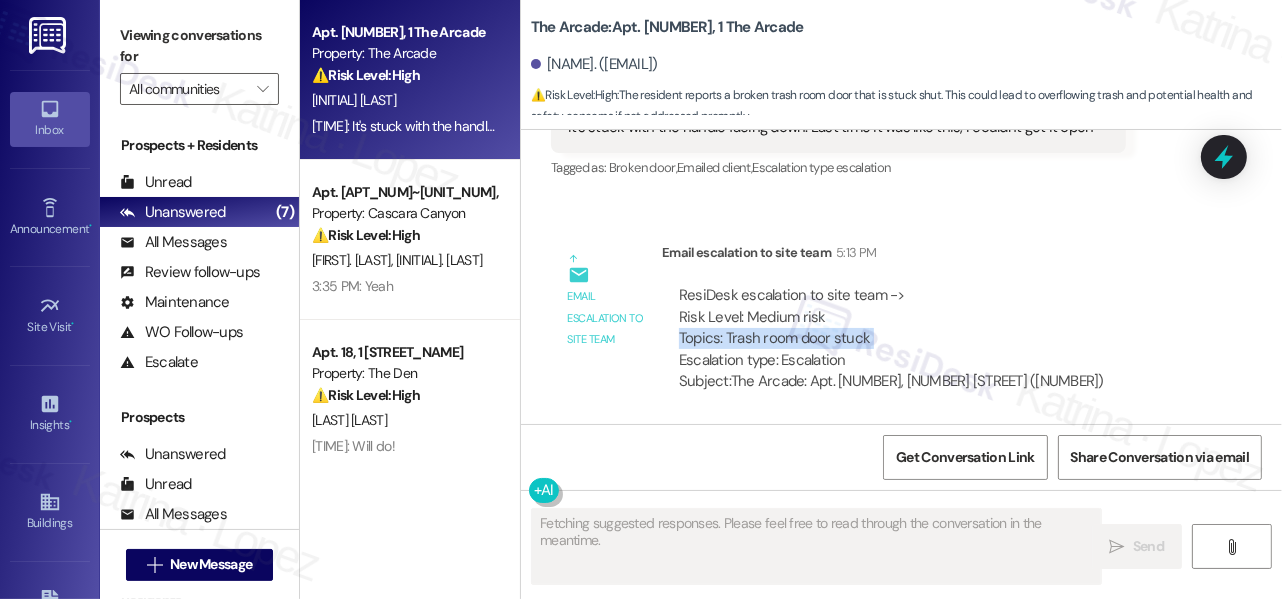 click on "ResiDesk escalation to site team ->
Risk Level: Medium risk
Topics: Trash room door stuck
Escalation type: Escalation" at bounding box center [891, 328] 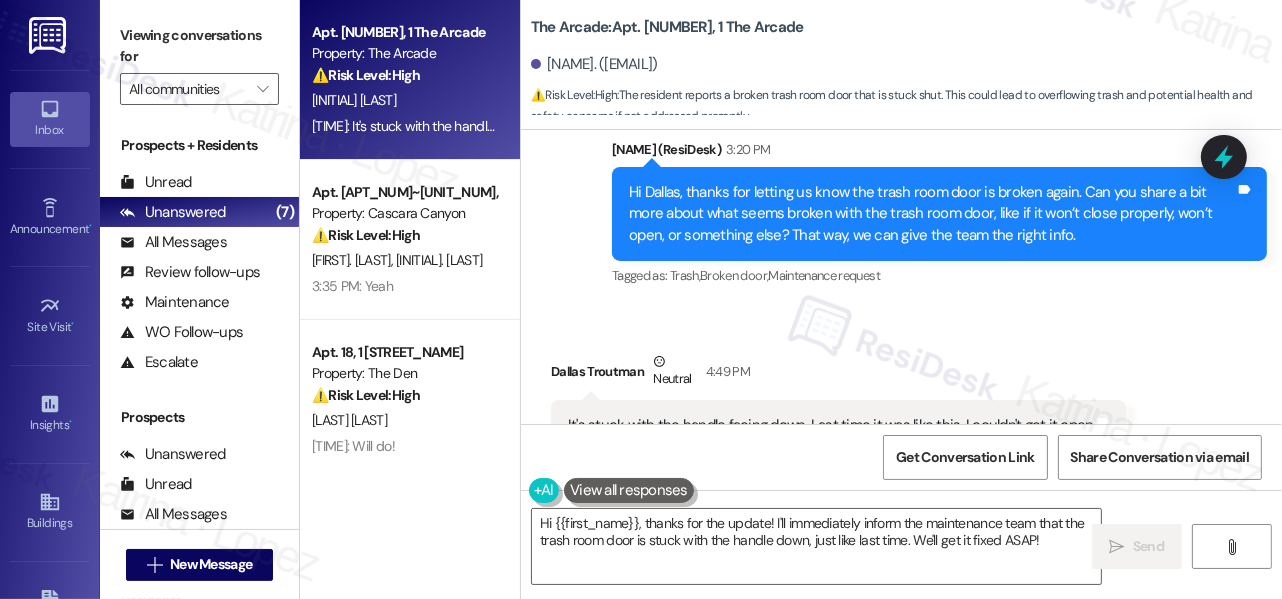 scroll, scrollTop: 11408, scrollLeft: 0, axis: vertical 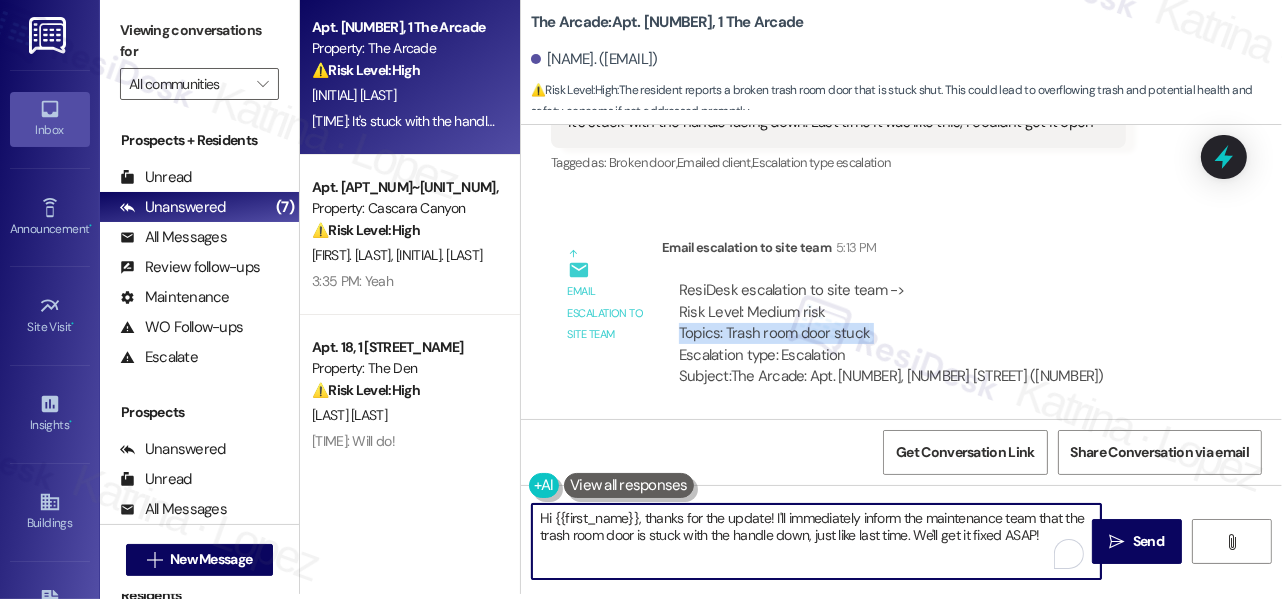 click on "Hi {{first_name}}, thanks for the update! I'll immediately inform the maintenance team that the trash room door is stuck with the handle down, just like last time. We'll get it fixed ASAP!" at bounding box center (816, 541) 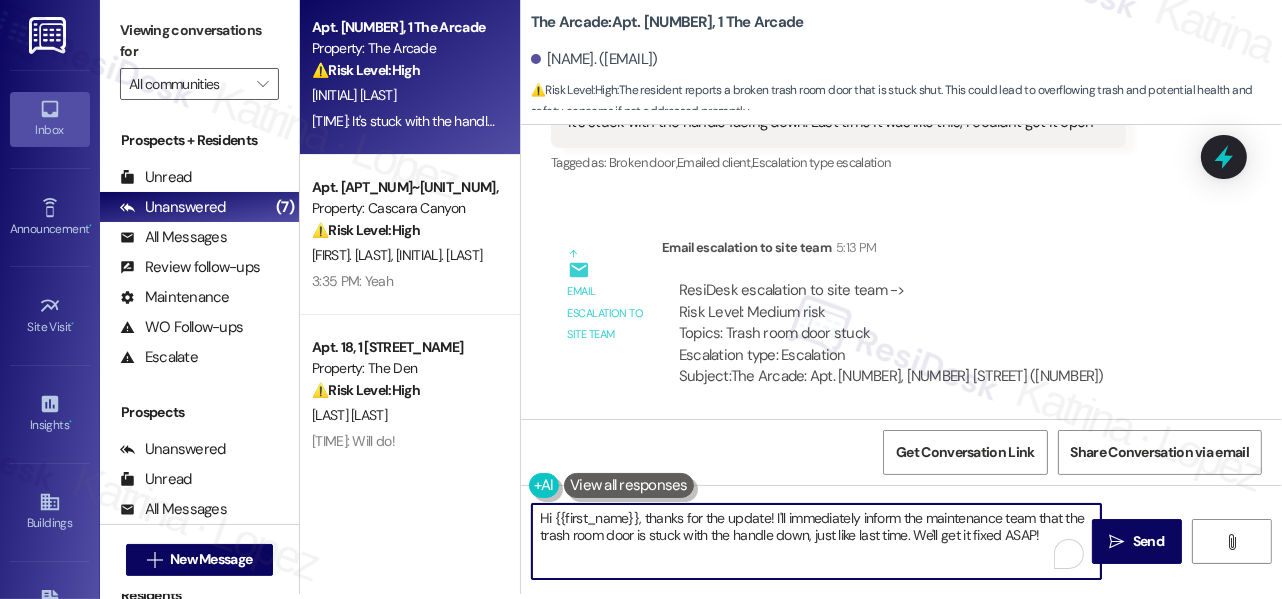 click on "Hi {{first_name}}, thanks for the update! I'll immediately inform the maintenance team that the trash room door is stuck with the handle down, just like last time. We'll get it fixed ASAP!" at bounding box center (816, 541) 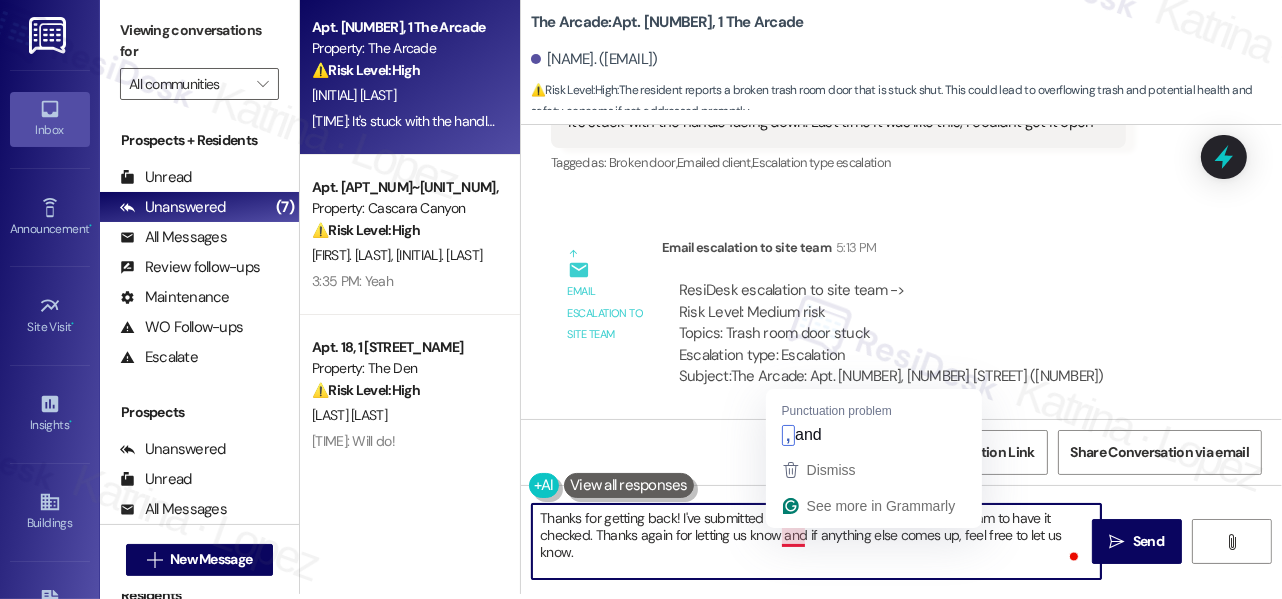 type on "Thanks for getting back! I've submitted the request and have notified the team to have it checked. Thanks again for letting us know, and if anything else comes up, feel free to let us know." 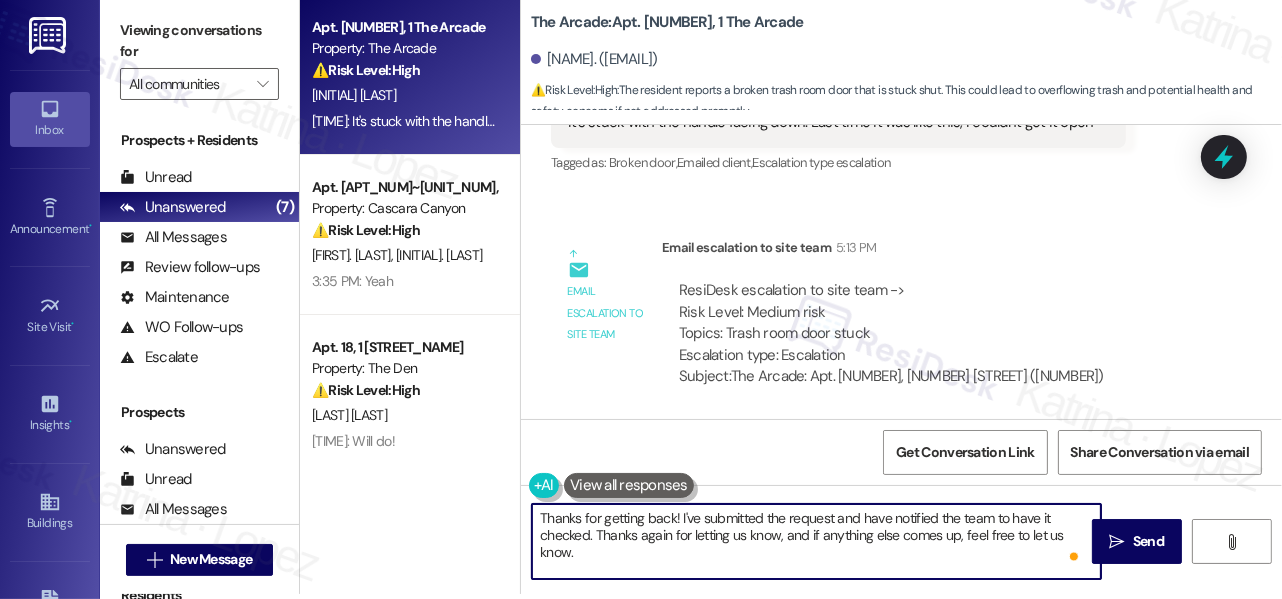 click on "Thanks for getting back! I've submitted the request and have notified the team to have it checked. Thanks again for letting us know, and if anything else comes up, feel free to let us know." at bounding box center [816, 541] 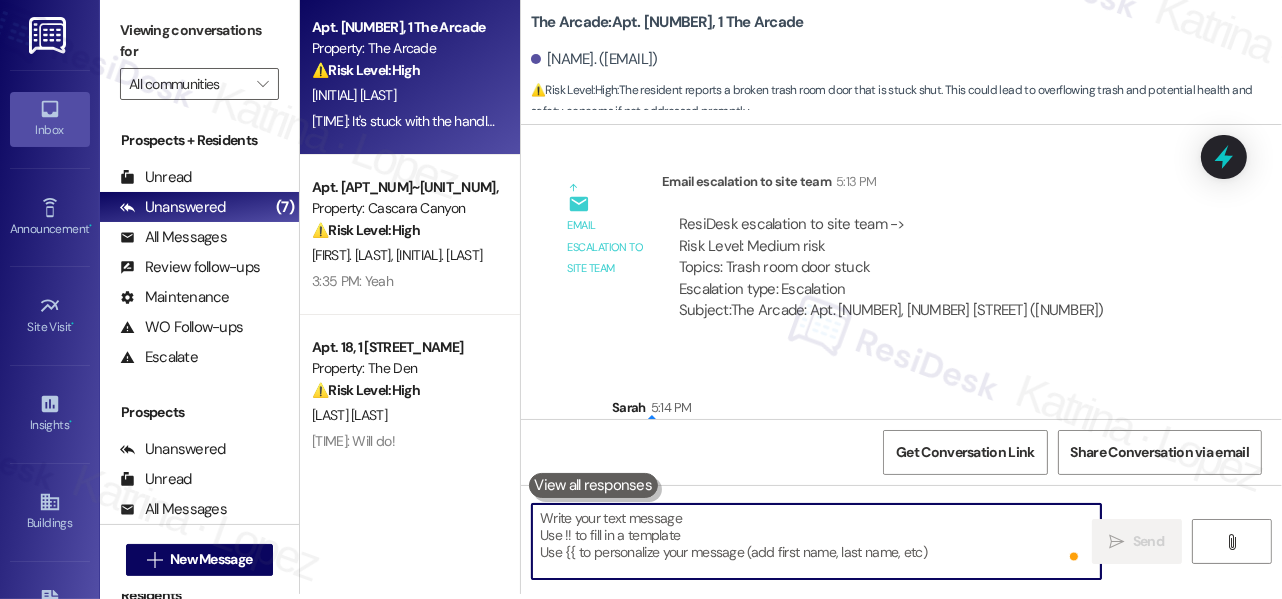scroll, scrollTop: 11312, scrollLeft: 0, axis: vertical 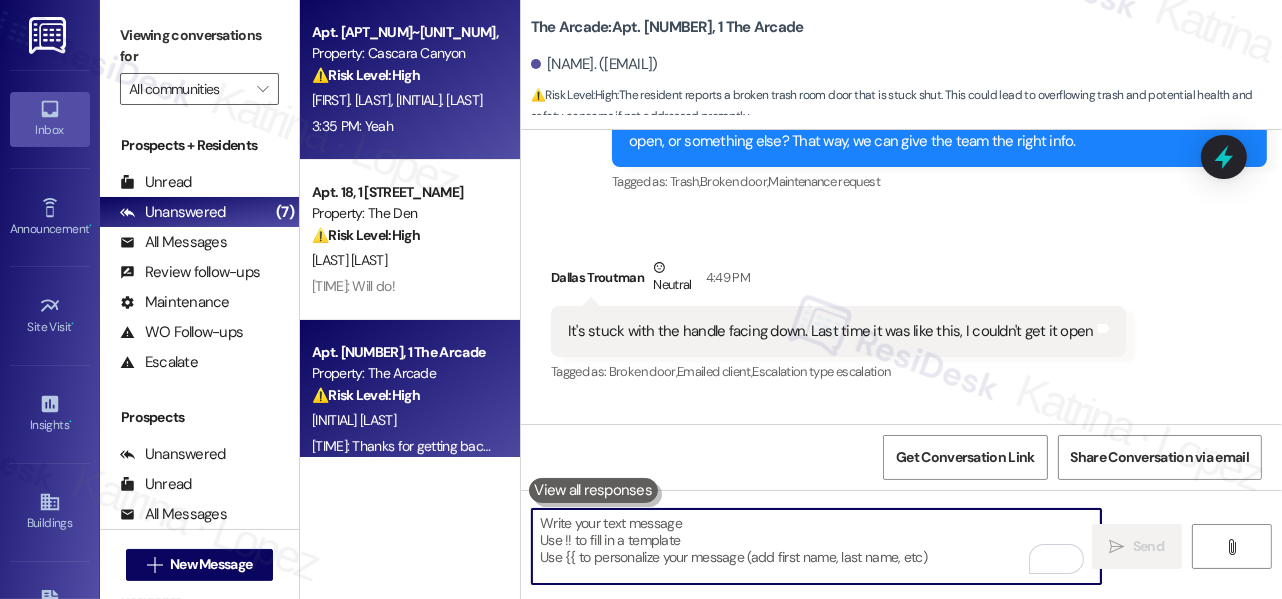 type 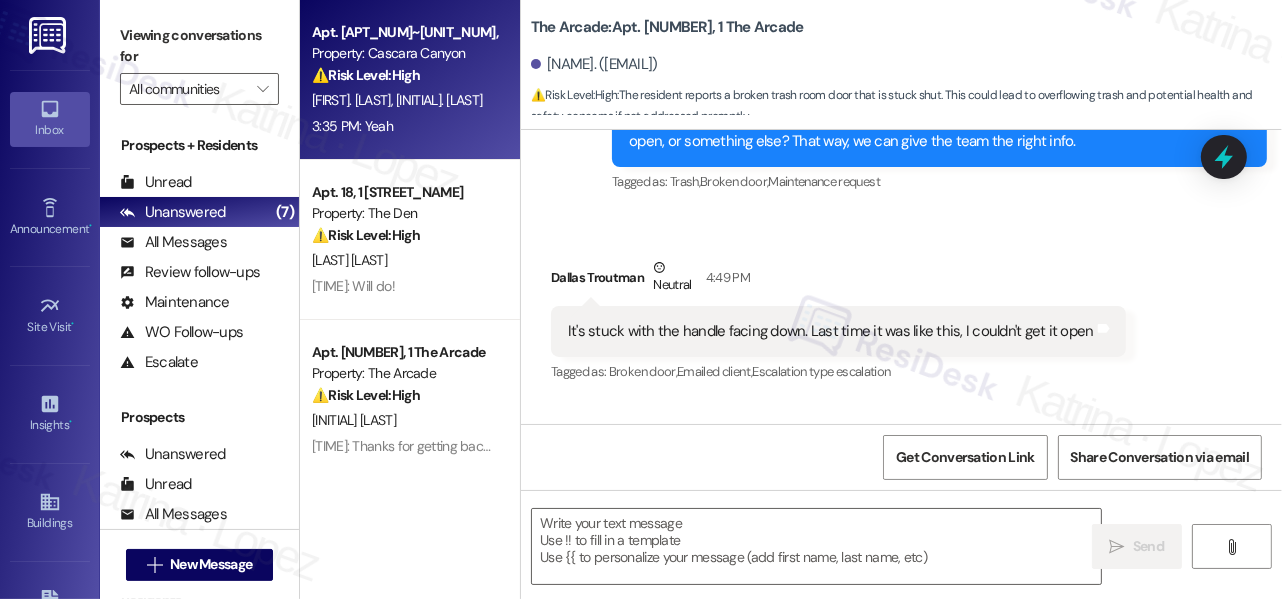 type on "Fetching suggested responses. Please feel free to read through the conversation in the meantime." 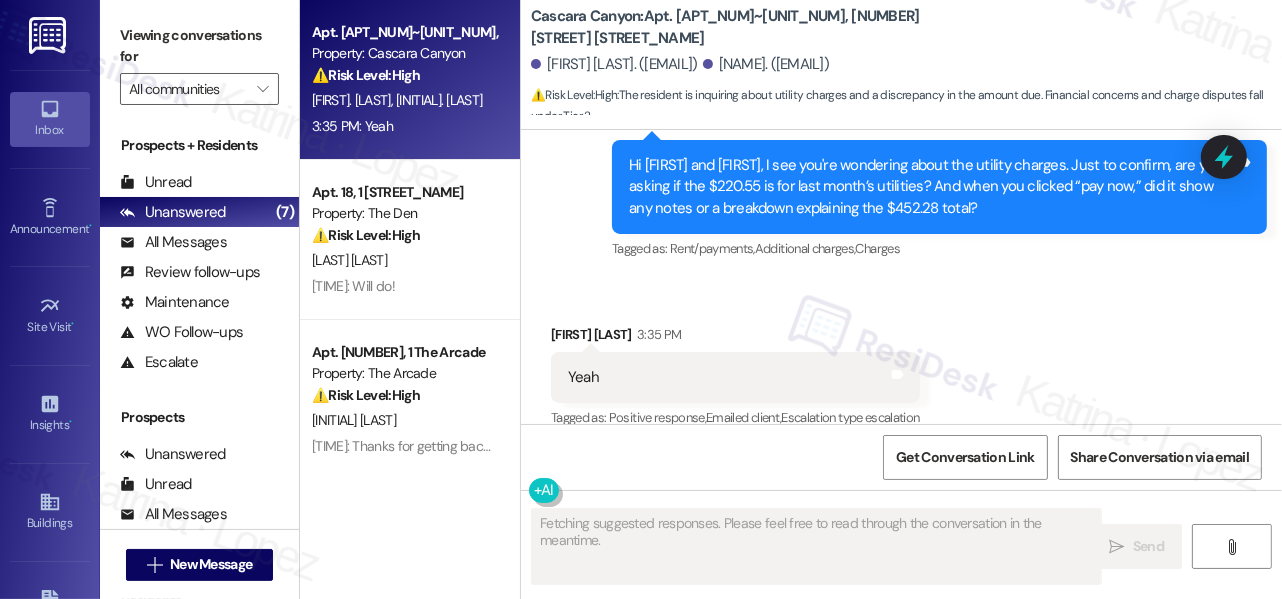 scroll, scrollTop: 8722, scrollLeft: 0, axis: vertical 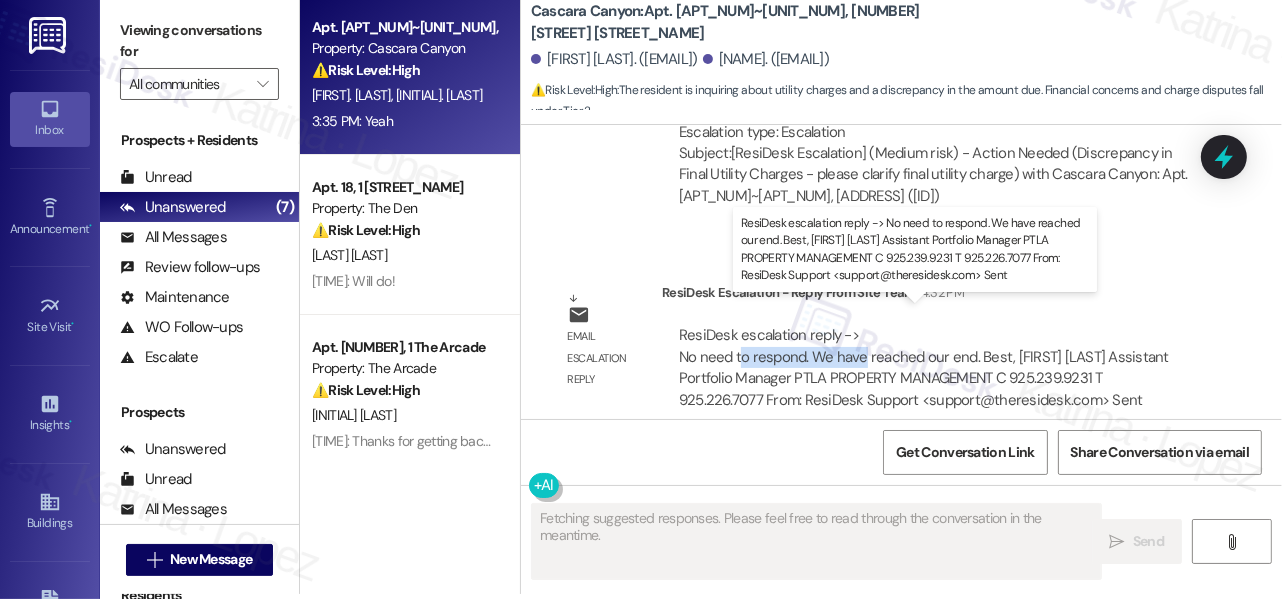 drag, startPoint x: 741, startPoint y: 326, endPoint x: 864, endPoint y: 327, distance: 123.00407 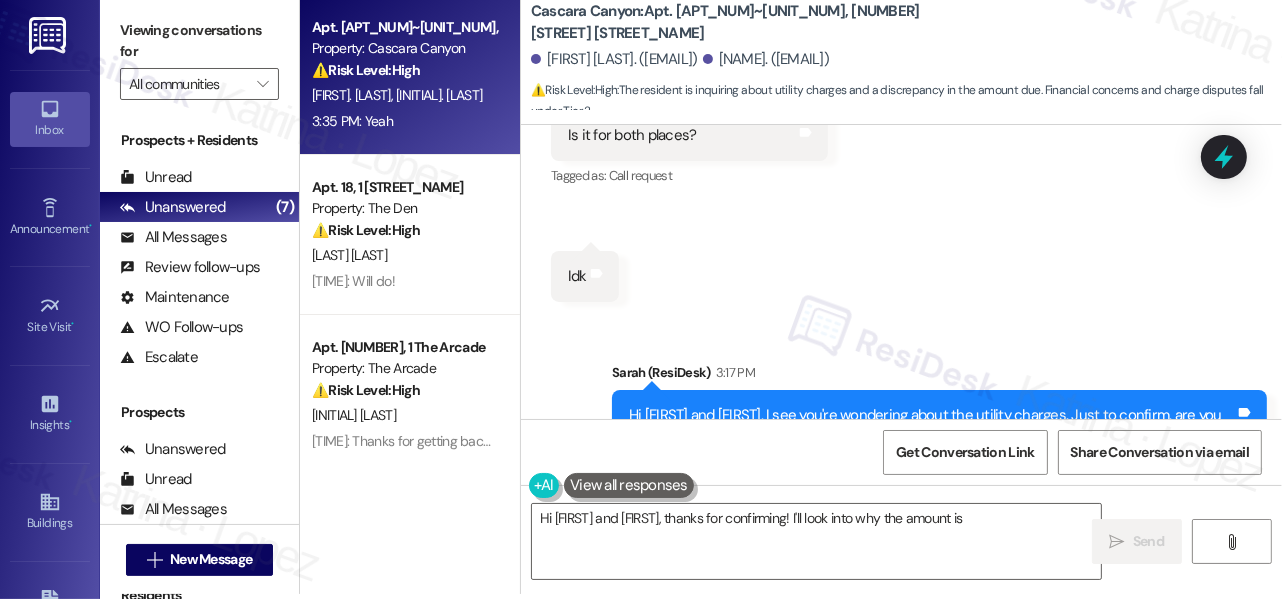 scroll, scrollTop: 8085, scrollLeft: 0, axis: vertical 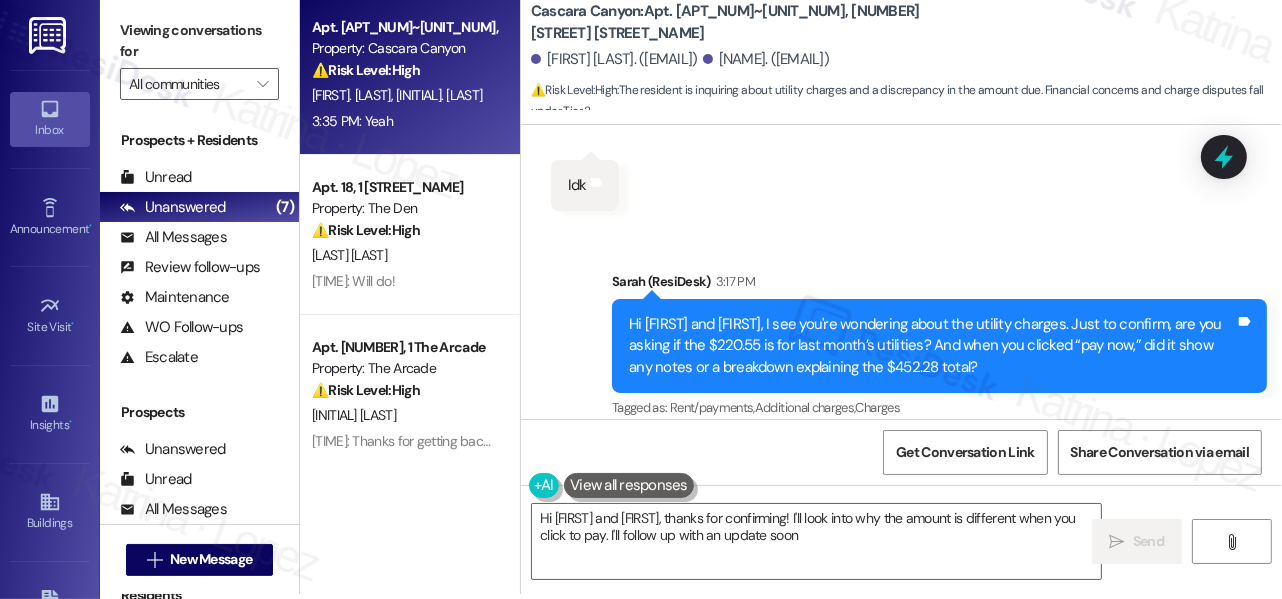 type on "Hi [FIRST] and [FIRST], thanks for confirming! I'll look into why the amount is different when you click to pay. I'll follow up with an update soon!" 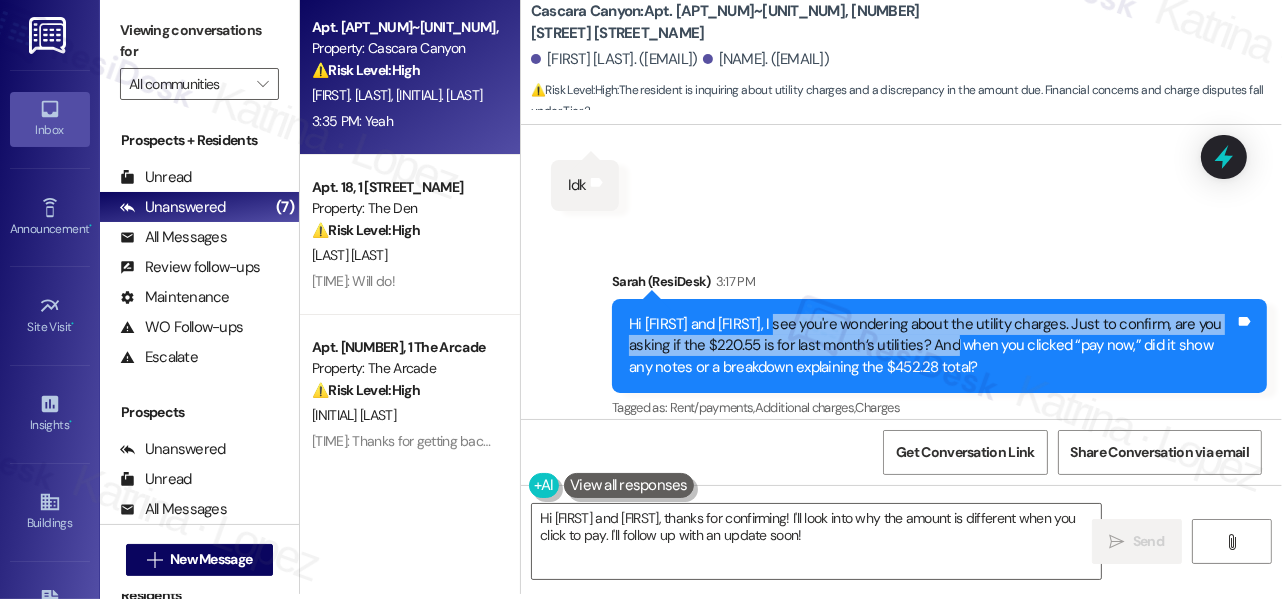 drag, startPoint x: 780, startPoint y: 292, endPoint x: 970, endPoint y: 332, distance: 194.16487 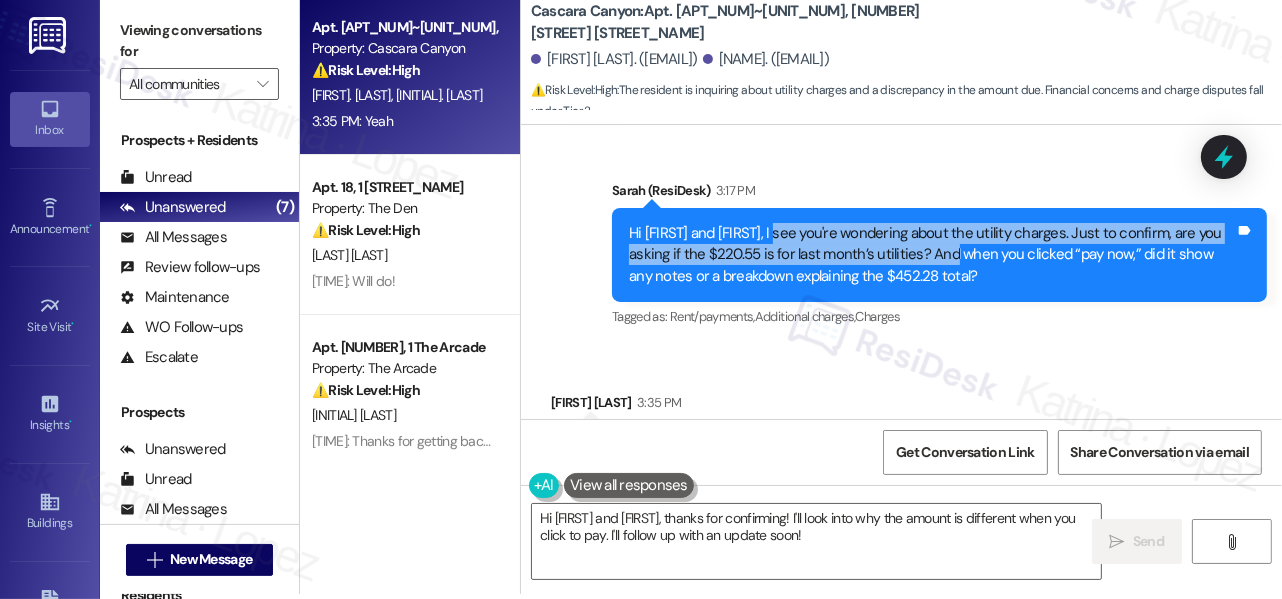click on "Hi [FIRST] and [FIRST], I see you're wondering about the utility charges. Just to confirm, are you asking if the $220.55 is for last month’s utilities? And when you clicked “pay now,” did it show any notes or a breakdown explaining the $452.28 total?" at bounding box center [932, 255] 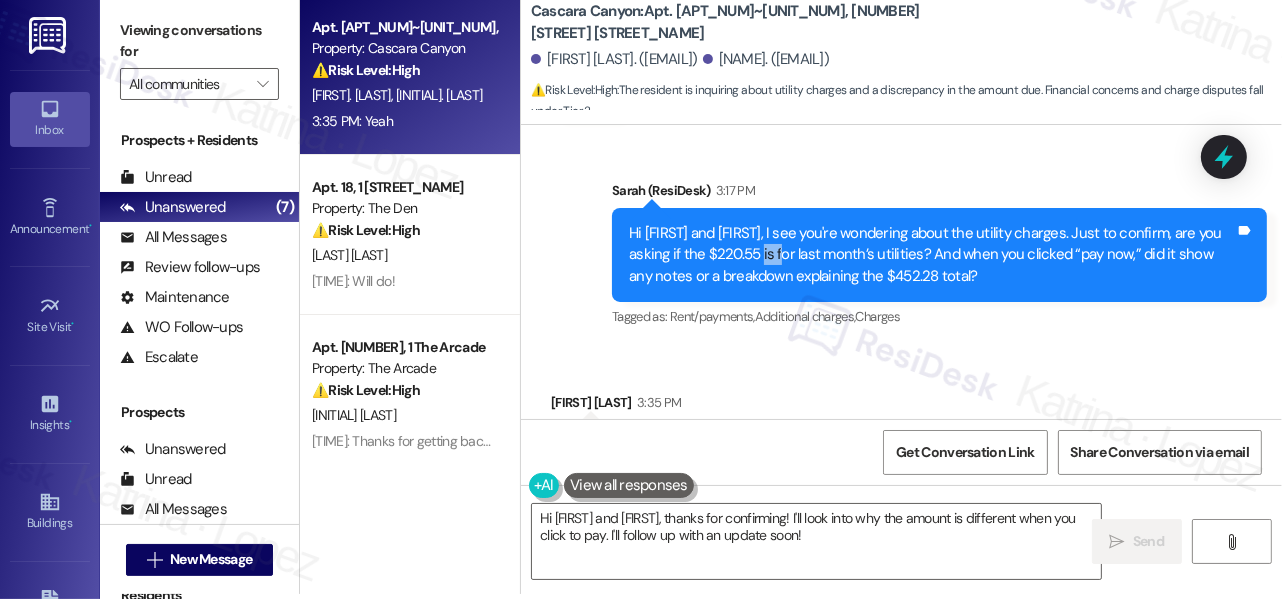 click on "Hi [FIRST] and [FIRST], I see you're wondering about the utility charges. Just to confirm, are you asking if the $220.55 is for last month’s utilities? And when you clicked “pay now,” did it show any notes or a breakdown explaining the $452.28 total?" at bounding box center [932, 255] 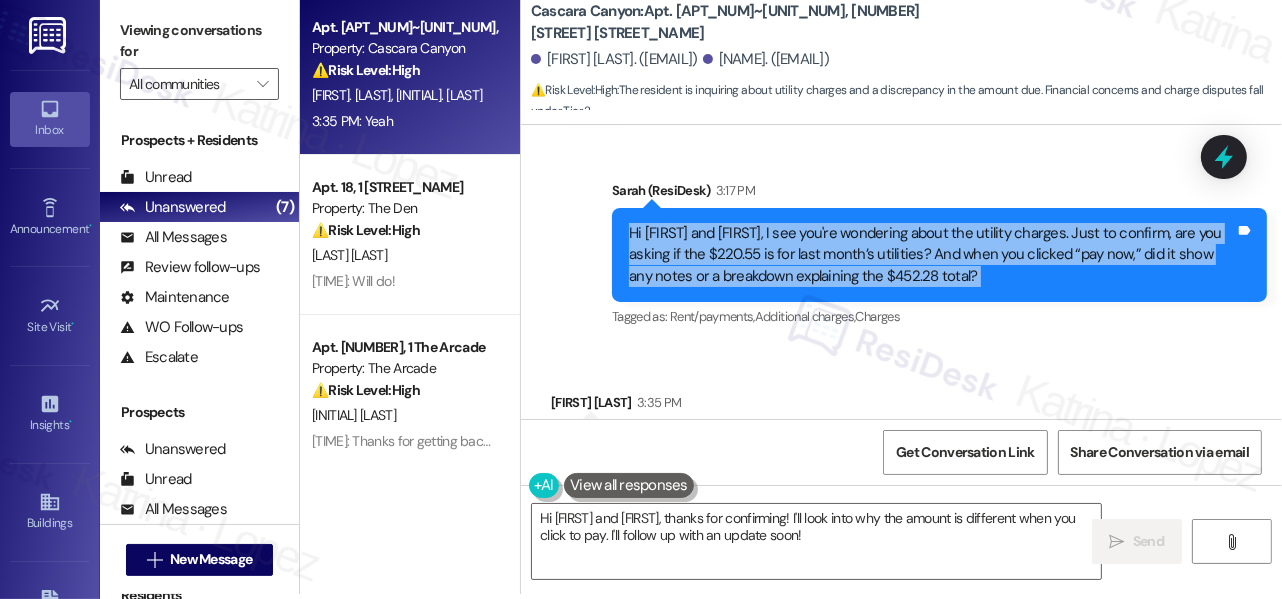 click on "Hi [FIRST] and [FIRST], I see you're wondering about the utility charges. Just to confirm, are you asking if the $220.55 is for last month’s utilities? And when you clicked “pay now,” did it show any notes or a breakdown explaining the $452.28 total?" at bounding box center [932, 255] 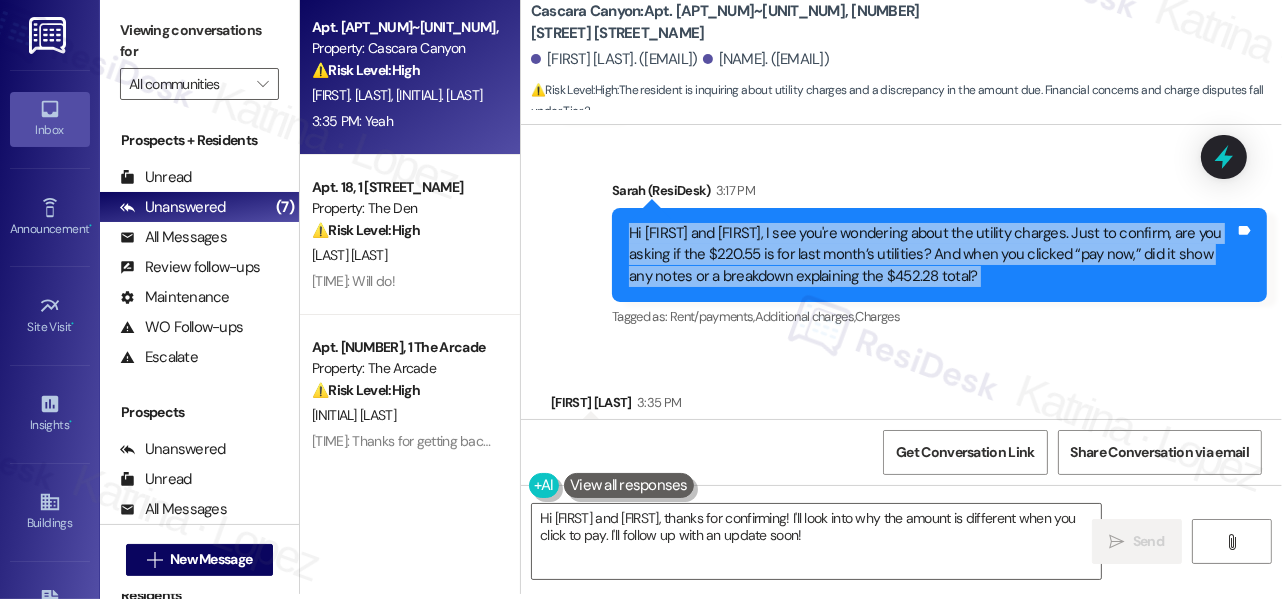 click on "Hi [FIRST] and [FIRST], I see you're wondering about the utility charges. Just to confirm, are you asking if the $220.55 is for last month’s utilities? And when you clicked “pay now,” did it show any notes or a breakdown explaining the $452.28 total?" at bounding box center [932, 255] 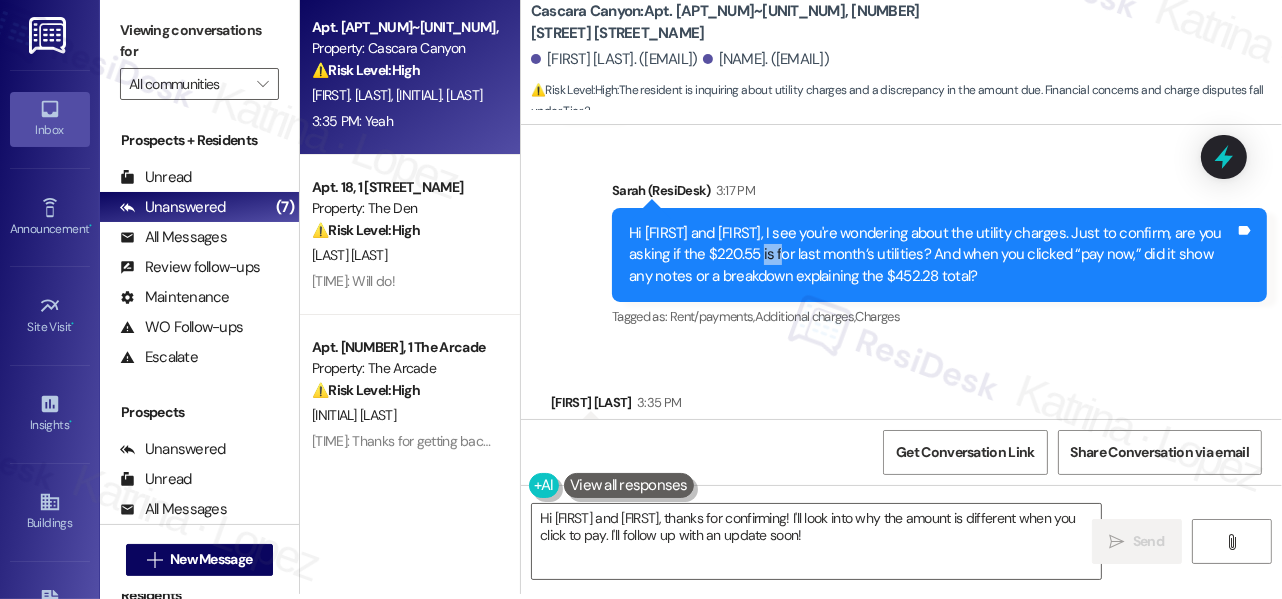 click on "Hi [FIRST] and [FIRST], I see you're wondering about the utility charges. Just to confirm, are you asking if the $220.55 is for last month’s utilities? And when you clicked “pay now,” did it show any notes or a breakdown explaining the $452.28 total?" at bounding box center [932, 255] 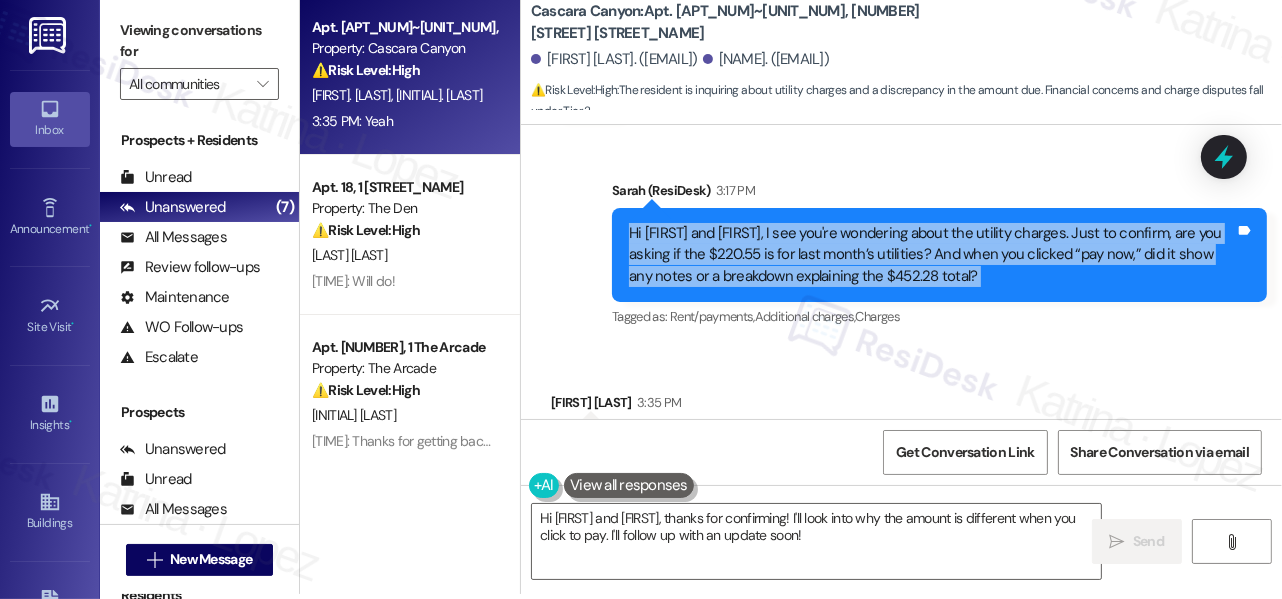 click on "Hi [FIRST] and [FIRST], I see you're wondering about the utility charges. Just to confirm, are you asking if the $220.55 is for last month’s utilities? And when you clicked “pay now,” did it show any notes or a breakdown explaining the $452.28 total?" at bounding box center [932, 255] 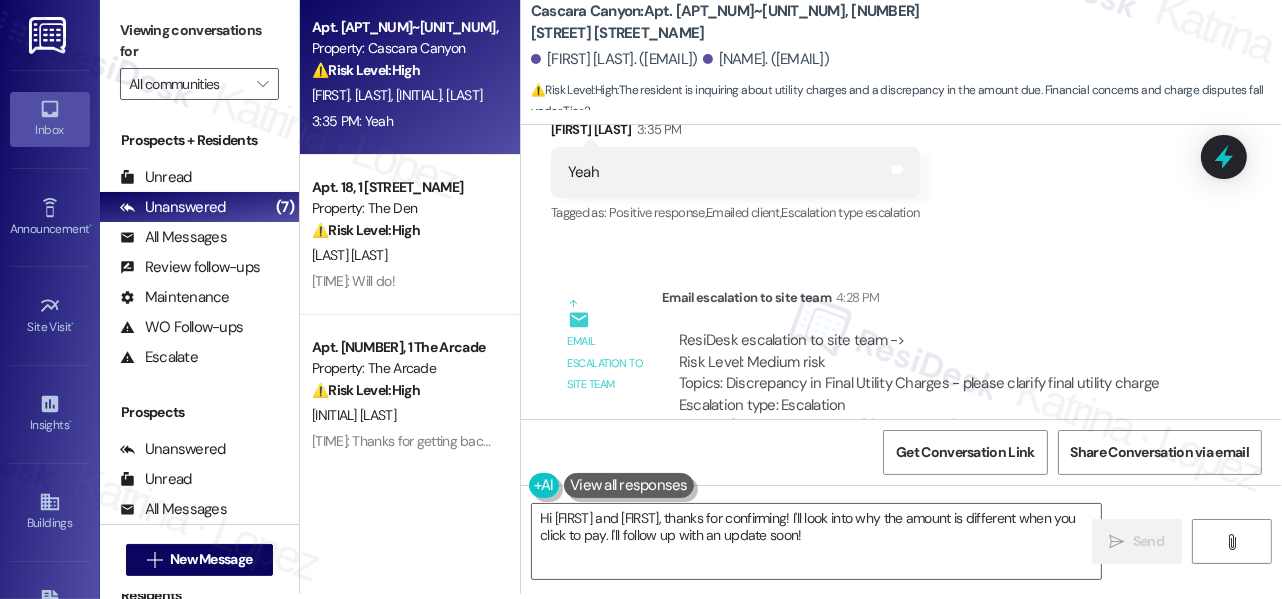 scroll, scrollTop: 8631, scrollLeft: 0, axis: vertical 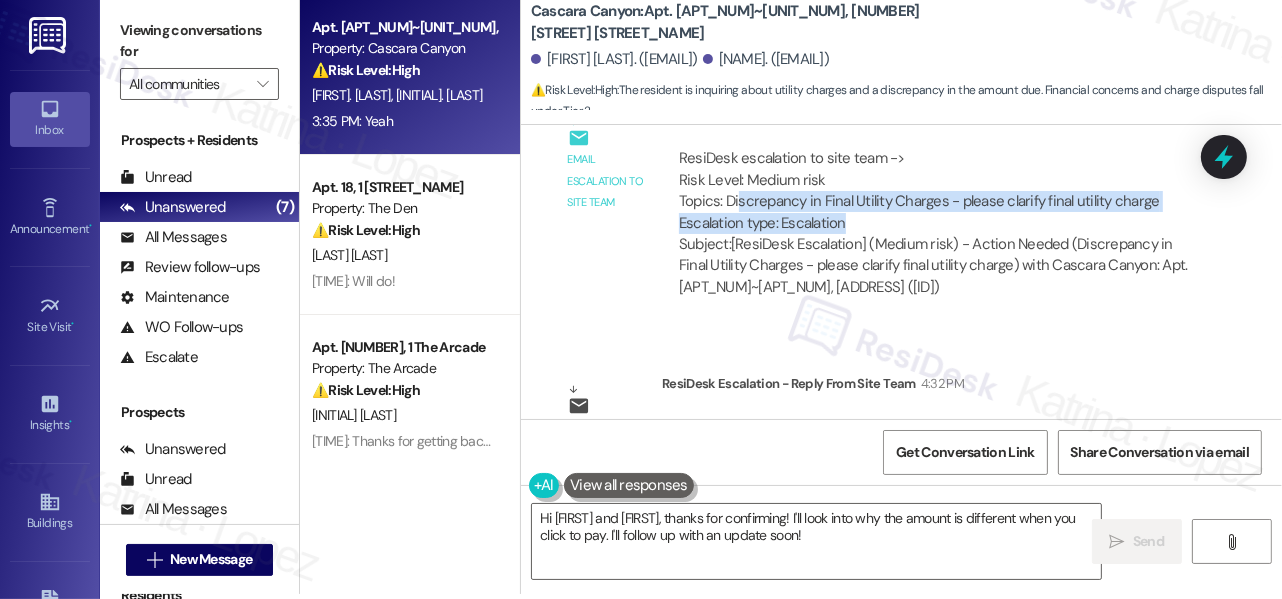 drag, startPoint x: 740, startPoint y: 173, endPoint x: 1147, endPoint y: 190, distance: 407.3549 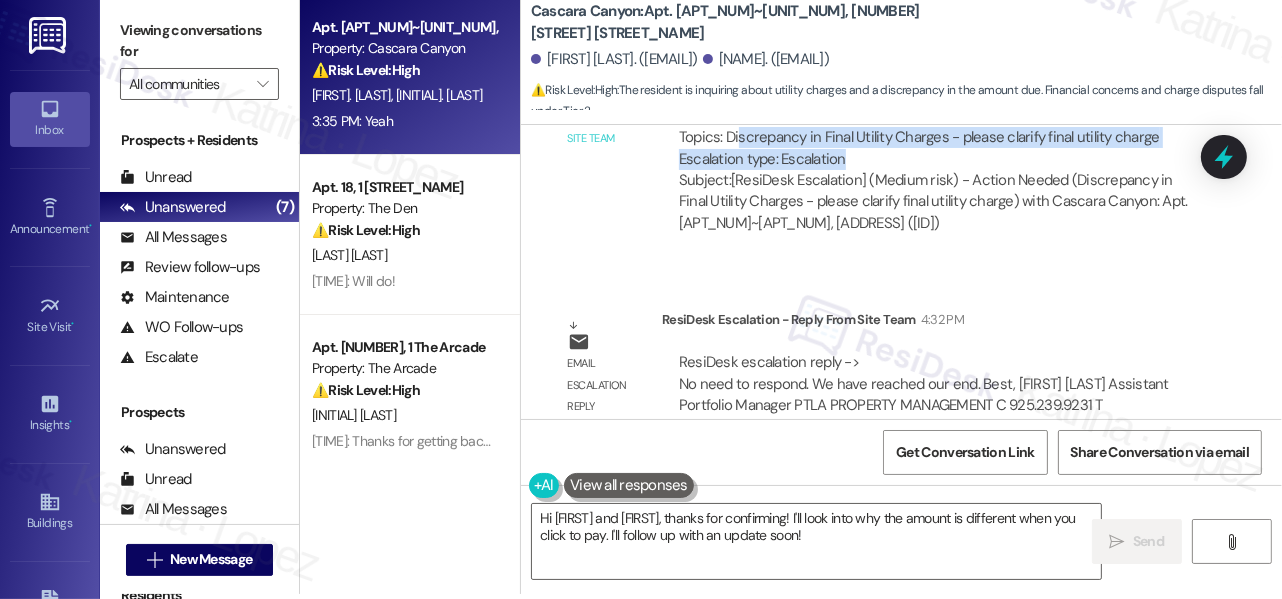 scroll, scrollTop: 8722, scrollLeft: 0, axis: vertical 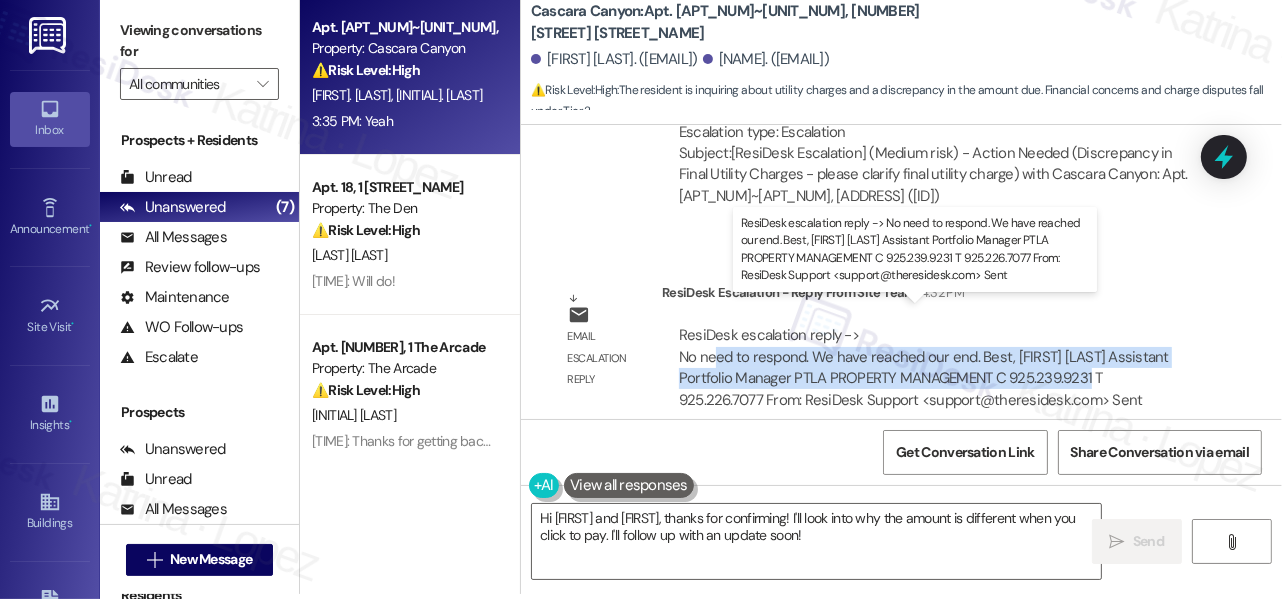 drag, startPoint x: 714, startPoint y: 334, endPoint x: 1128, endPoint y: 358, distance: 414.69507 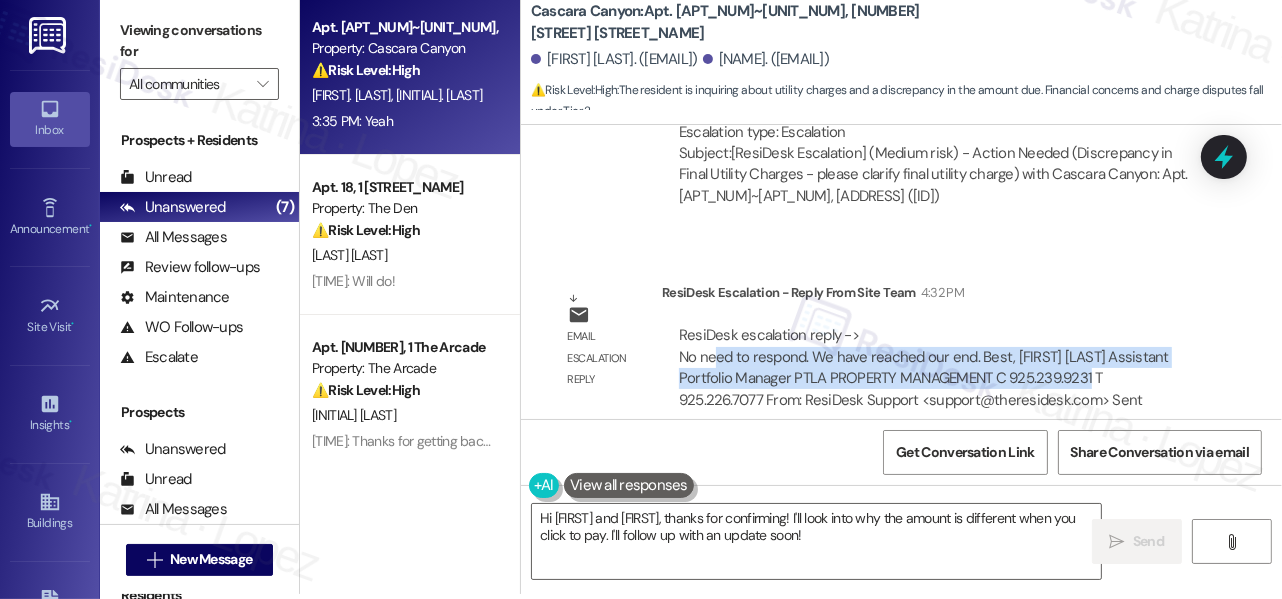 click on "ResiDesk escalation reply ->
No need to respond. We have reached our end. Best, [FIRST] [LAST] Assistant Portfolio Manager PTLA PROPERTY MANAGEMENT C [PHONE] T [PHONE] From: ResiDesk Support <support@example.com> Sent ResiDesk escalation reply ->
No need to respond. We have reached our end. Best, [FIRST] [LAST] Assistant Portfolio Manager PTLA PROPERTY MANAGEMENT C [PHONE] T [PHONE] From: ResiDesk Support <support@example.com> Sent" at bounding box center (924, 367) 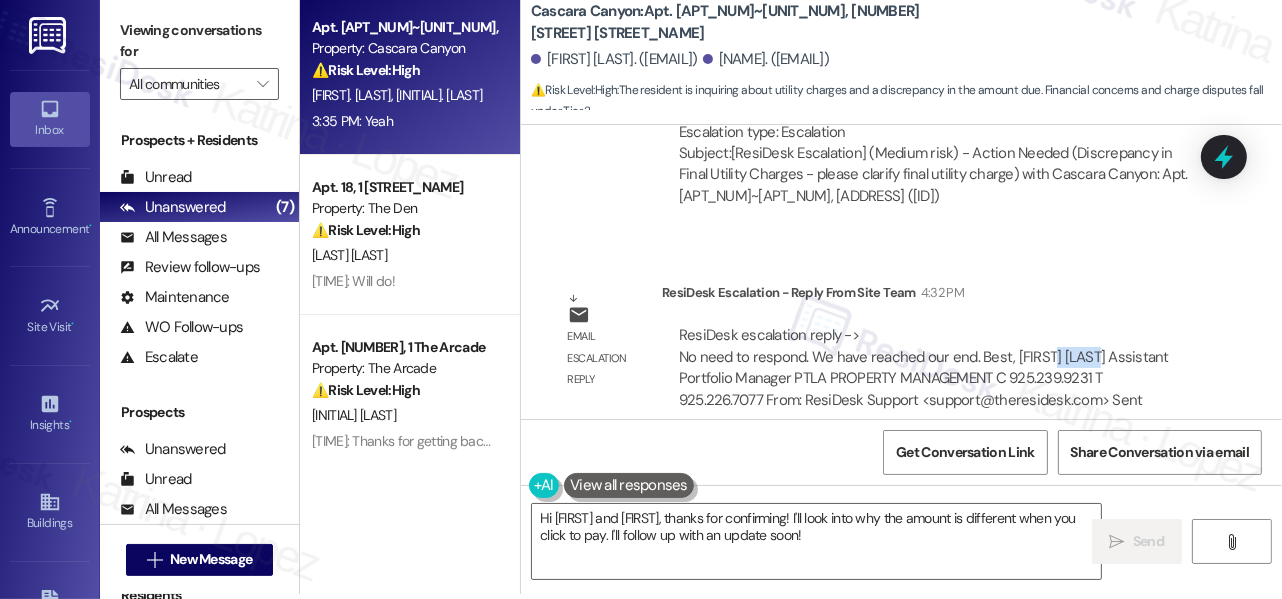 click on "ResiDesk escalation reply ->
No need to respond. We have reached our end. Best, [FIRST] [LAST] Assistant Portfolio Manager PTLA PROPERTY MANAGEMENT C [PHONE] T [PHONE] From: ResiDesk Support <support@example.com> Sent ResiDesk escalation reply ->
No need to respond. We have reached our end. Best, [FIRST] [LAST] Assistant Portfolio Manager PTLA PROPERTY MANAGEMENT C [PHONE] T [PHONE] From: ResiDesk Support <support@example.com> Sent" at bounding box center [924, 367] 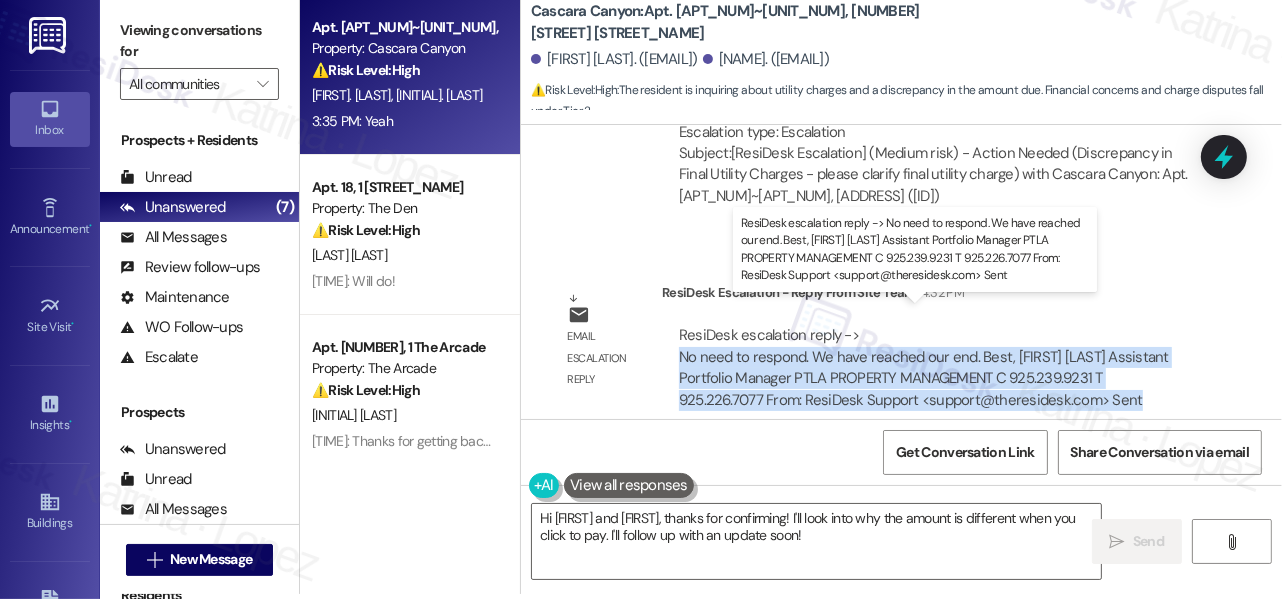 click on "ResiDesk escalation reply ->
No need to respond. We have reached our end. Best, [FIRST] [LAST] Assistant Portfolio Manager PTLA PROPERTY MANAGEMENT C [PHONE] T [PHONE] From: ResiDesk Support <support@example.com> Sent ResiDesk escalation reply ->
No need to respond. We have reached our end. Best, [FIRST] [LAST] Assistant Portfolio Manager PTLA PROPERTY MANAGEMENT C [PHONE] T [PHONE] From: ResiDesk Support <support@example.com> Sent" at bounding box center [924, 367] 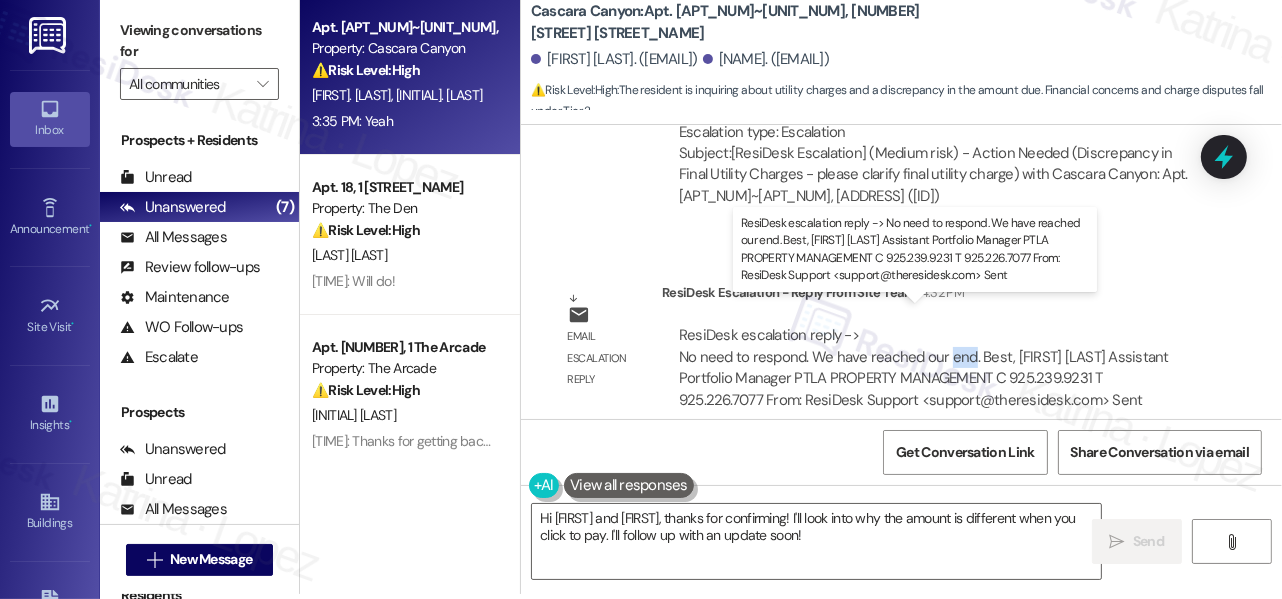 click on "ResiDesk escalation reply ->
No need to respond. We have reached our end. Best, [FIRST] [LAST] Assistant Portfolio Manager PTLA PROPERTY MANAGEMENT C [PHONE] T [PHONE] From: ResiDesk Support <support@example.com> Sent ResiDesk escalation reply ->
No need to respond. We have reached our end. Best, [FIRST] [LAST] Assistant Portfolio Manager PTLA PROPERTY MANAGEMENT C [PHONE] T [PHONE] From: ResiDesk Support <support@example.com> Sent" at bounding box center (924, 367) 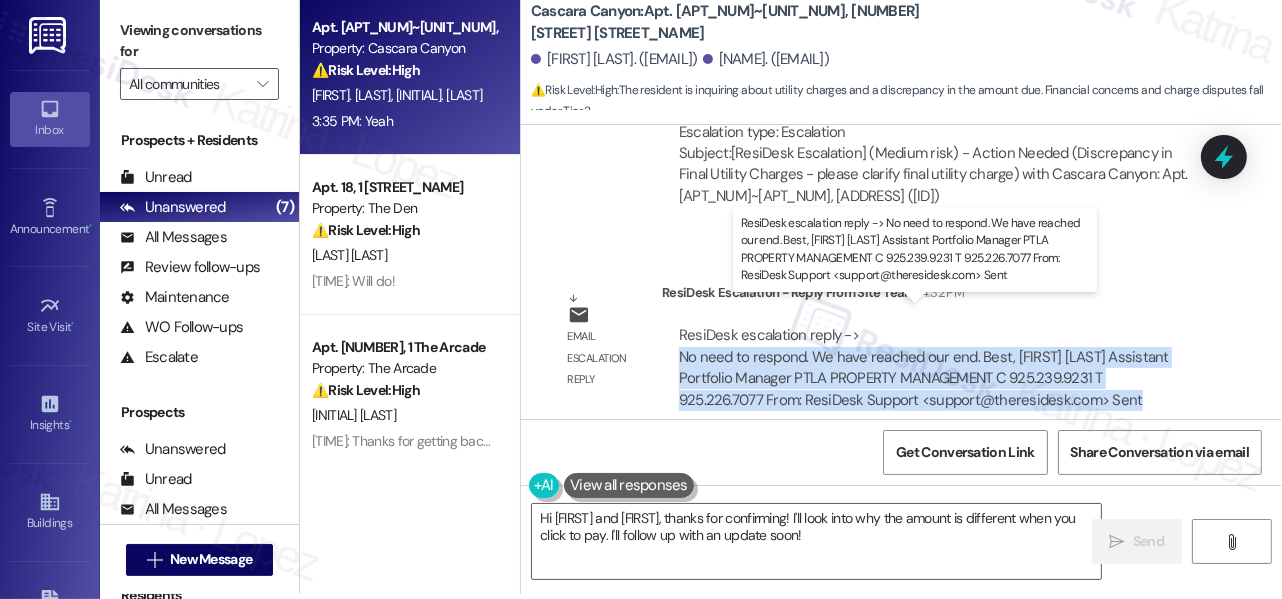 click on "ResiDesk escalation reply ->
No need to respond. We have reached our end. Best, [FIRST] [LAST] Assistant Portfolio Manager PTLA PROPERTY MANAGEMENT C [PHONE] T [PHONE] From: ResiDesk Support <support@example.com> Sent ResiDesk escalation reply ->
No need to respond. We have reached our end. Best, [FIRST] [LAST] Assistant Portfolio Manager PTLA PROPERTY MANAGEMENT C [PHONE] T [PHONE] From: ResiDesk Support <support@example.com> Sent" at bounding box center [924, 367] 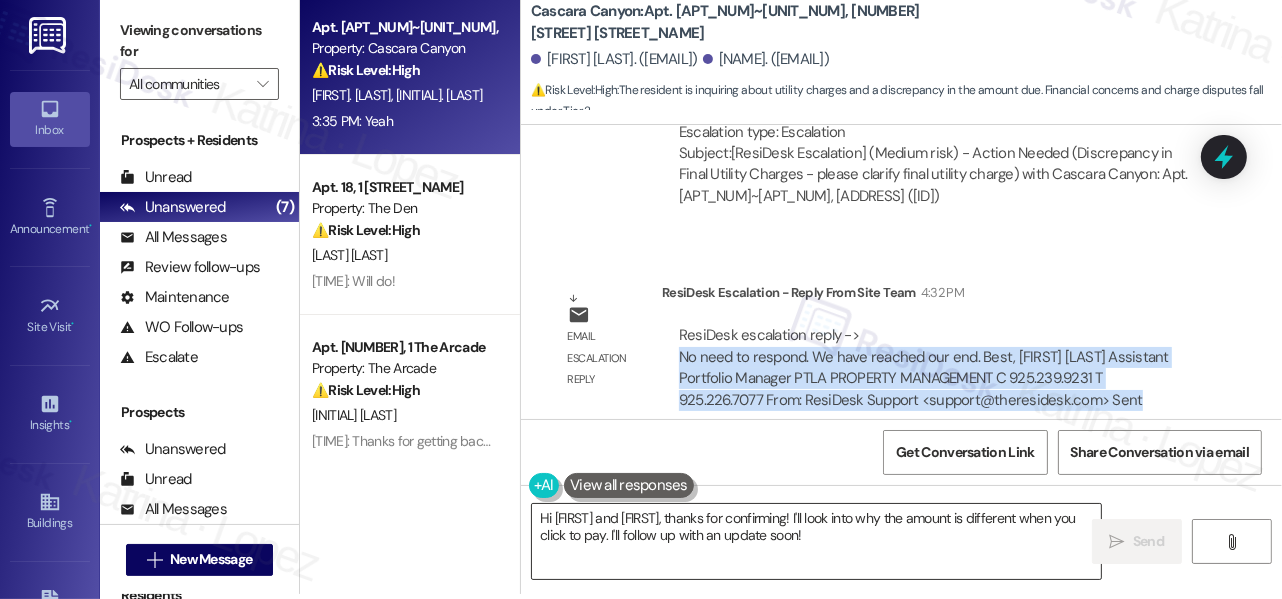 click on "Hi [FIRST] and [FIRST], thanks for confirming! I'll look into why the amount is different when you click to pay. I'll follow up with an update soon!" at bounding box center (816, 541) 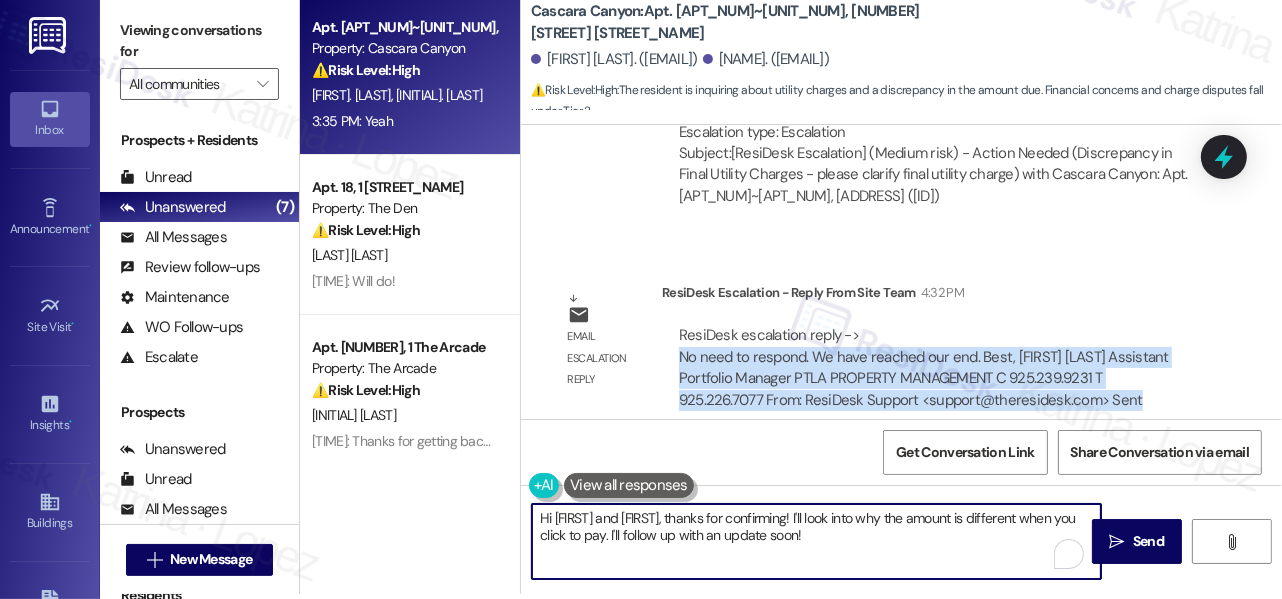click on "Hi [FIRST] and [FIRST], thanks for confirming! I'll look into why the amount is different when you click to pay. I'll follow up with an update soon!" at bounding box center (816, 541) 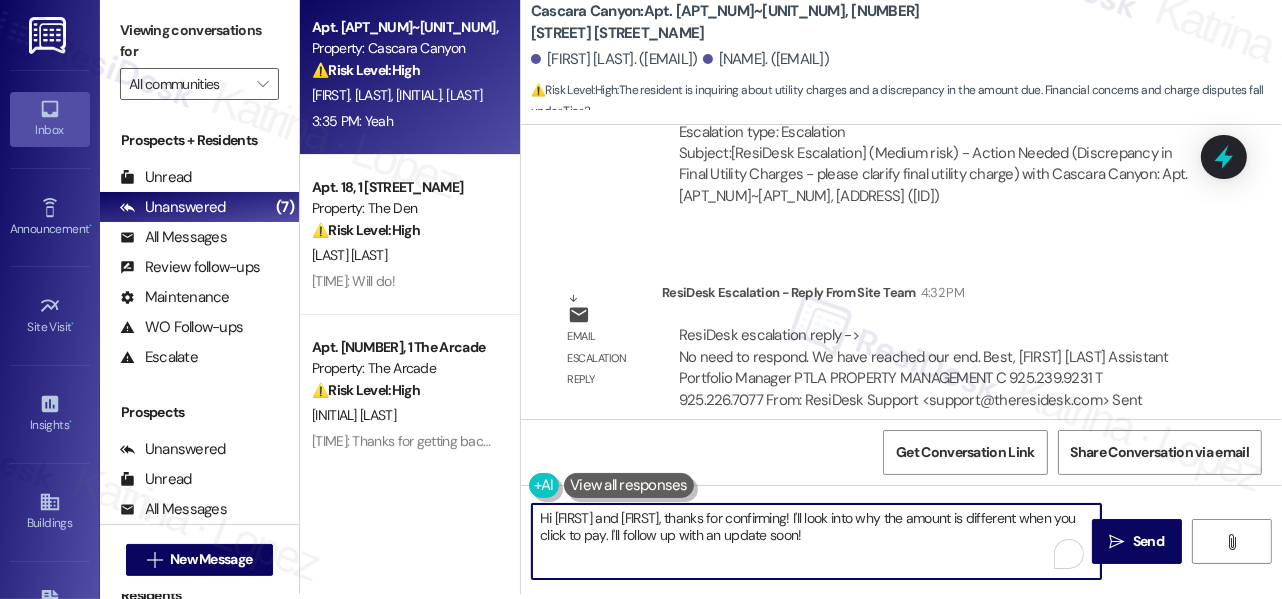 click on "Hi [FIRST] and [FIRST], thanks for confirming! I'll look into why the amount is different when you click to pay. I'll follow up with an update soon!" at bounding box center [816, 541] 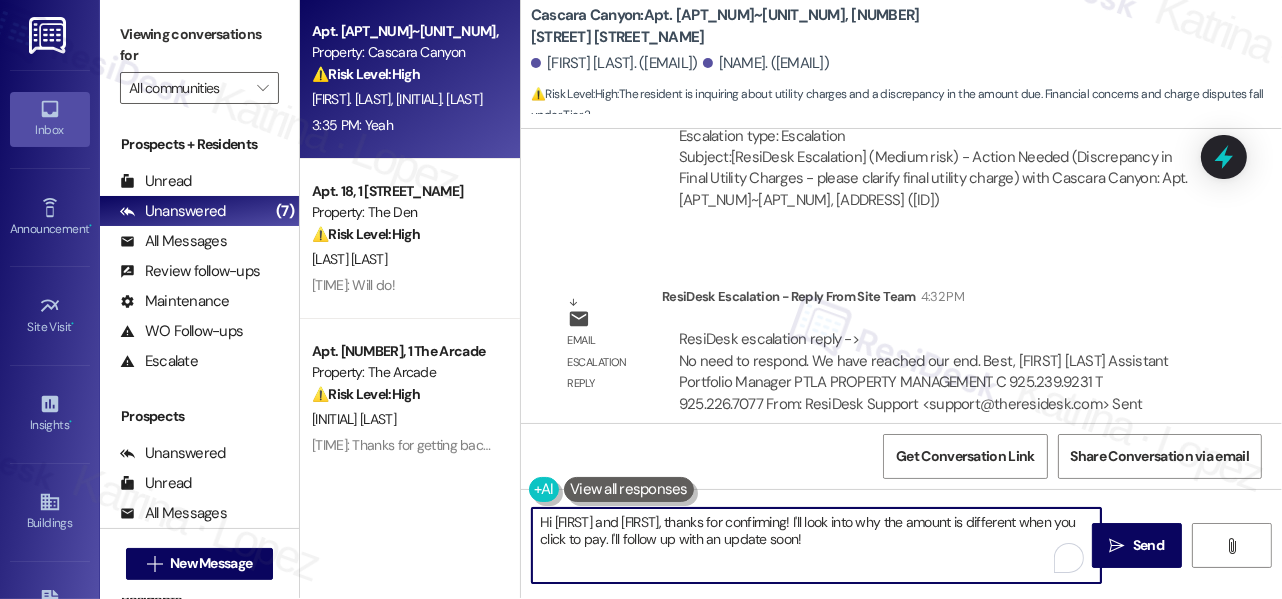 scroll, scrollTop: 0, scrollLeft: 0, axis: both 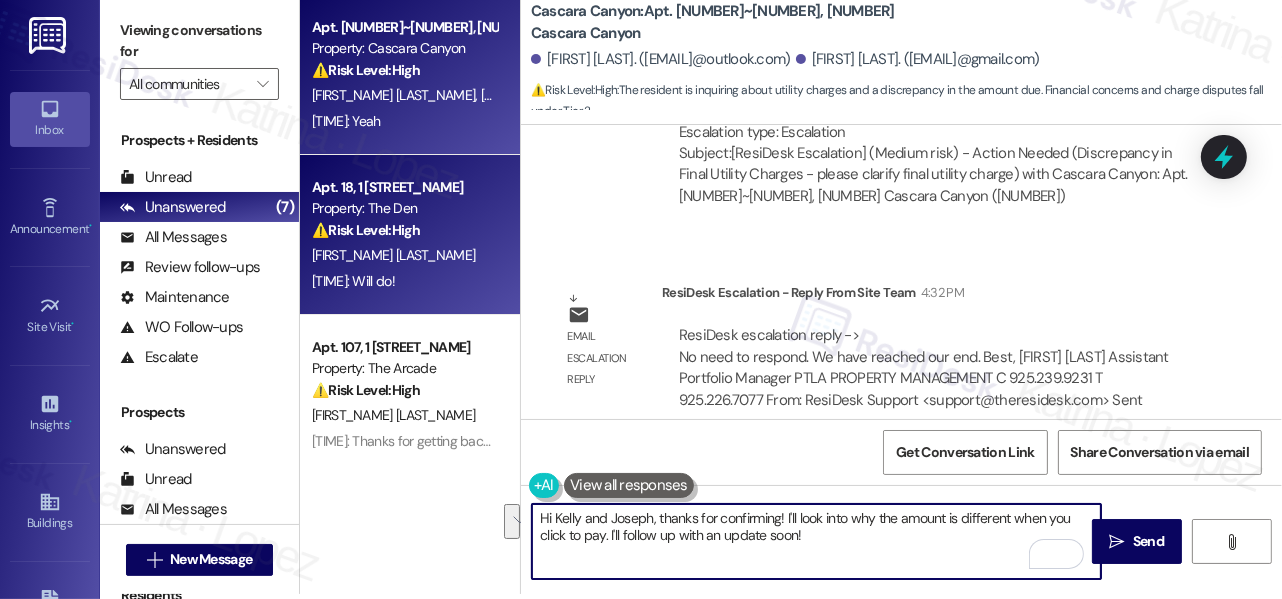 click on "[TIME]: Will do! [TIME]: Will do!" at bounding box center (404, 281) 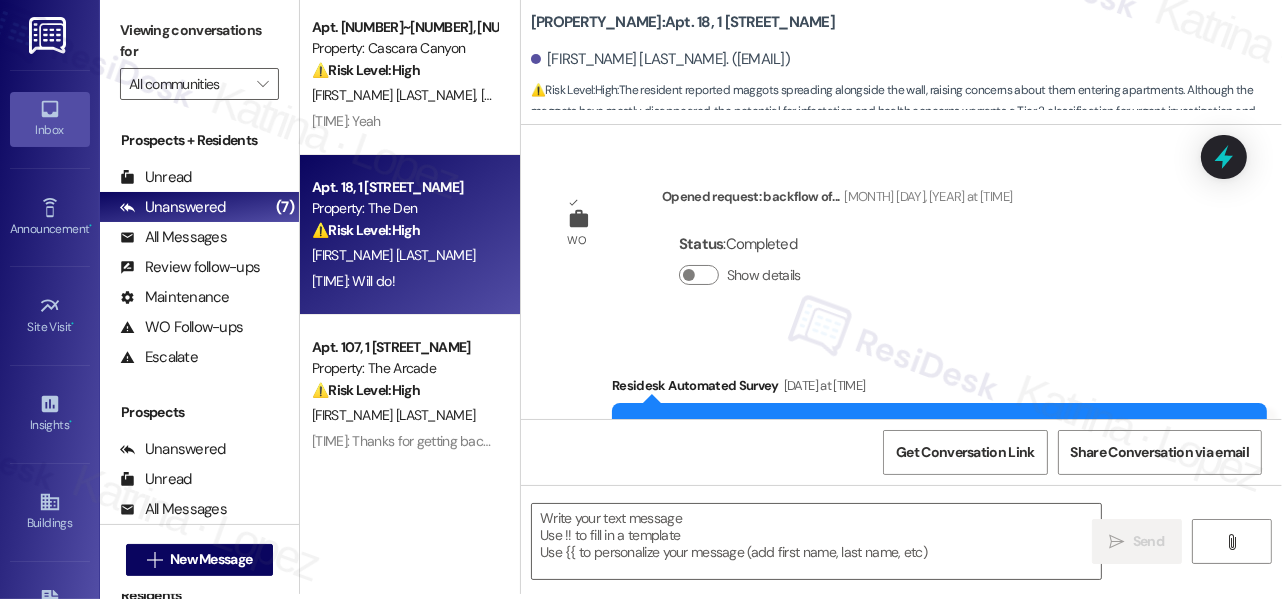 scroll, scrollTop: 0, scrollLeft: 0, axis: both 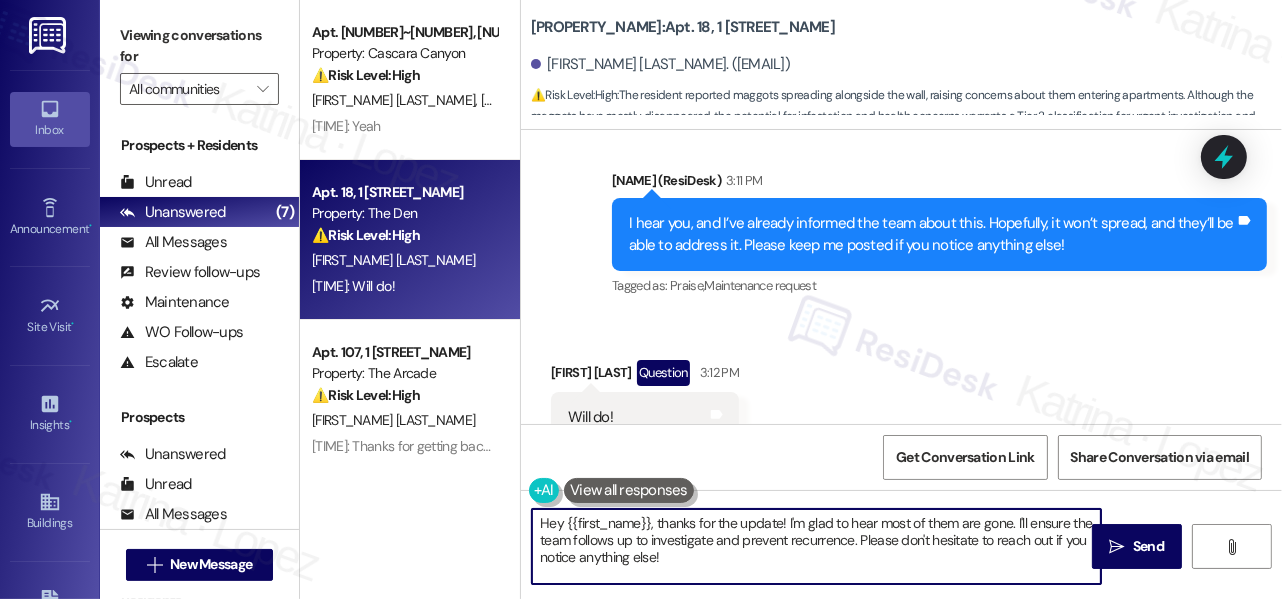click on "Hey {{first_name}}, thanks for the update! I'm glad to hear most of them are gone. I'll ensure the team follows up to investigate and prevent recurrence. Please don't hesitate to reach out if you notice anything else!" at bounding box center [816, 546] 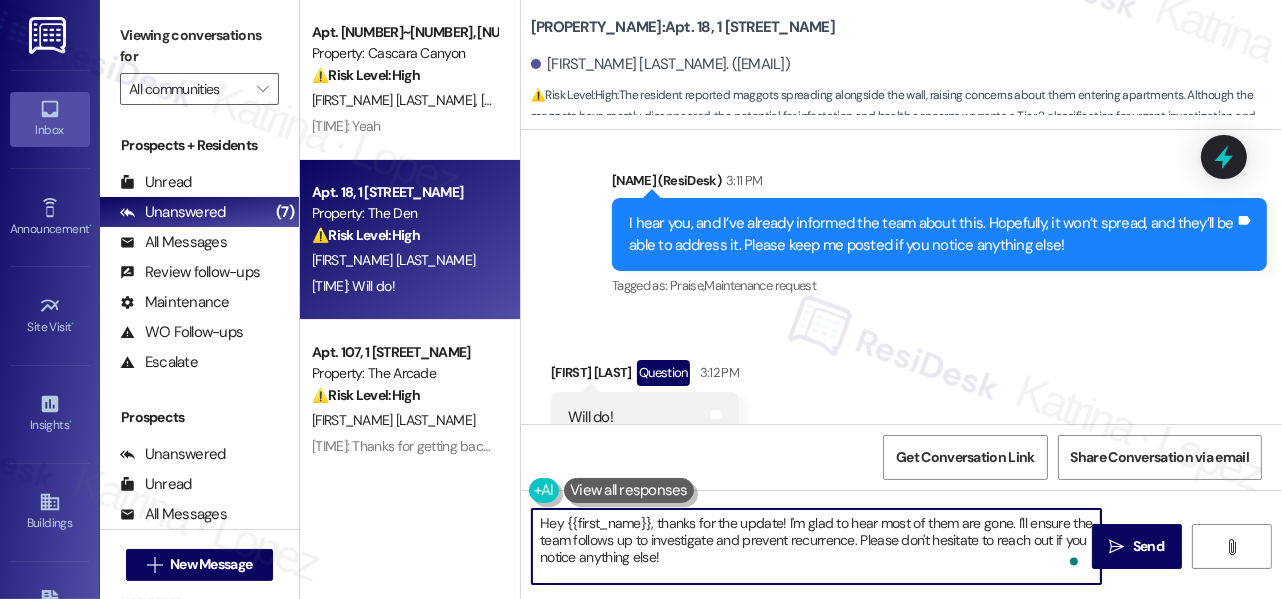 click on "Hey {{first_name}}, thanks for the update! I'm glad to hear most of them are gone. I'll ensure the team follows up to investigate and prevent recurrence. Please don't hesitate to reach out if you notice anything else!" at bounding box center [816, 546] 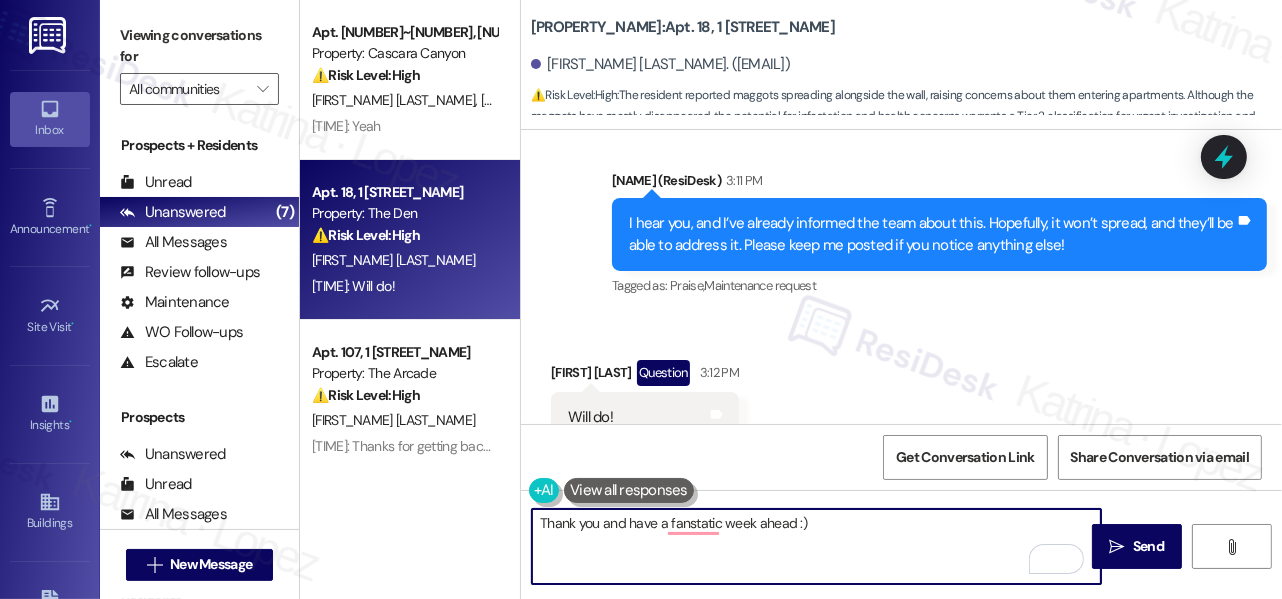 click on "Thank you and have a fanstatic week ahead :)" at bounding box center [816, 546] 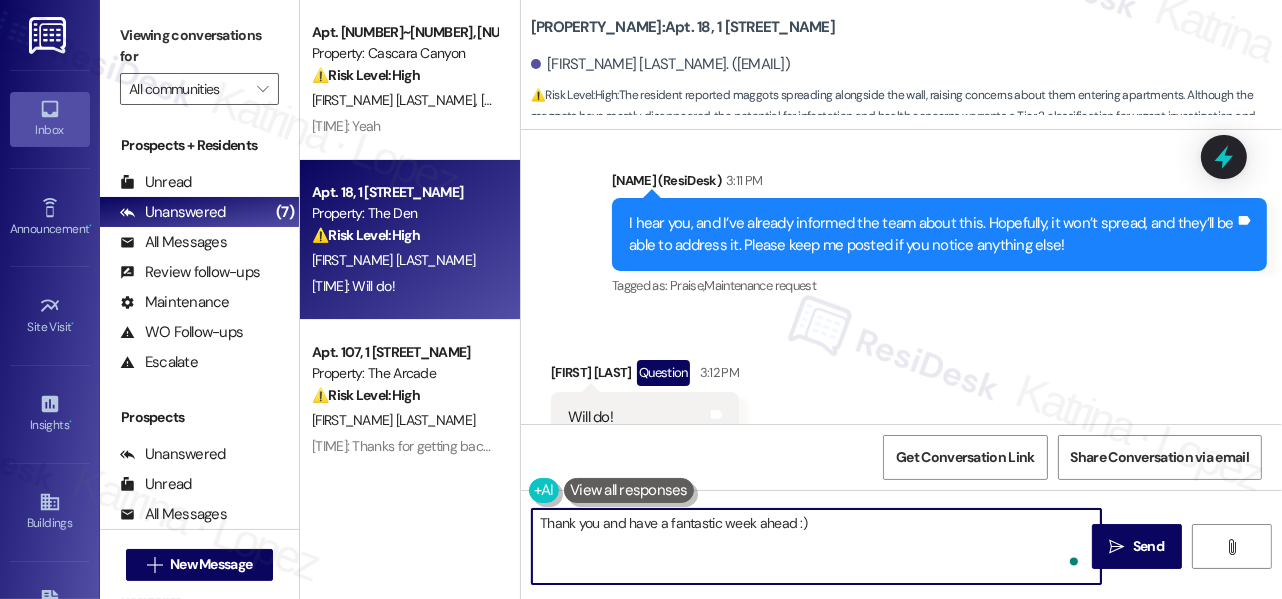 click on "Thank you and have a fantastic week ahead :)" at bounding box center [816, 546] 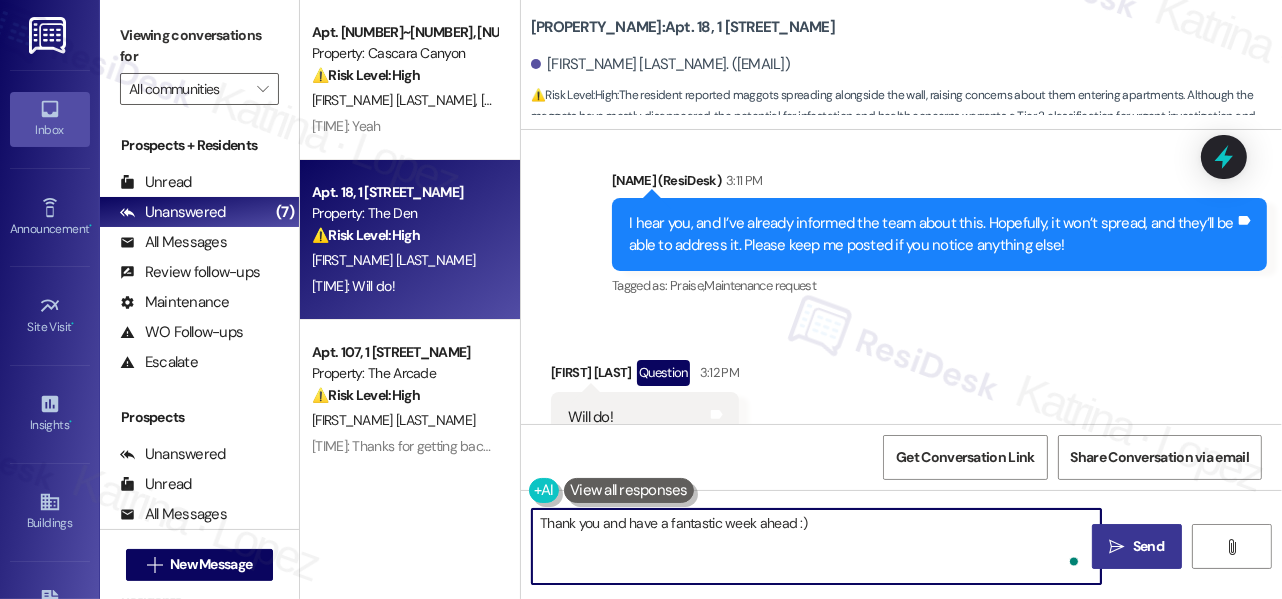 type on "Thank you and have a fantastic week ahead :)" 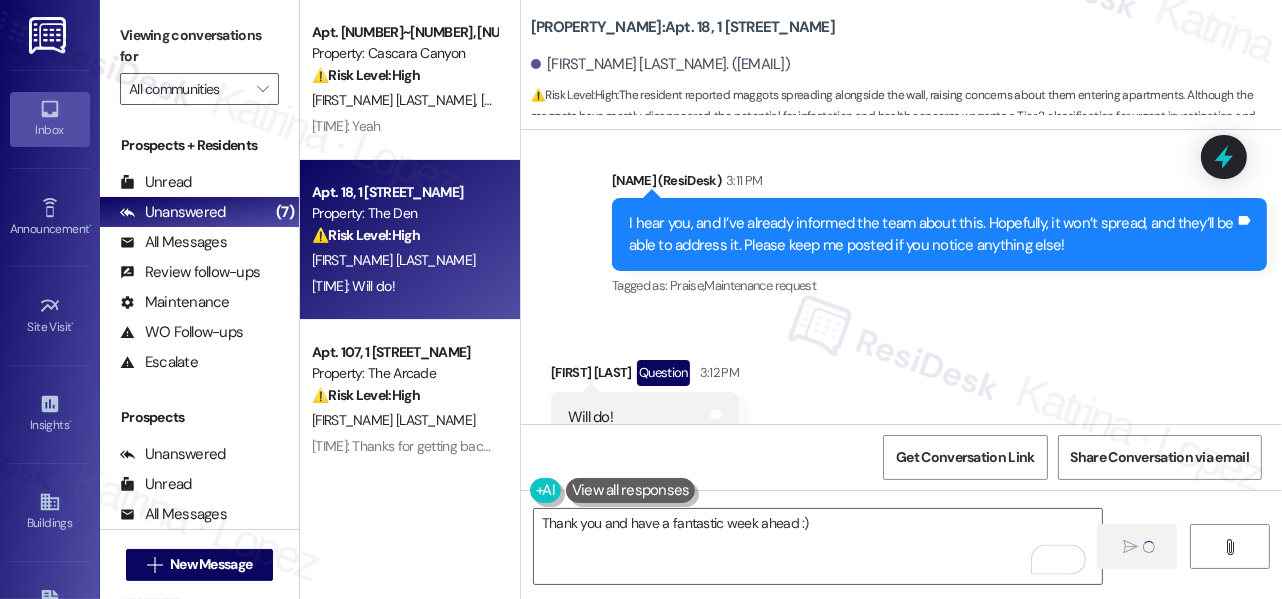 scroll, scrollTop: 181, scrollLeft: 0, axis: vertical 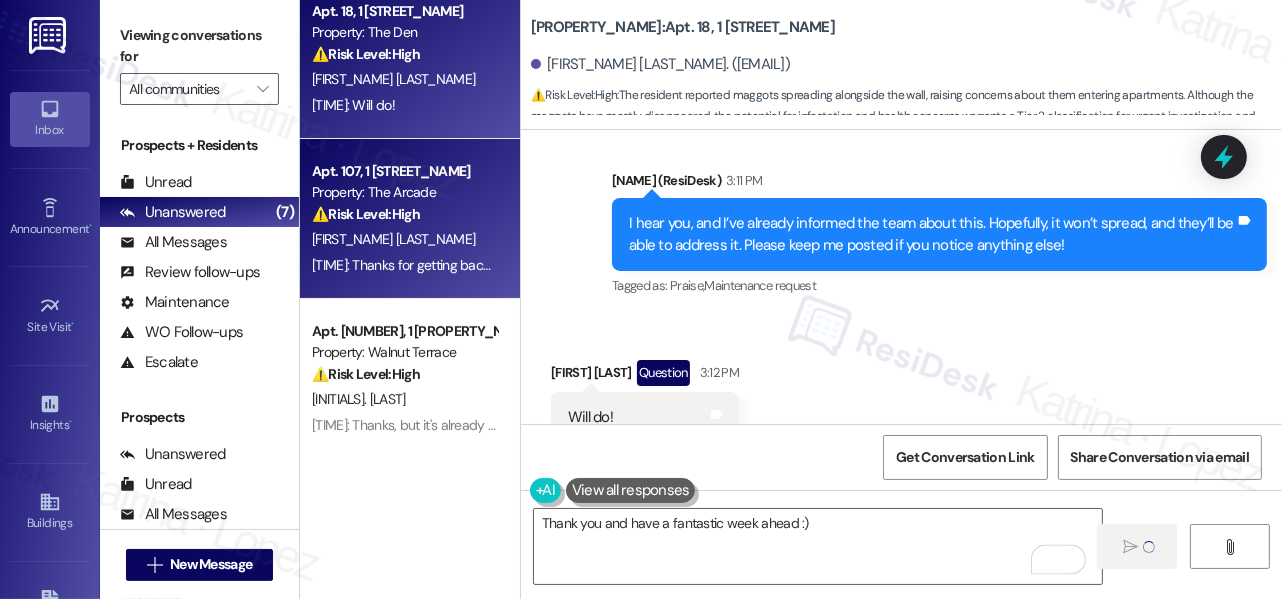 type 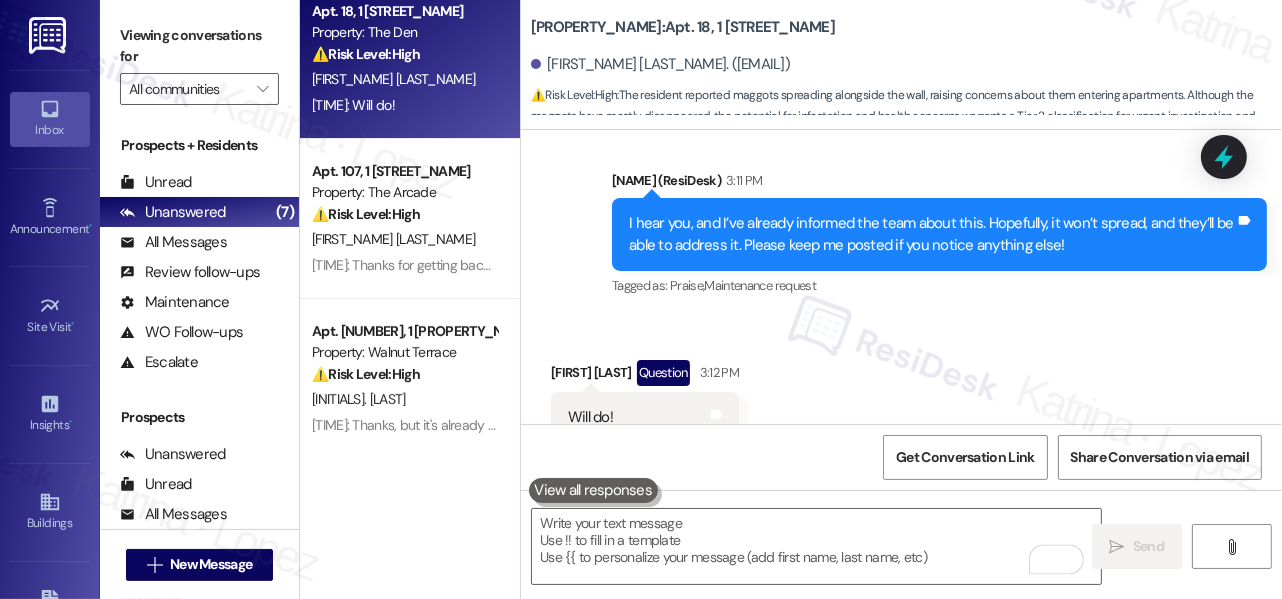 scroll, scrollTop: 4352, scrollLeft: 0, axis: vertical 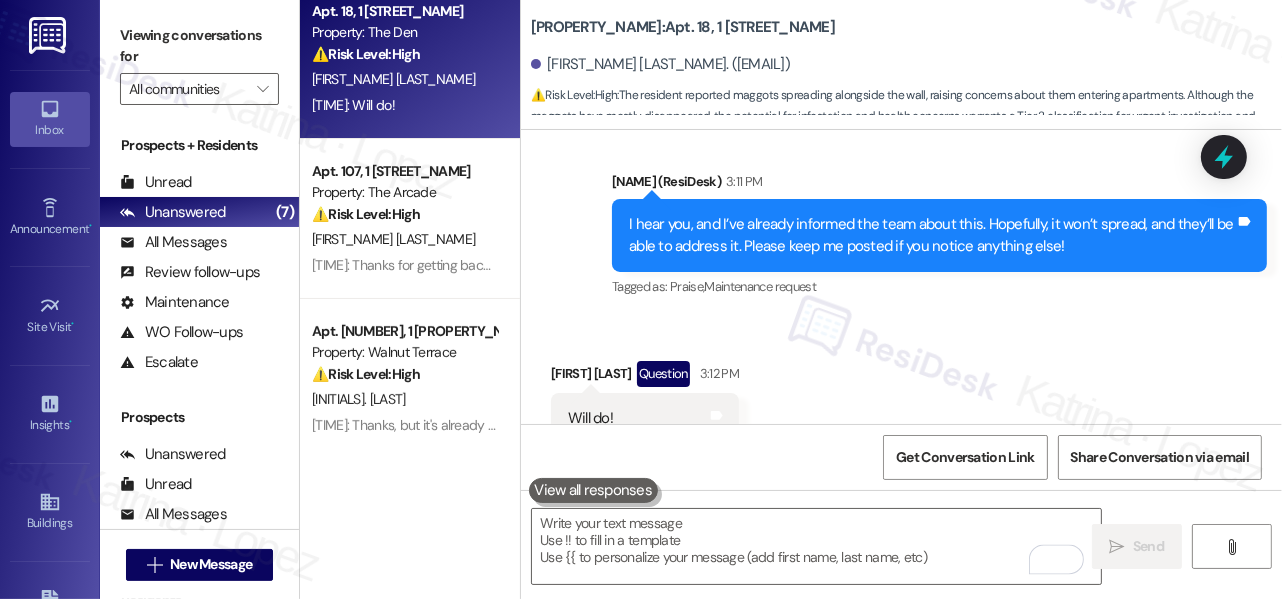click on "5:14 PM: Thanks for getting back! I've submitted the request and have notified the team to have it checked. Thanks again for letting us know, and if anything else comes up, feel free to let us know. 5:14 PM: Thanks for getting back! I've submitted the request and have notified the team to have it checked. Thanks again for letting us know, and if anything else comes up, feel free to let us know." at bounding box center [404, 265] 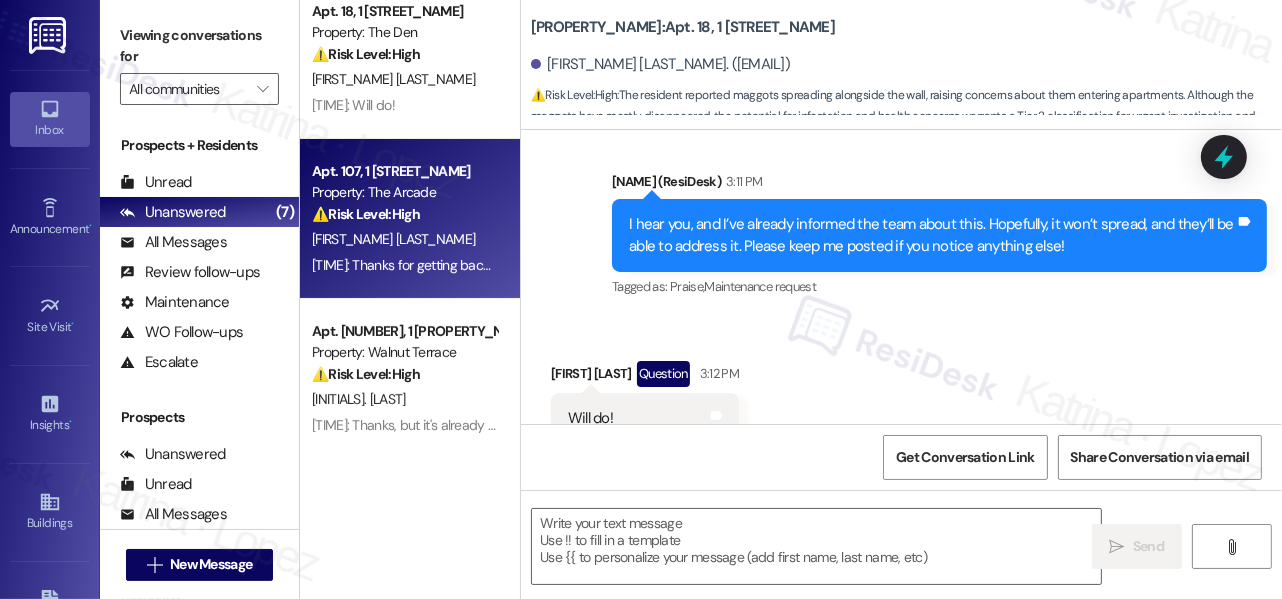 type on "Fetching suggested responses. Please feel free to read through the conversation in the meantime." 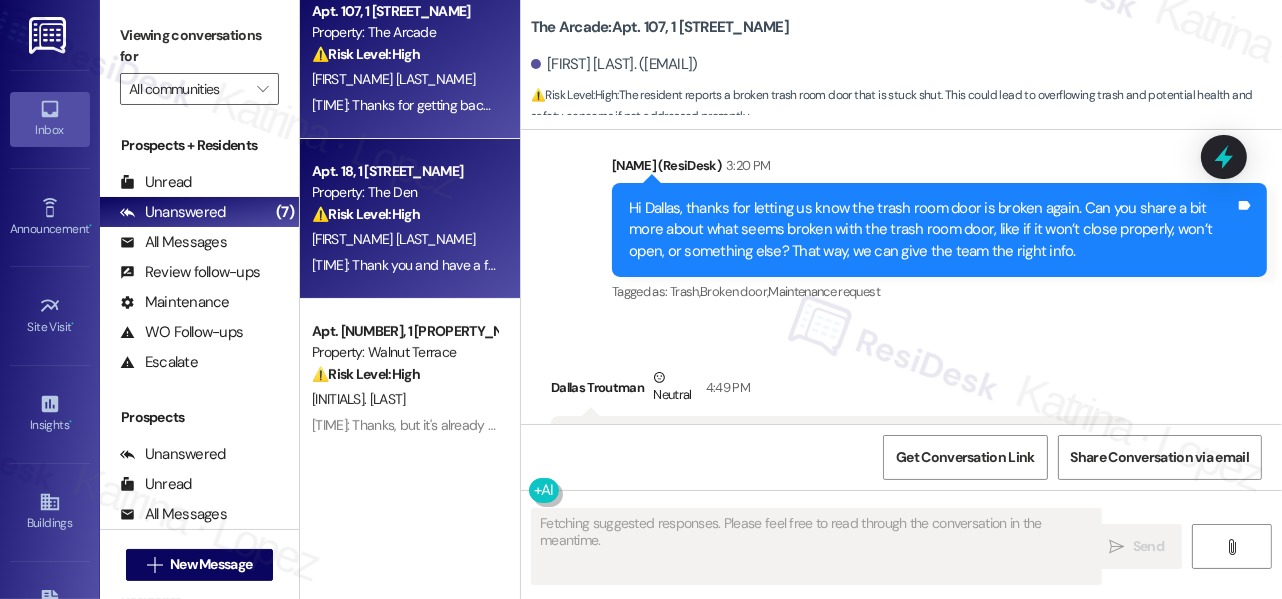 scroll, scrollTop: 11138, scrollLeft: 0, axis: vertical 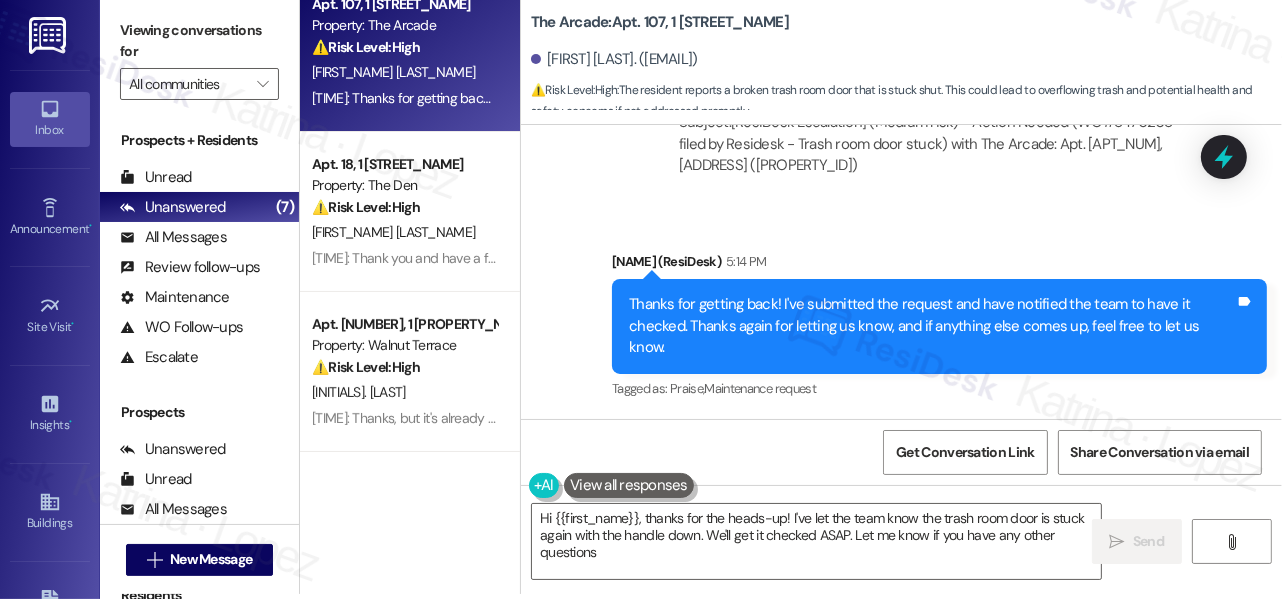 type on "Hi {{first_name}}, thanks for the heads-up! I've let the team know the trash room door is stuck again with the handle down. We'll get it checked ASAP. Let me know if you have any other questions!" 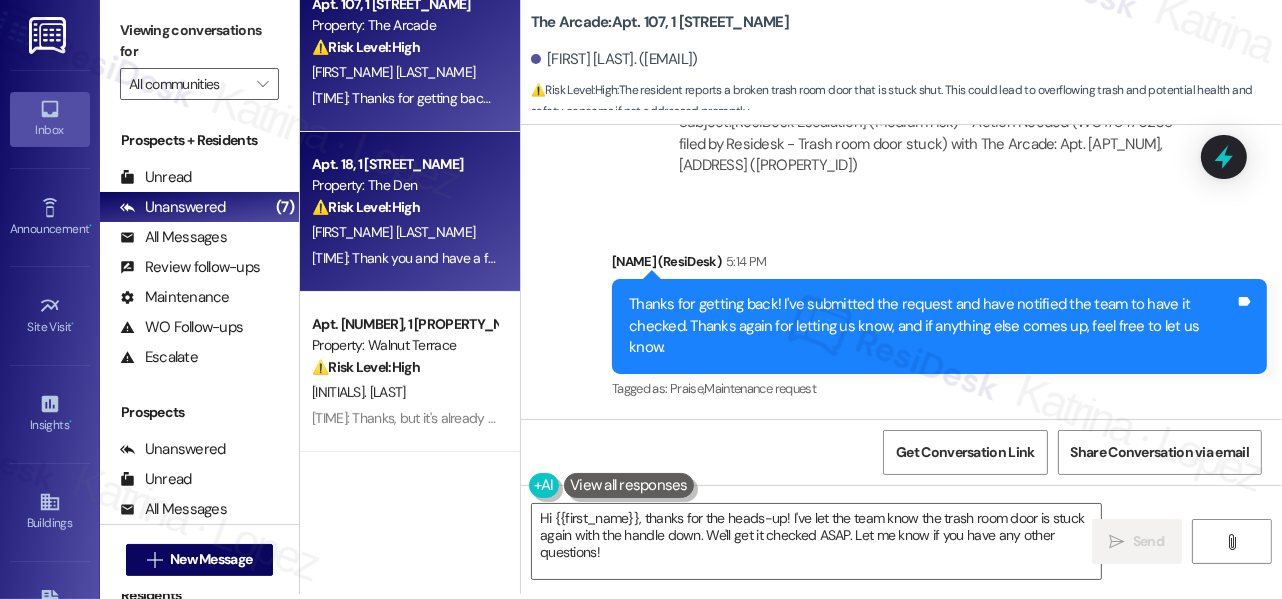 click on "[LAST] [LAST]" at bounding box center [404, 232] 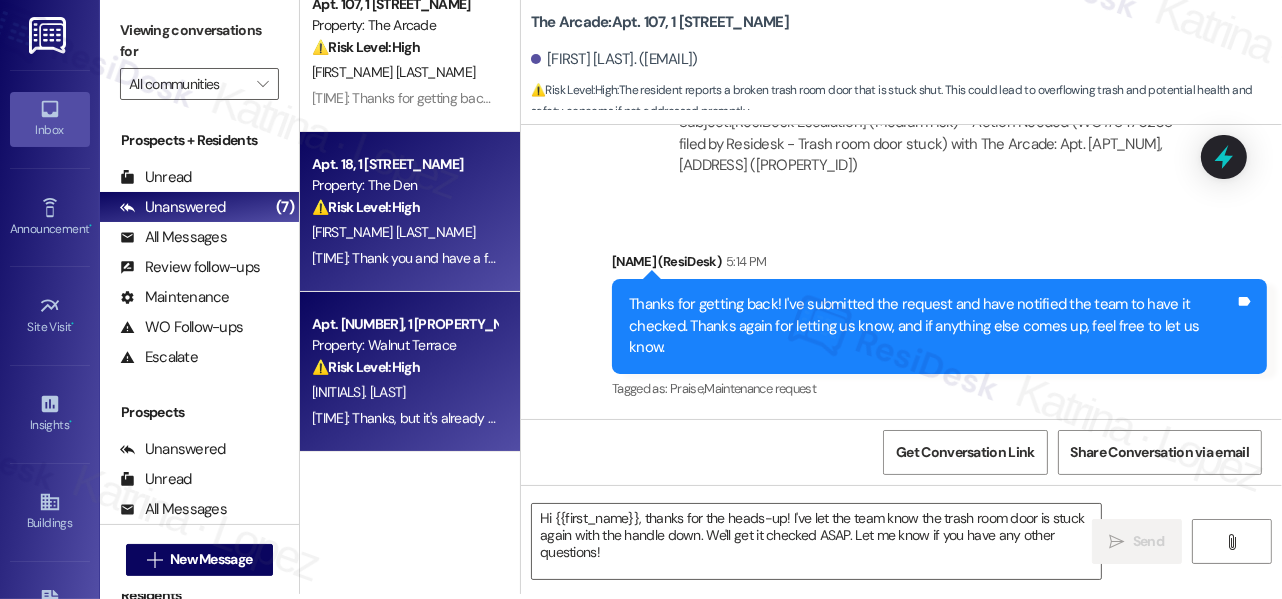 type on "Fetching suggested responses. Please feel free to read through the conversation in the meantime." 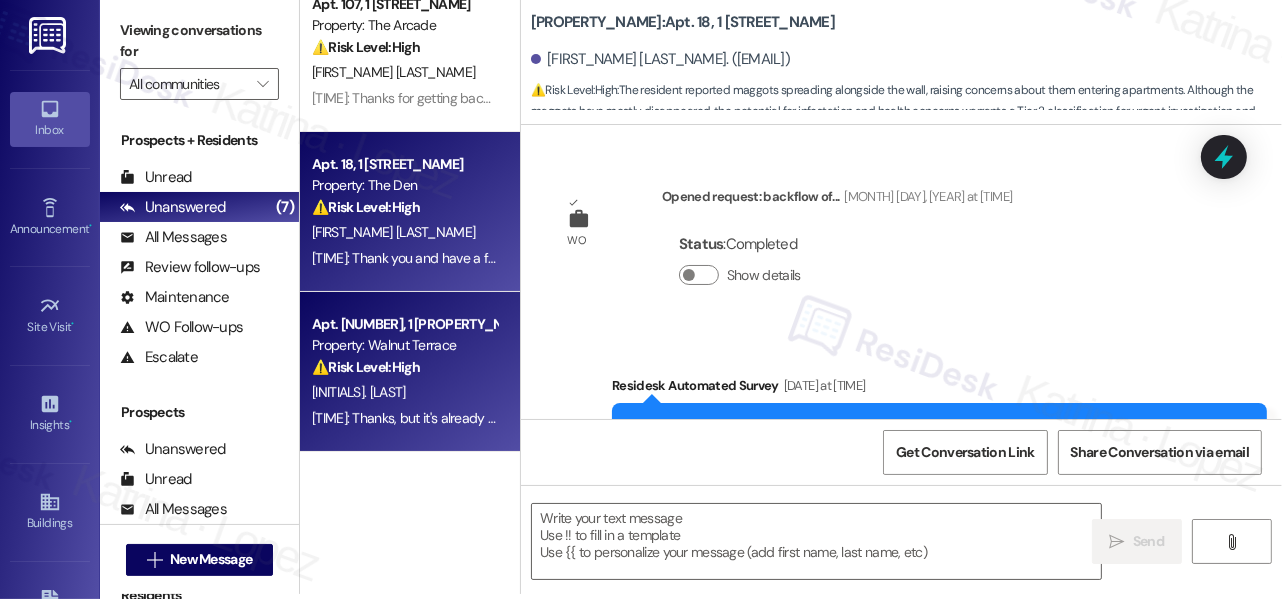 scroll, scrollTop: 0, scrollLeft: 0, axis: both 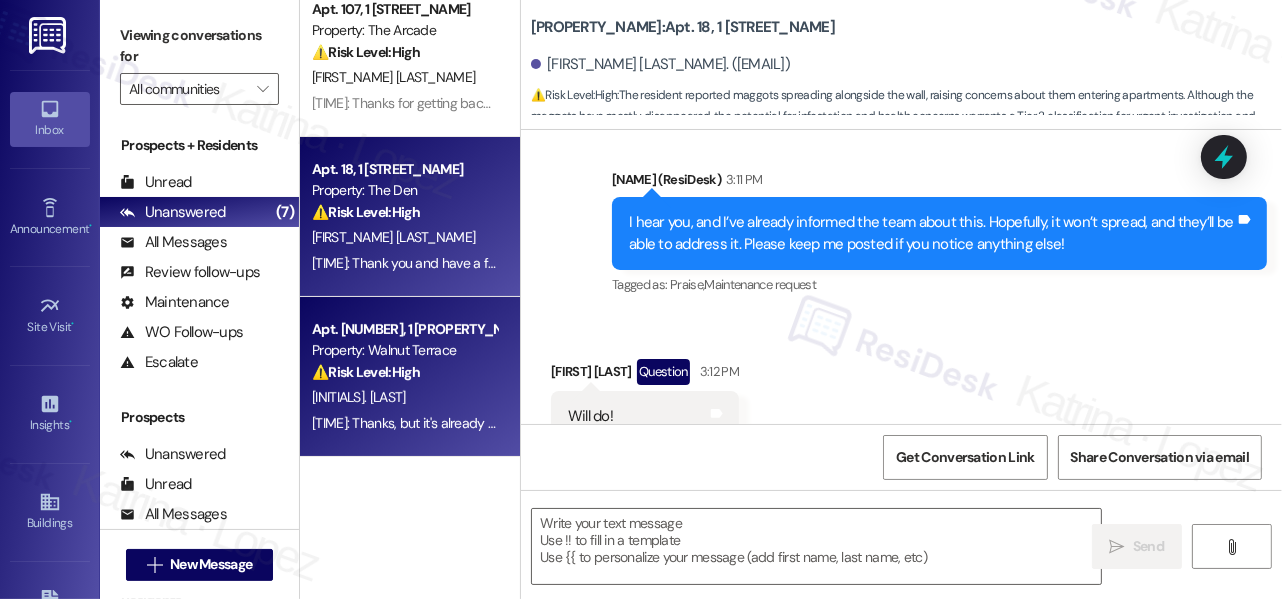 type on "Fetching suggested responses. Please feel free to read through the conversation in the meantime." 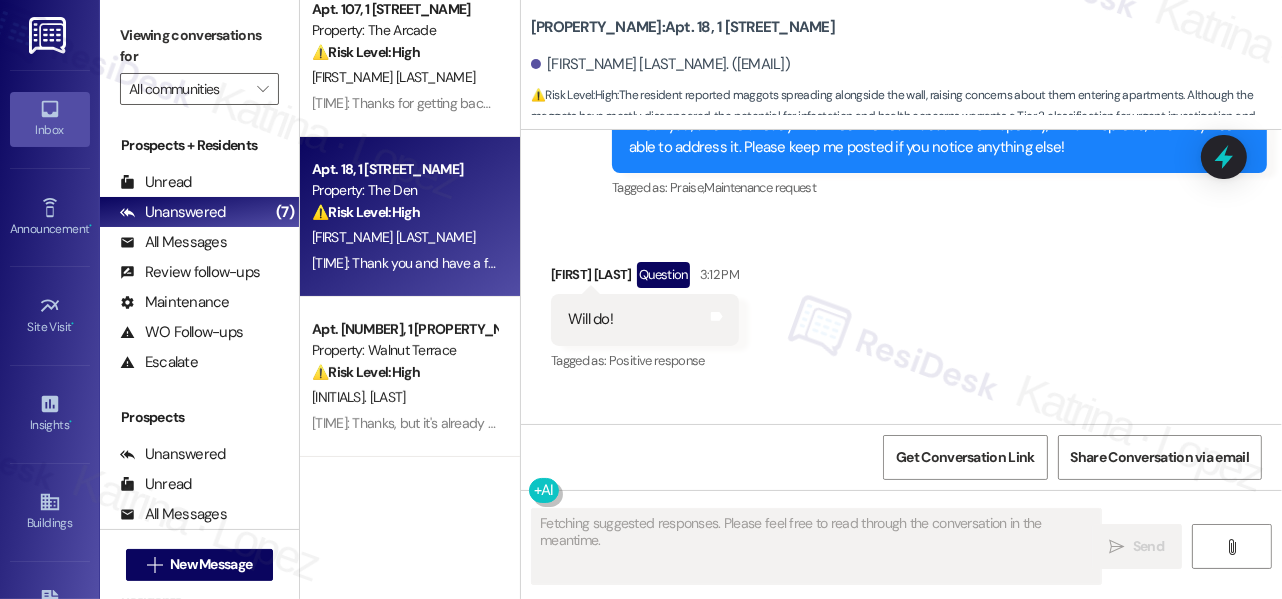 scroll, scrollTop: 4522, scrollLeft: 0, axis: vertical 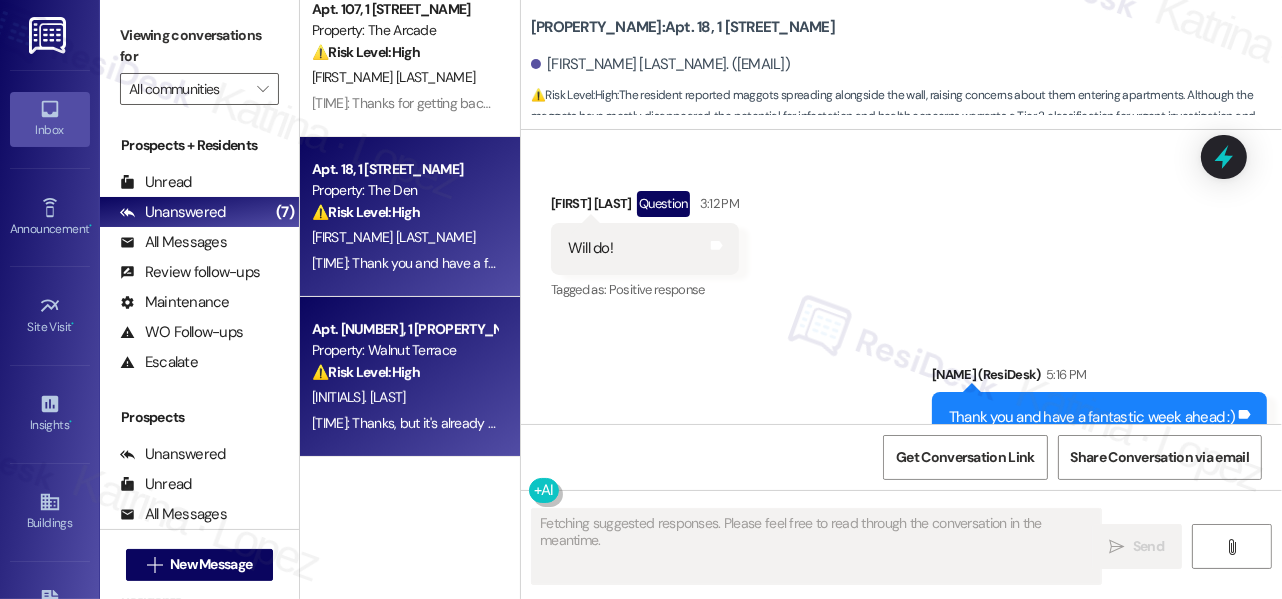 click on "⚠️  Risk Level:  High" at bounding box center (366, 372) 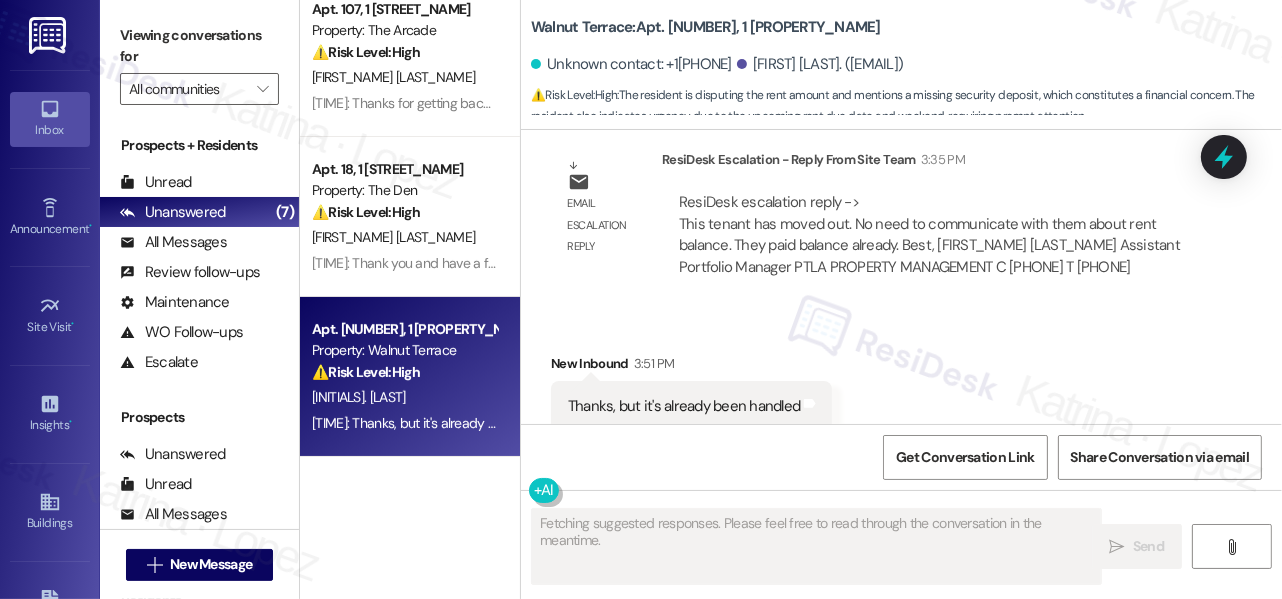 scroll, scrollTop: 11786, scrollLeft: 0, axis: vertical 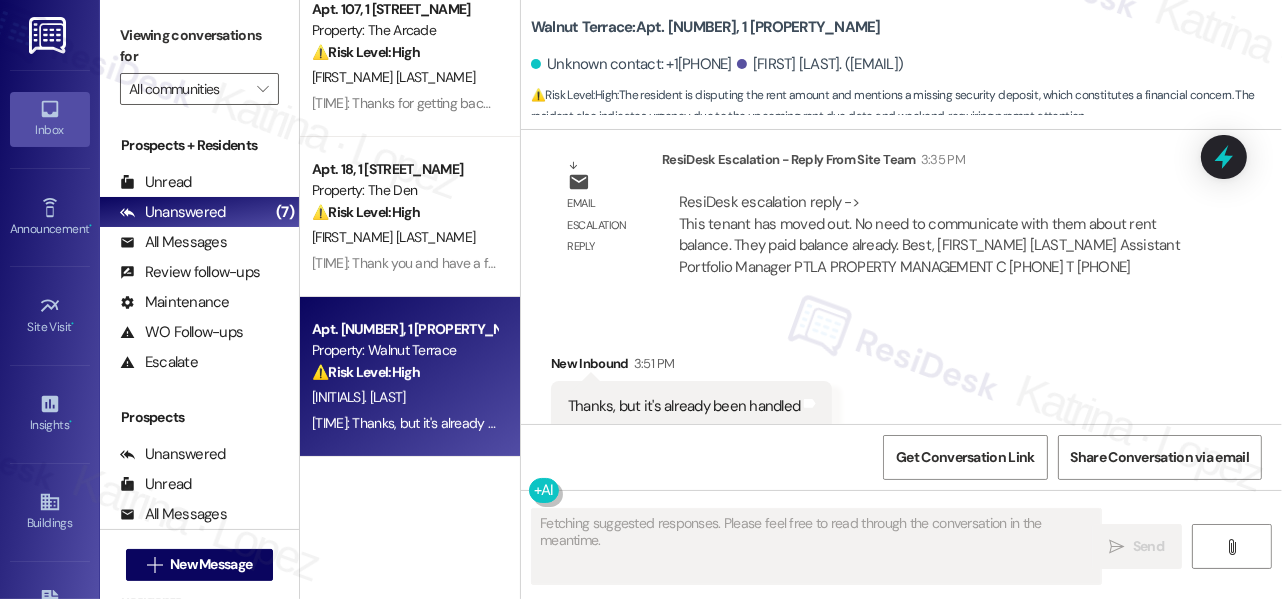 click on "Thanks, but it's already been handled Tags and notes" at bounding box center [691, 406] 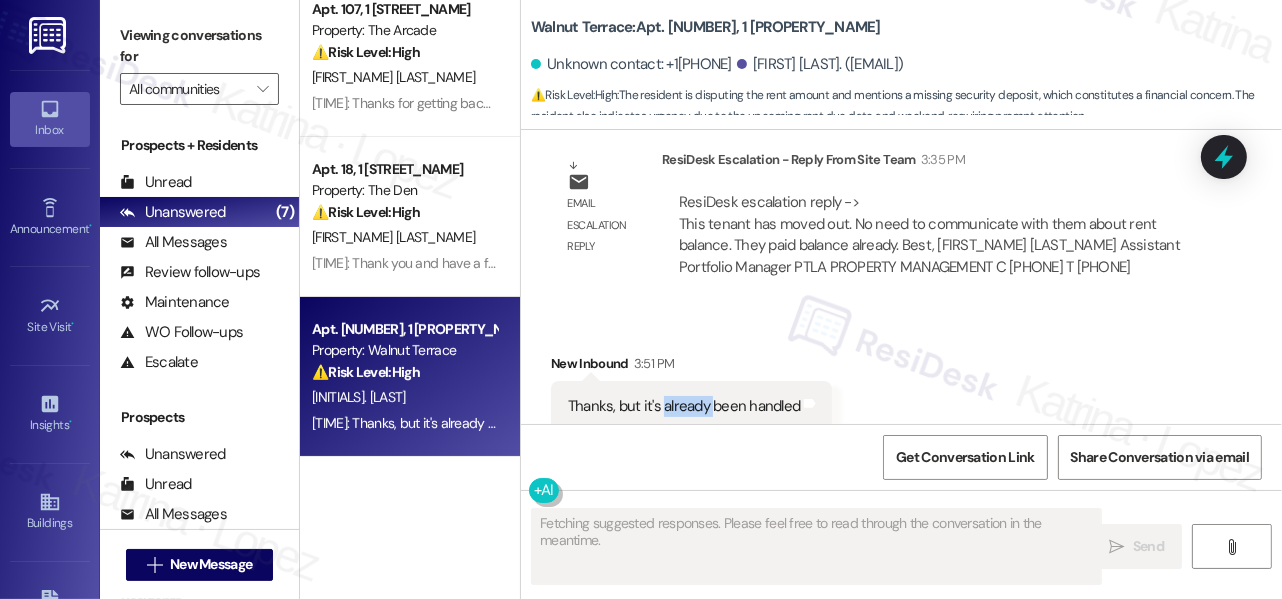 click on "Thanks, but it's already been handled Tags and notes" at bounding box center (691, 406) 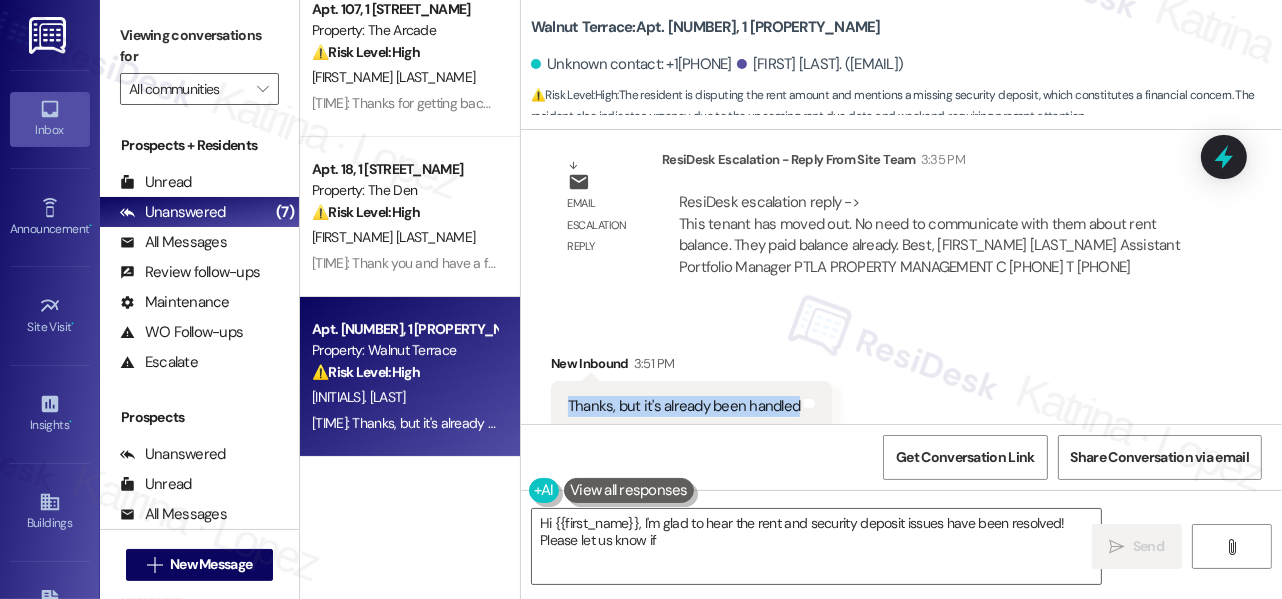 click on "Thanks, but it's already been handled Tags and notes" at bounding box center (691, 406) 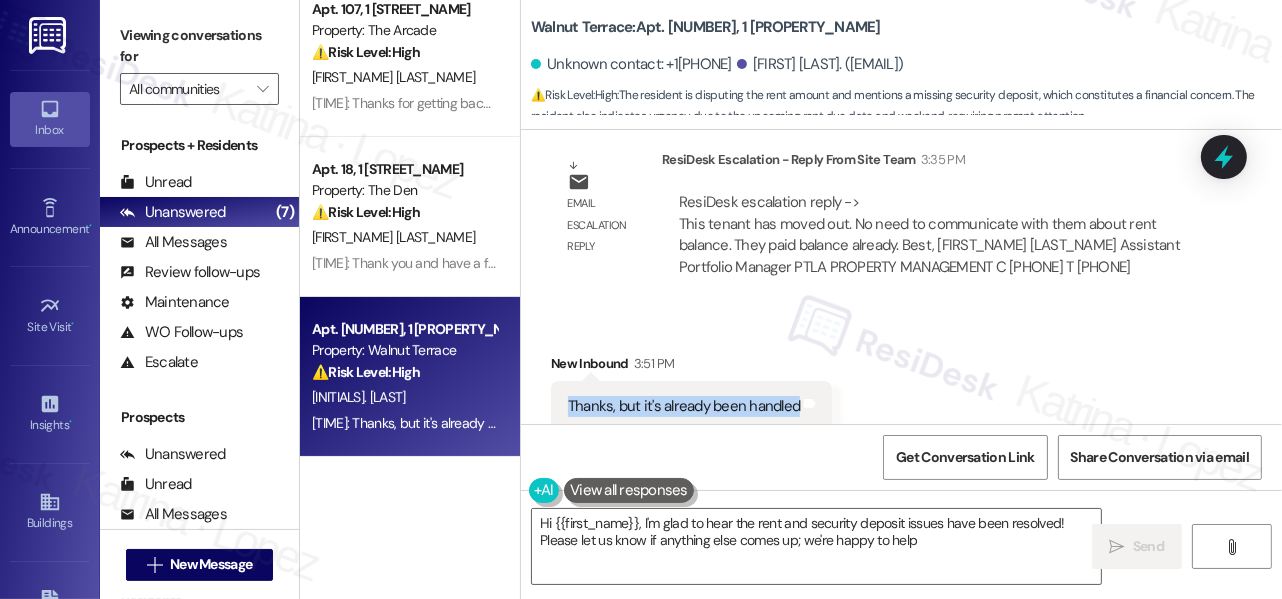 type on "Hi {{first_name}}, I'm glad to hear the rent and security deposit issues have been resolved! Please let us know if anything else comes up; we're happy to help!" 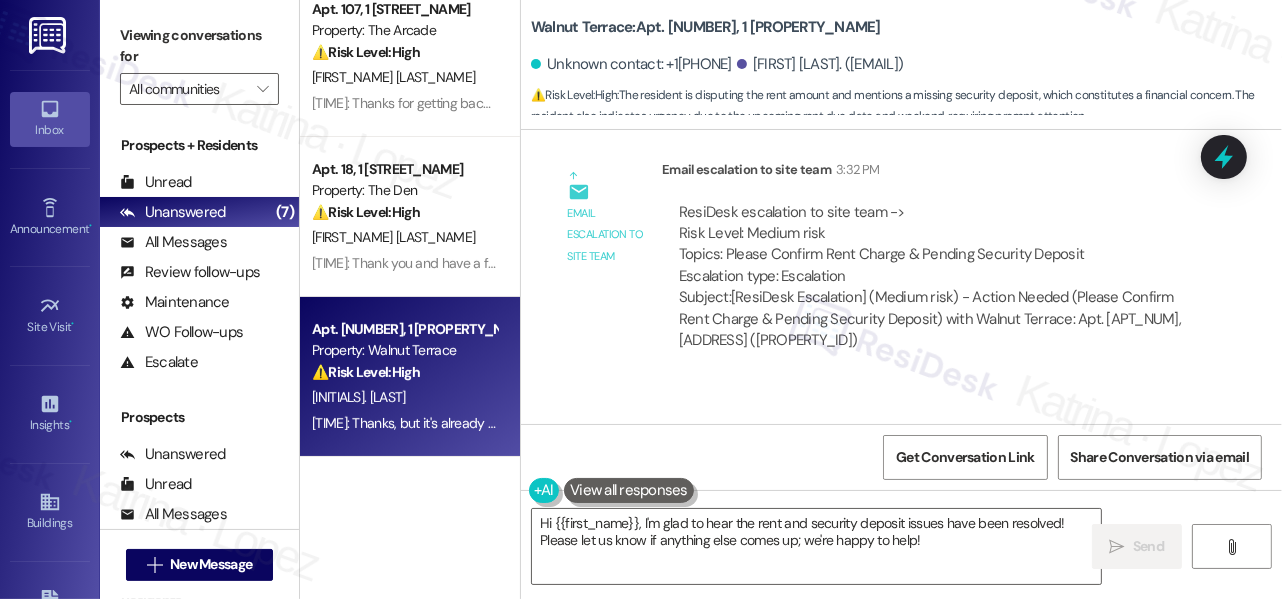 scroll, scrollTop: 10877, scrollLeft: 0, axis: vertical 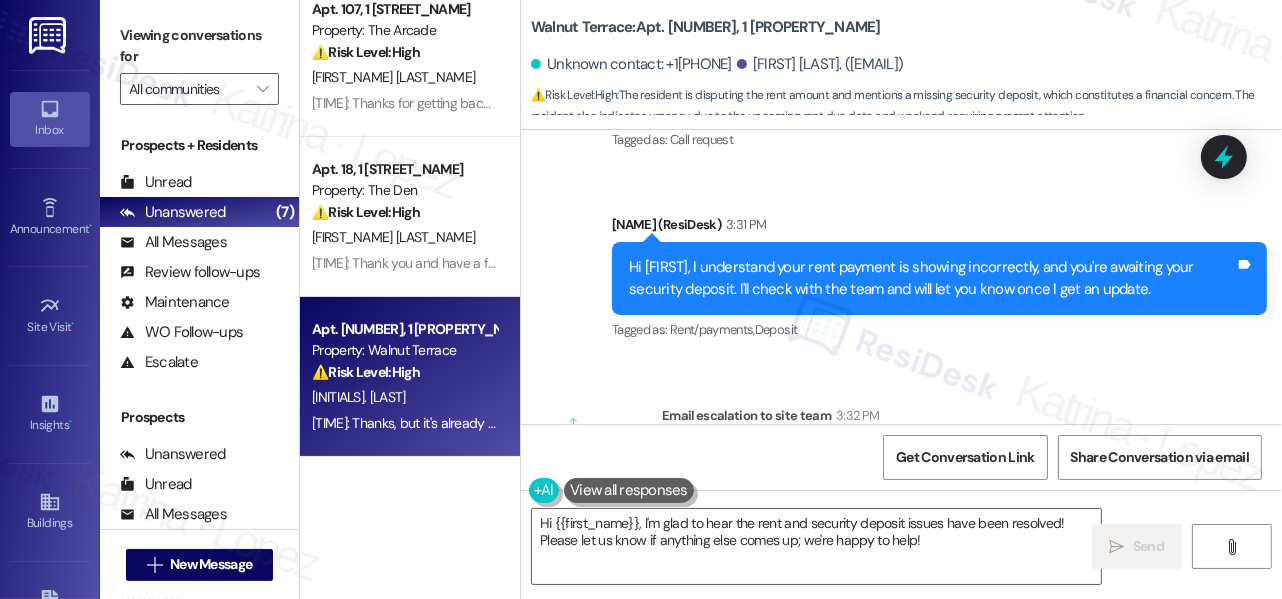 click on "Hi [NAME], I understand your rent payment is showing incorrectly, and you're awaiting your security deposit. I'll check with the team and will let you know once I get an update." at bounding box center (932, 278) 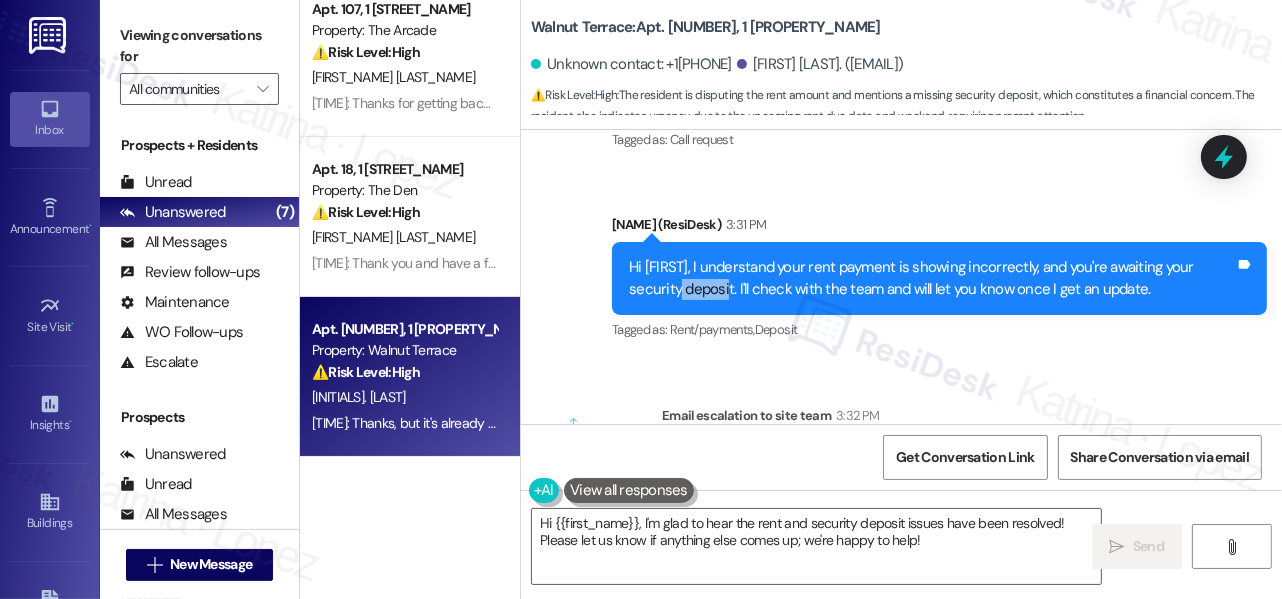 click on "Hi [NAME], I understand your rent payment is showing incorrectly, and you're awaiting your security deposit. I'll check with the team and will let you know once I get an update." at bounding box center (932, 278) 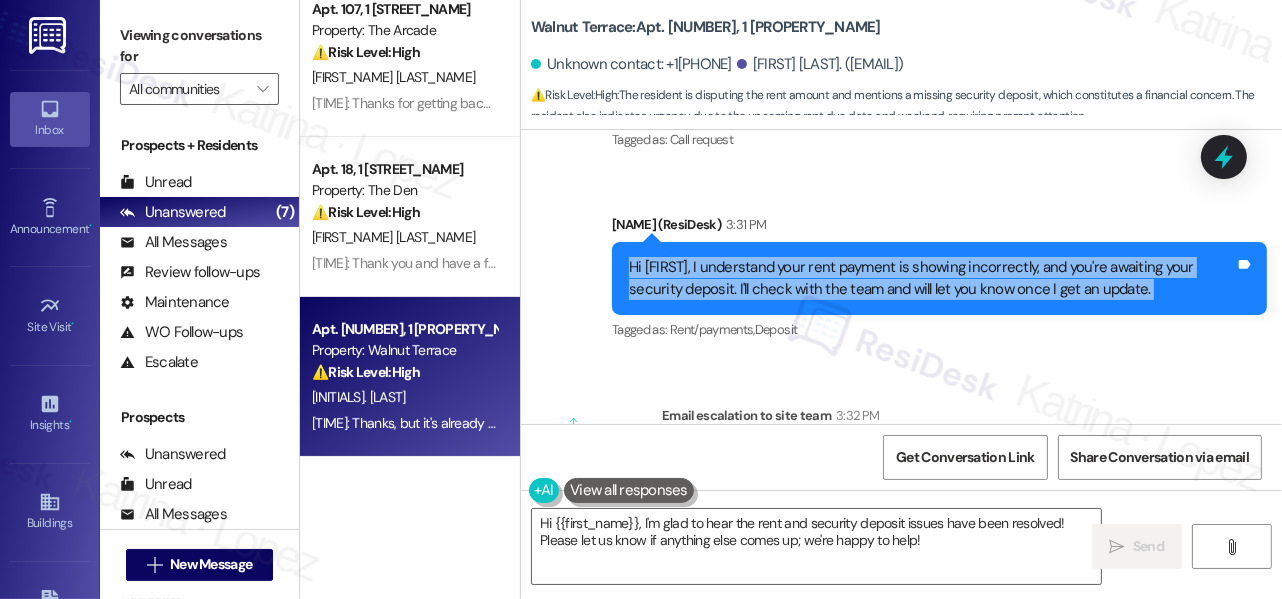 click on "Hi [NAME], I understand your rent payment is showing incorrectly, and you're awaiting your security deposit. I'll check with the team and will let you know once I get an update." at bounding box center [932, 278] 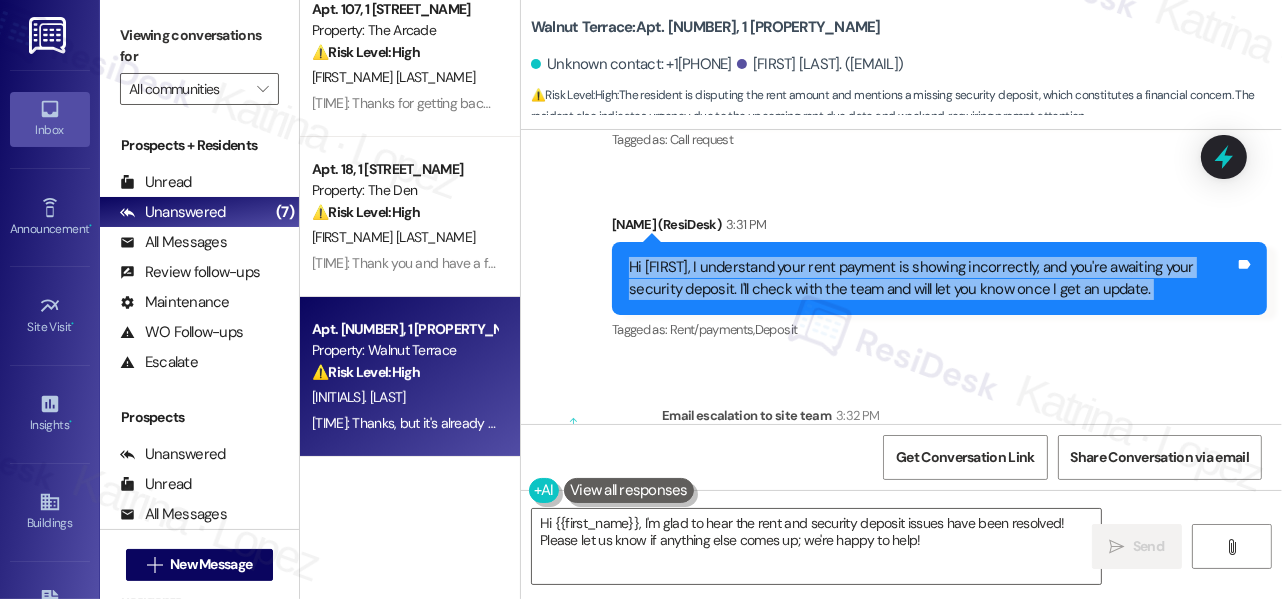 scroll, scrollTop: 10423, scrollLeft: 0, axis: vertical 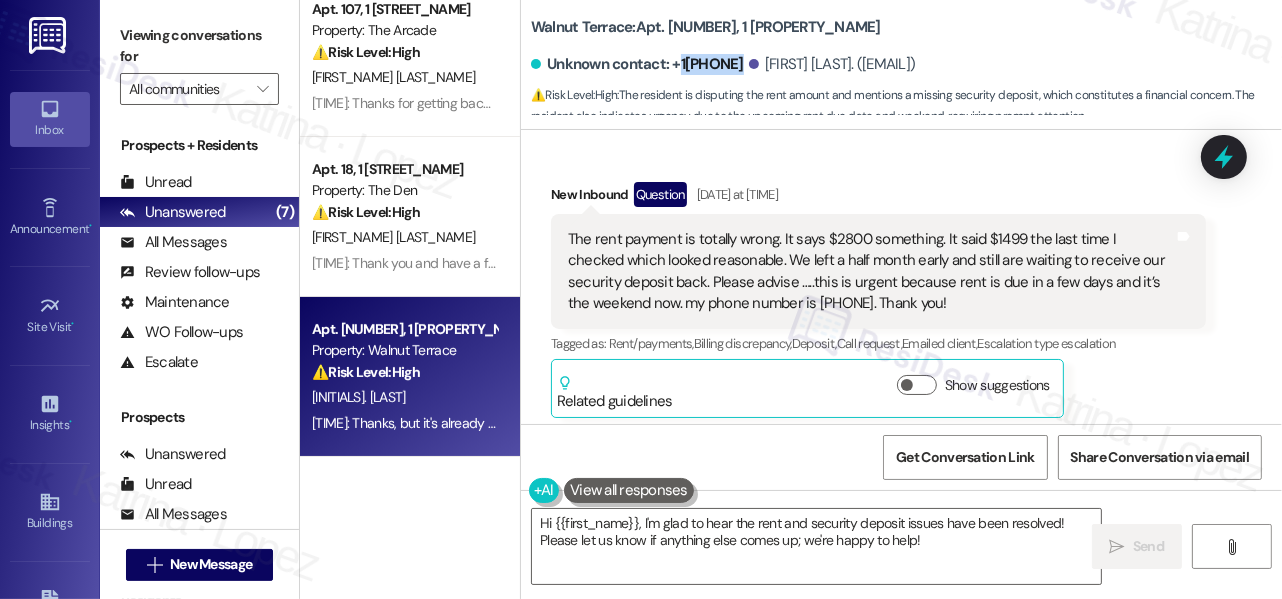 drag, startPoint x: 760, startPoint y: 76, endPoint x: 677, endPoint y: 66, distance: 83.60024 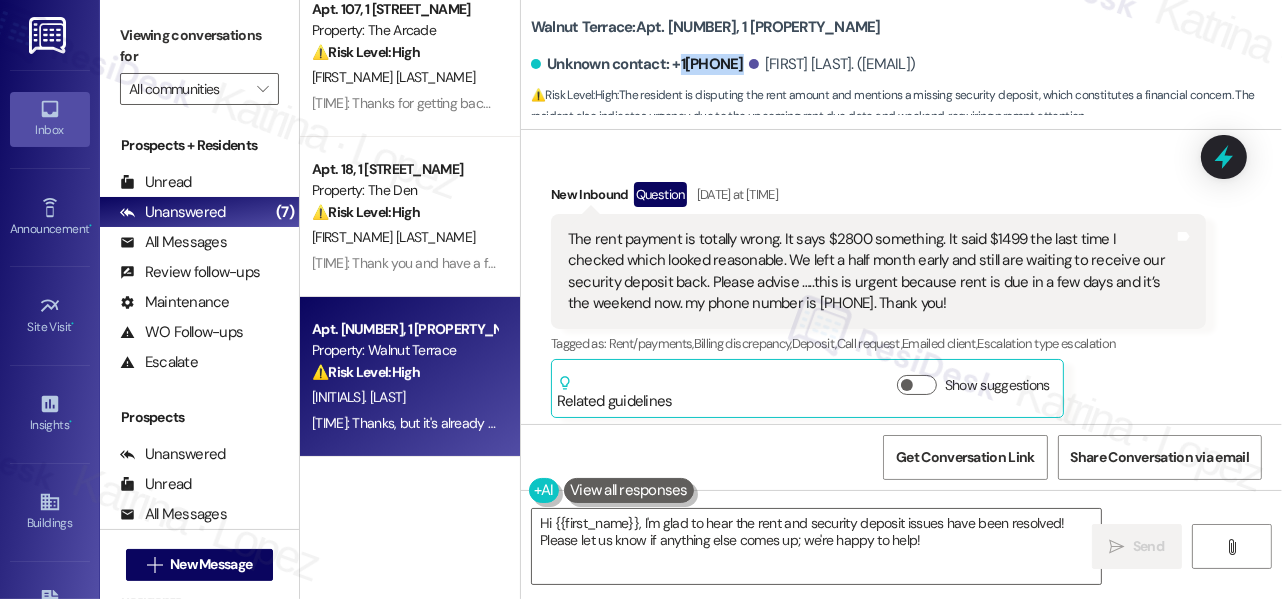 copy on "[PHONE]" 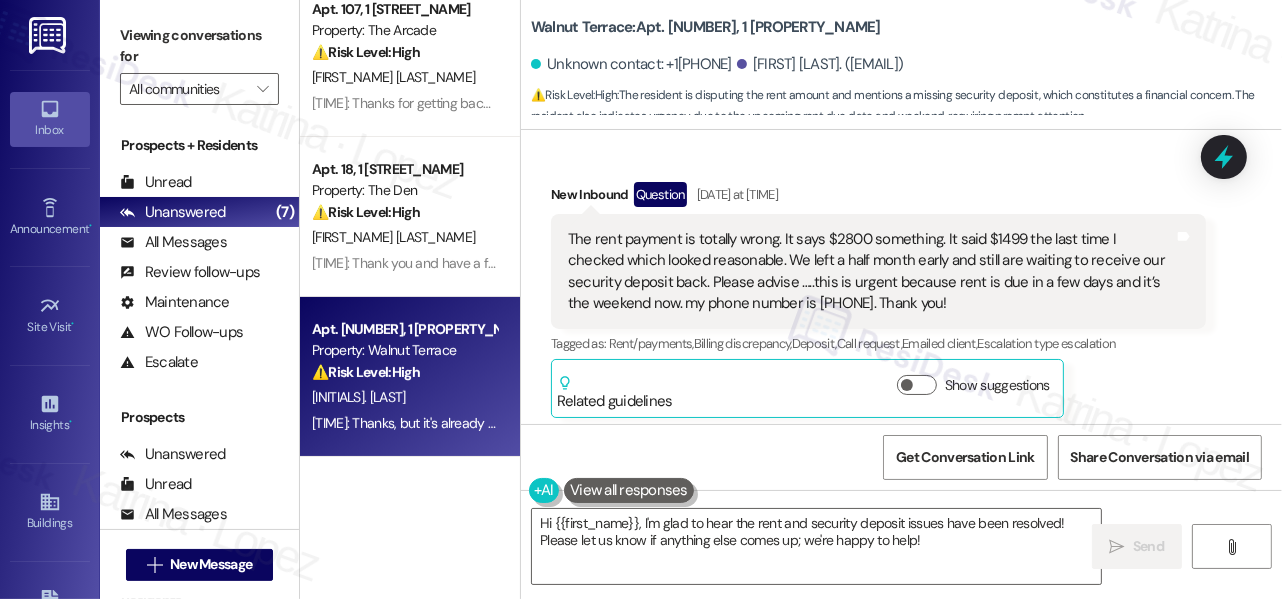 click on "Walnut Terrace:  Apt. 04, 1 Walnut Terrace" at bounding box center (706, 27) 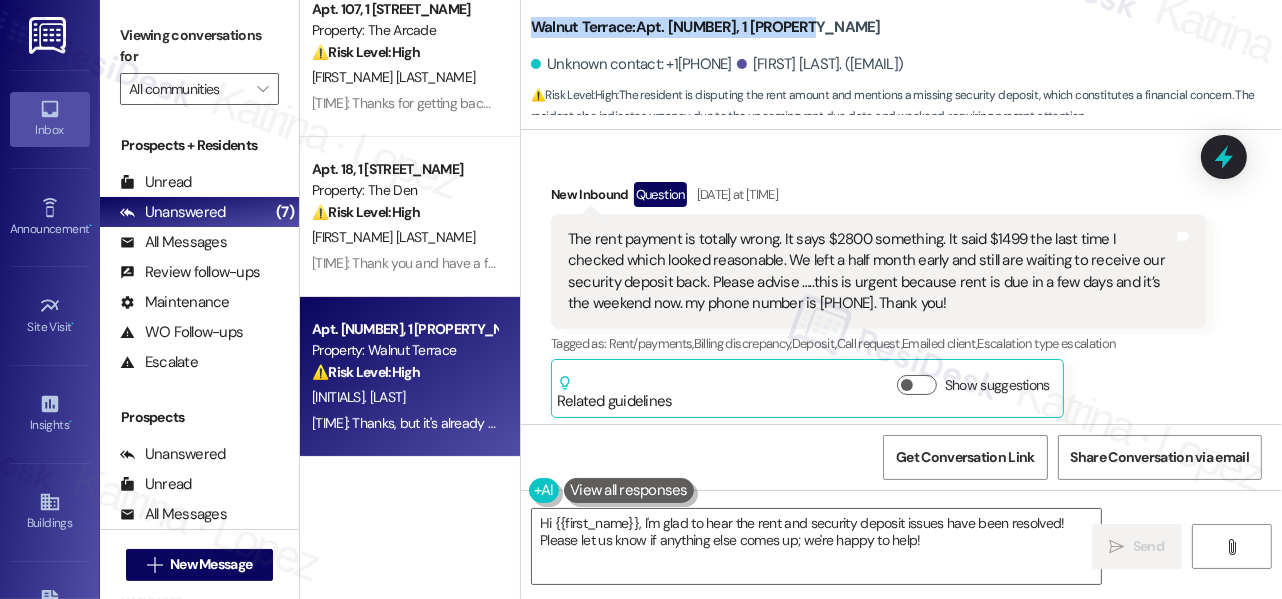 drag, startPoint x: 839, startPoint y: 36, endPoint x: 536, endPoint y: 23, distance: 303.27875 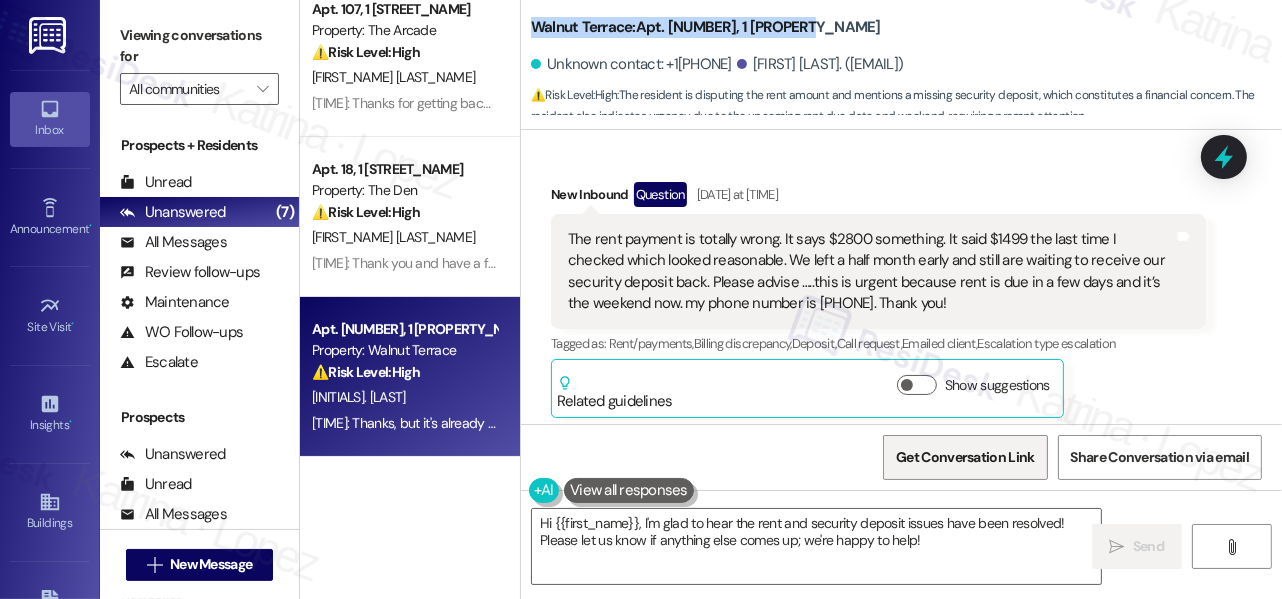 click on "Get Conversation Link" at bounding box center [965, 457] 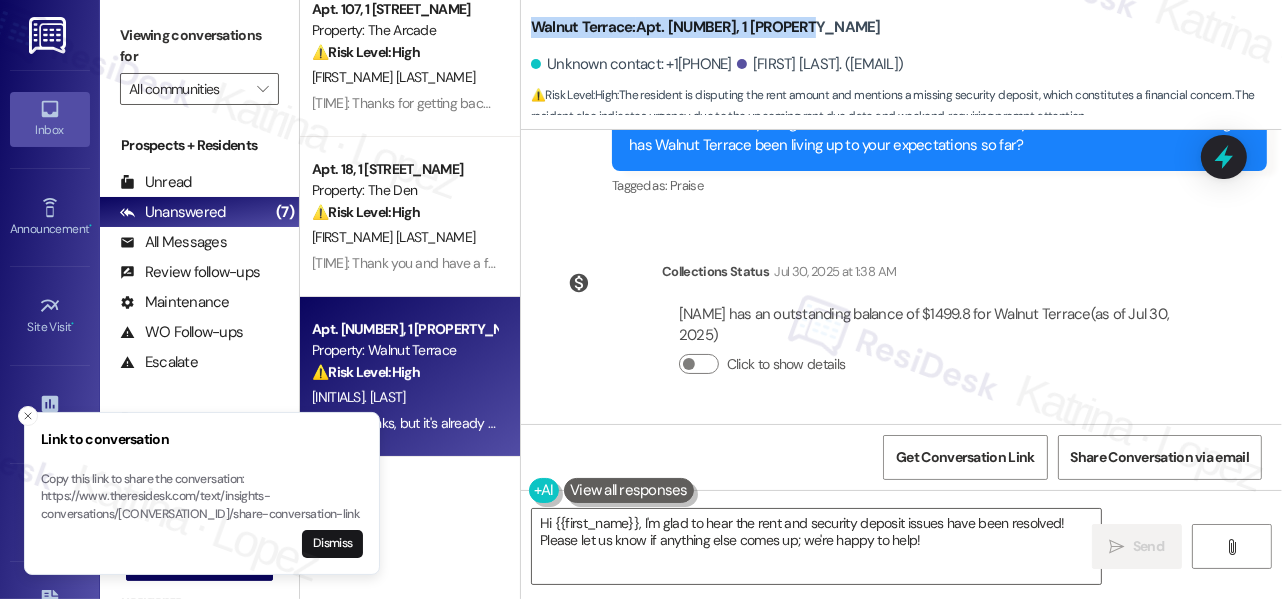 scroll, scrollTop: 10514, scrollLeft: 0, axis: vertical 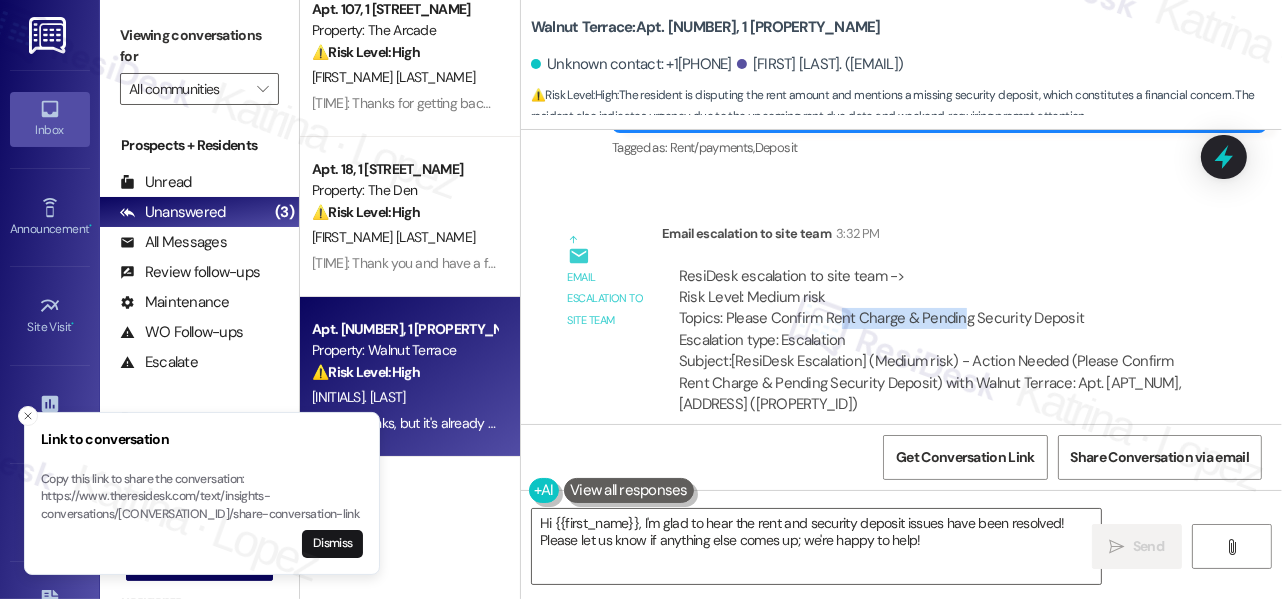 drag, startPoint x: 837, startPoint y: 297, endPoint x: 957, endPoint y: 306, distance: 120.33703 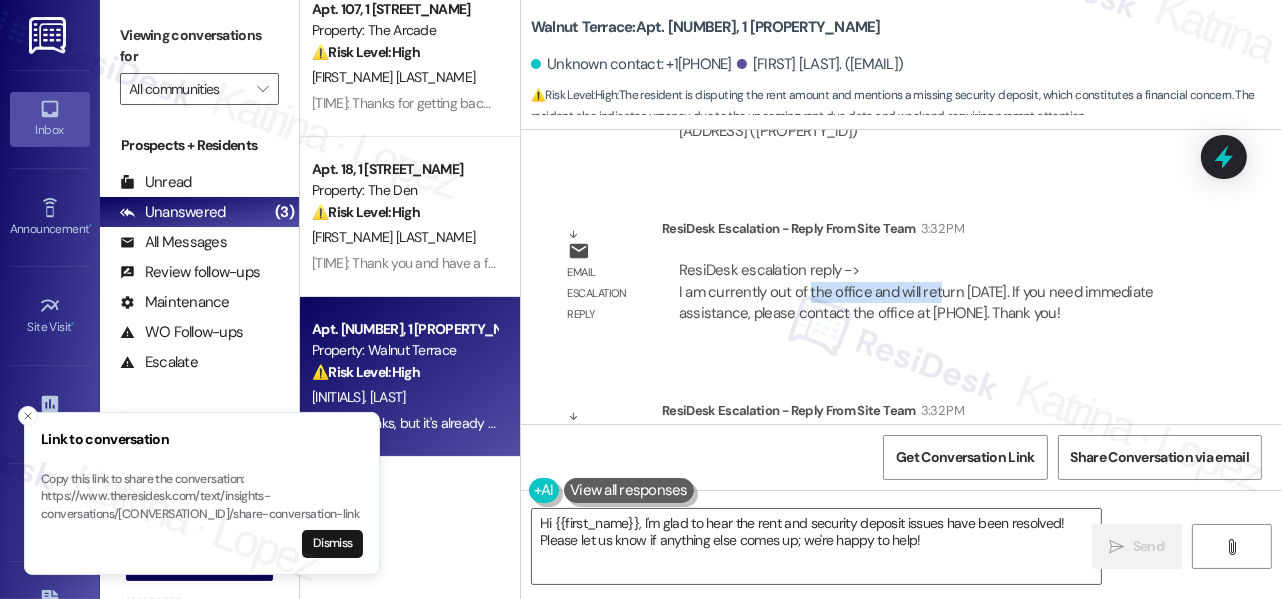 drag, startPoint x: 805, startPoint y: 279, endPoint x: 934, endPoint y: 279, distance: 129 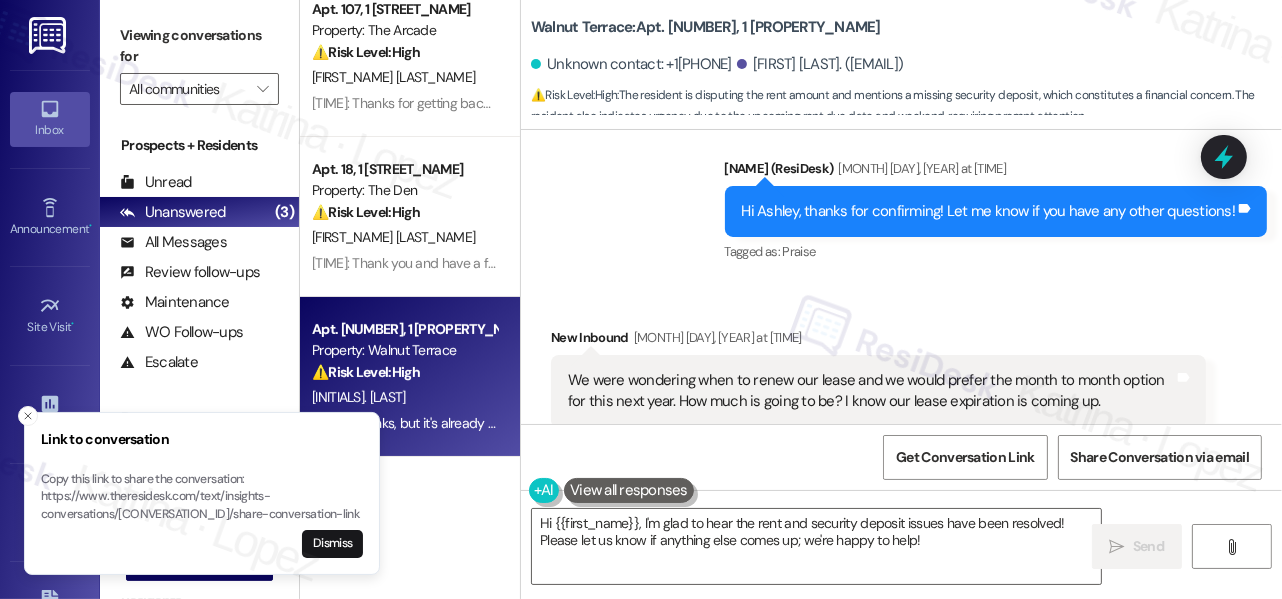 scroll, scrollTop: 7877, scrollLeft: 0, axis: vertical 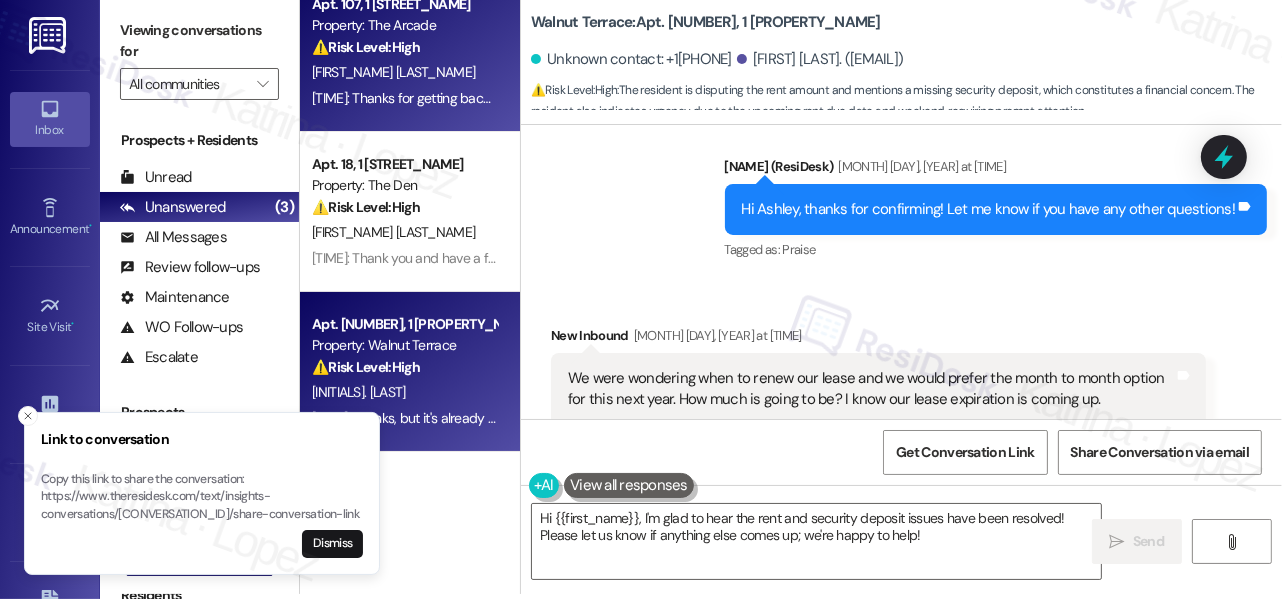 click on "[INITIAL] [LAST]" at bounding box center (404, 72) 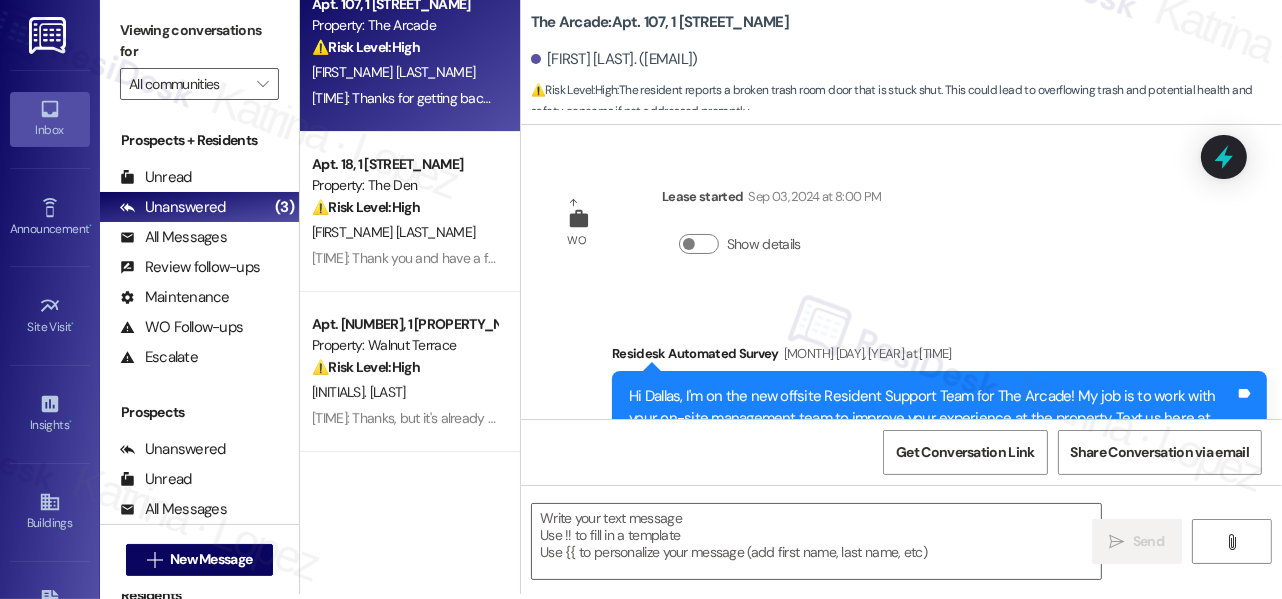 scroll, scrollTop: 1048, scrollLeft: 0, axis: vertical 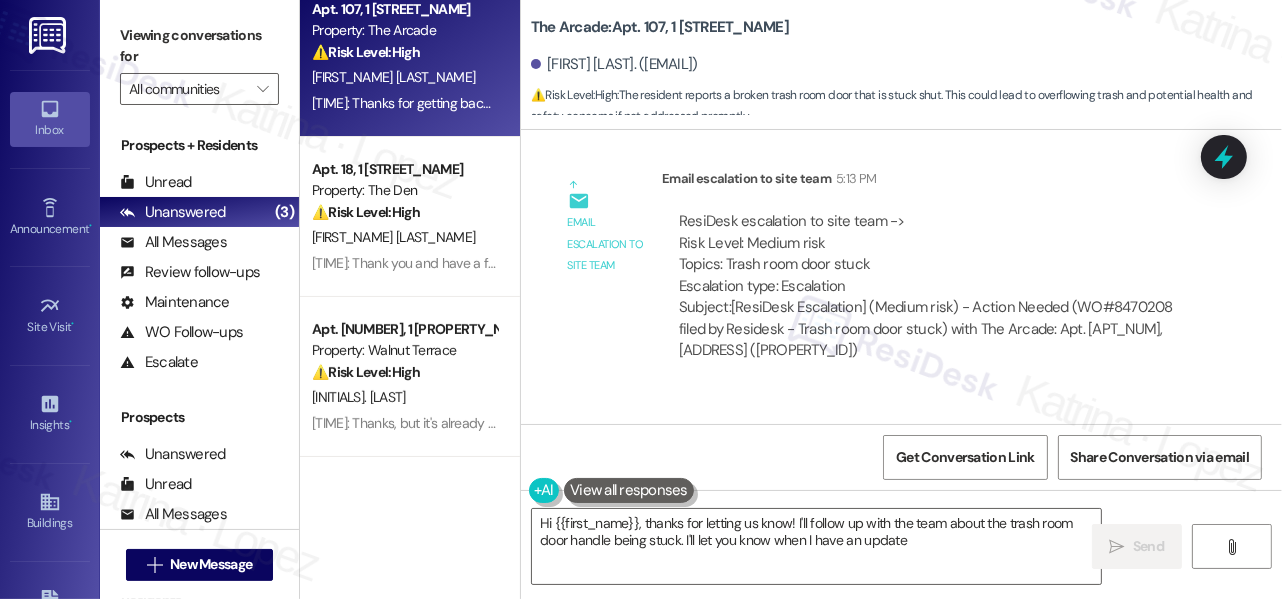 type on "Hi {{first_name}}, thanks for letting us know! I'll follow up with the team about the trash room door handle being stuck. I'll let you know when I have an update." 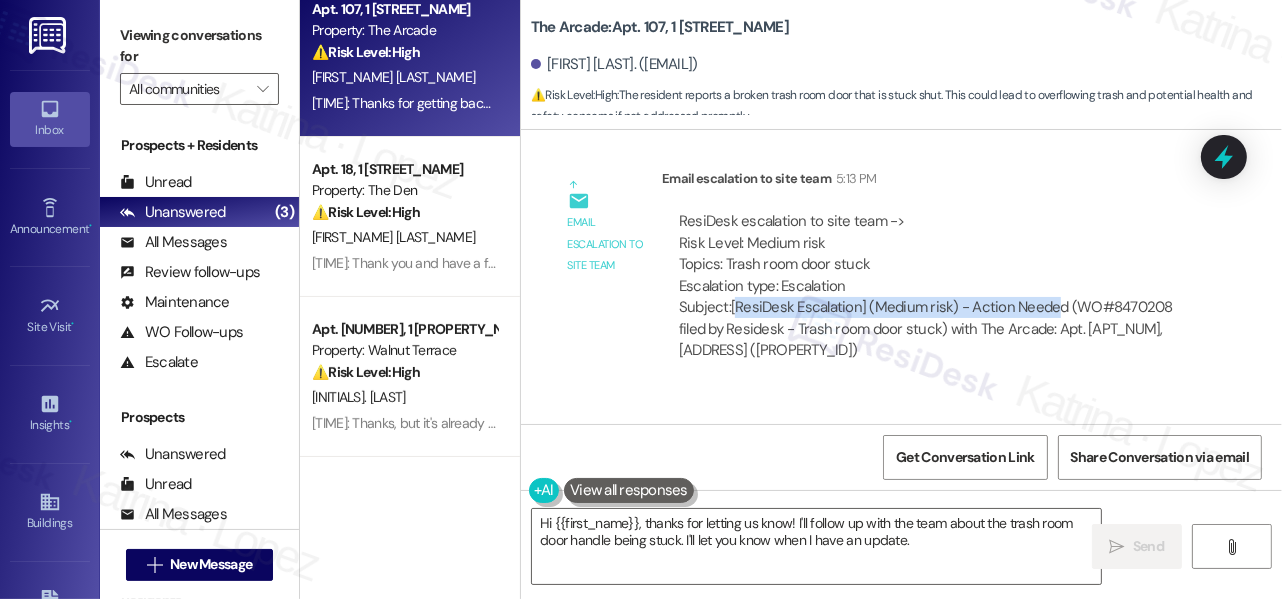 drag, startPoint x: 737, startPoint y: 334, endPoint x: 1053, endPoint y: 334, distance: 316 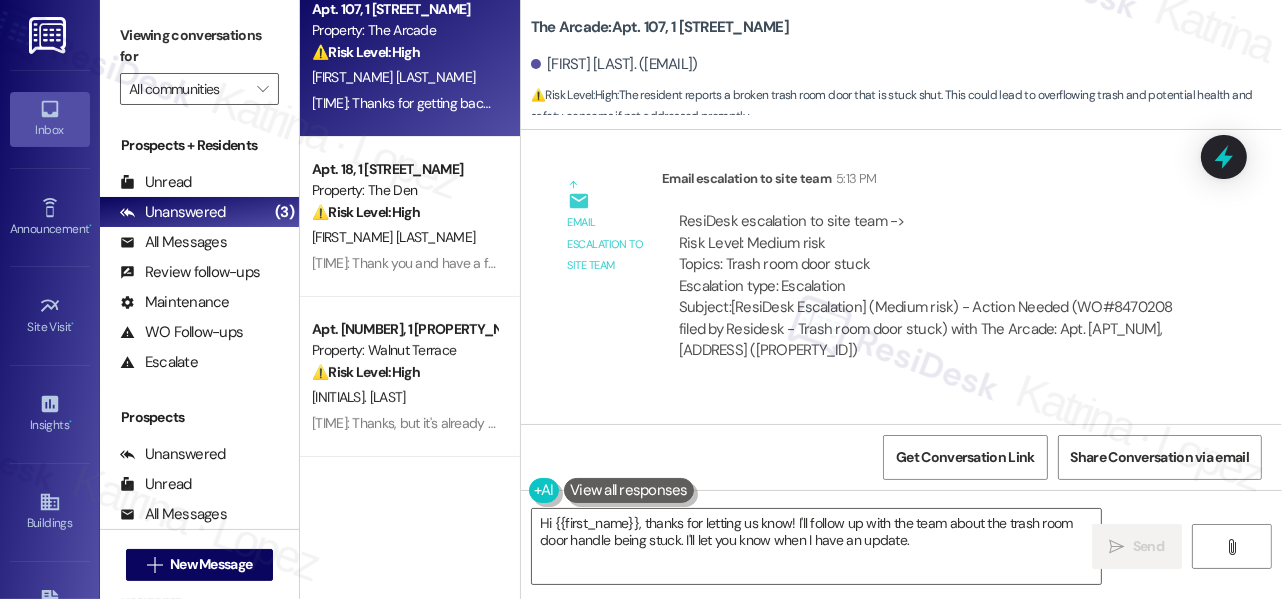 click on "Subject:  [ResiDesk Escalation] (Medium risk) - Action Needed (WO#8470208 filed by Residesk - Trash room door stuck) with The Arcade: Apt. 107, 1 The Arcade (1301737)" at bounding box center [934, 329] 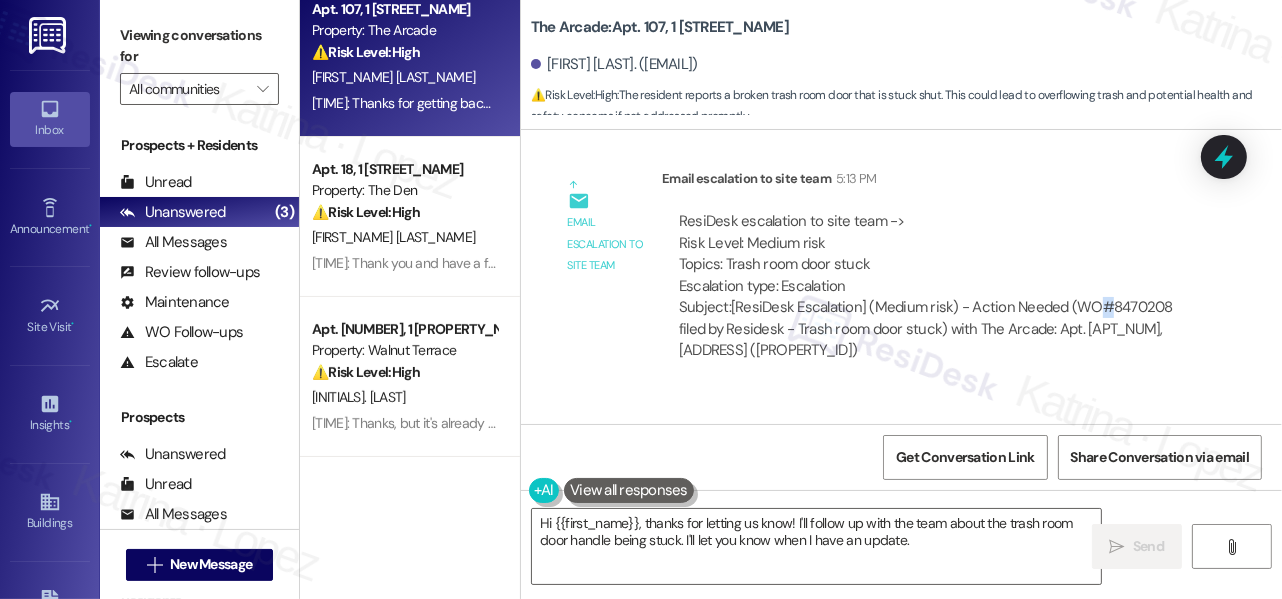 click on "Subject:  [ResiDesk Escalation] (Medium risk) - Action Needed (WO#8470208 filed by Residesk - Trash room door stuck) with The Arcade: Apt. 107, 1 The Arcade (1301737)" at bounding box center (934, 329) 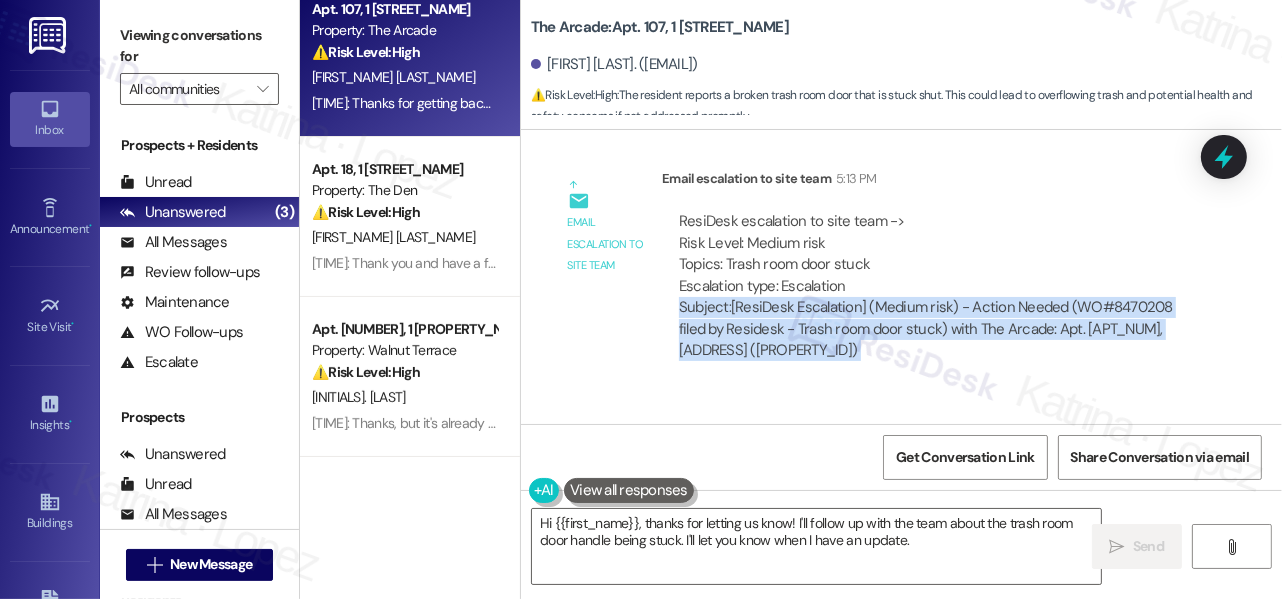 click on "Subject:  [ResiDesk Escalation] (Medium risk) - Action Needed (WO#8470208 filed by Residesk - Trash room door stuck) with The Arcade: Apt. 107, 1 The Arcade (1301737)" at bounding box center [934, 329] 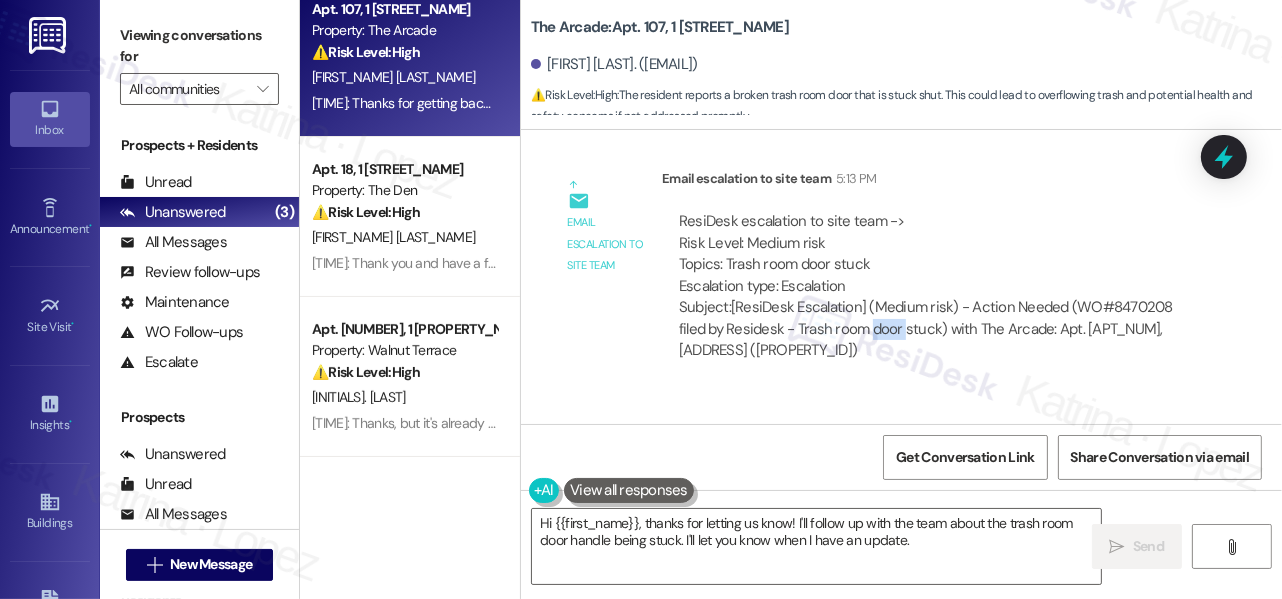 click on "Subject:  [ResiDesk Escalation] (Medium risk) - Action Needed (WO#8470208 filed by Residesk - Trash room door stuck) with The Arcade: Apt. 107, 1 The Arcade (1301737)" at bounding box center (934, 329) 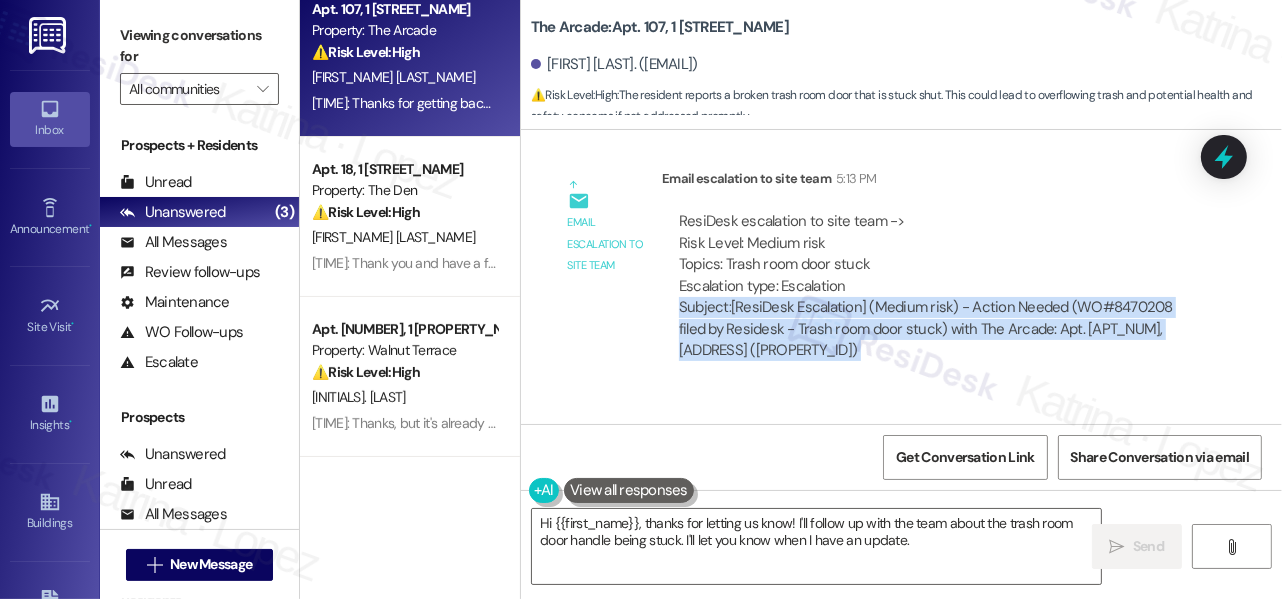 click on "Subject:  [ResiDesk Escalation] (Medium risk) - Action Needed (WO#8470208 filed by Residesk - Trash room door stuck) with The Arcade: Apt. 107, 1 The Arcade (1301737)" at bounding box center (934, 329) 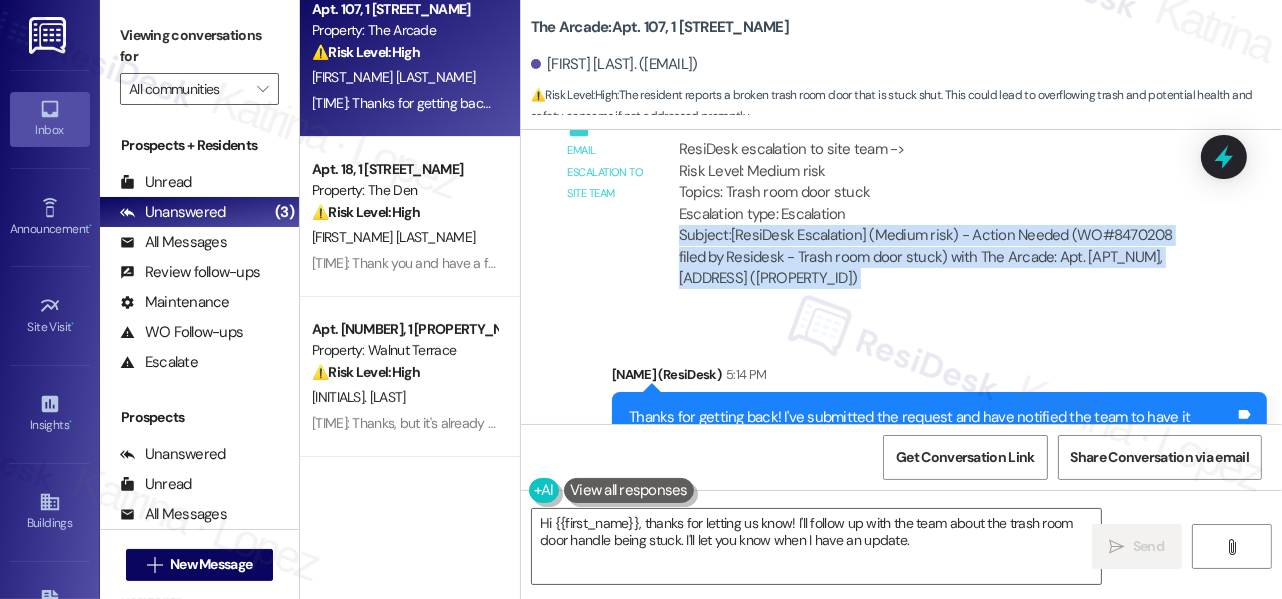 scroll, scrollTop: 11597, scrollLeft: 0, axis: vertical 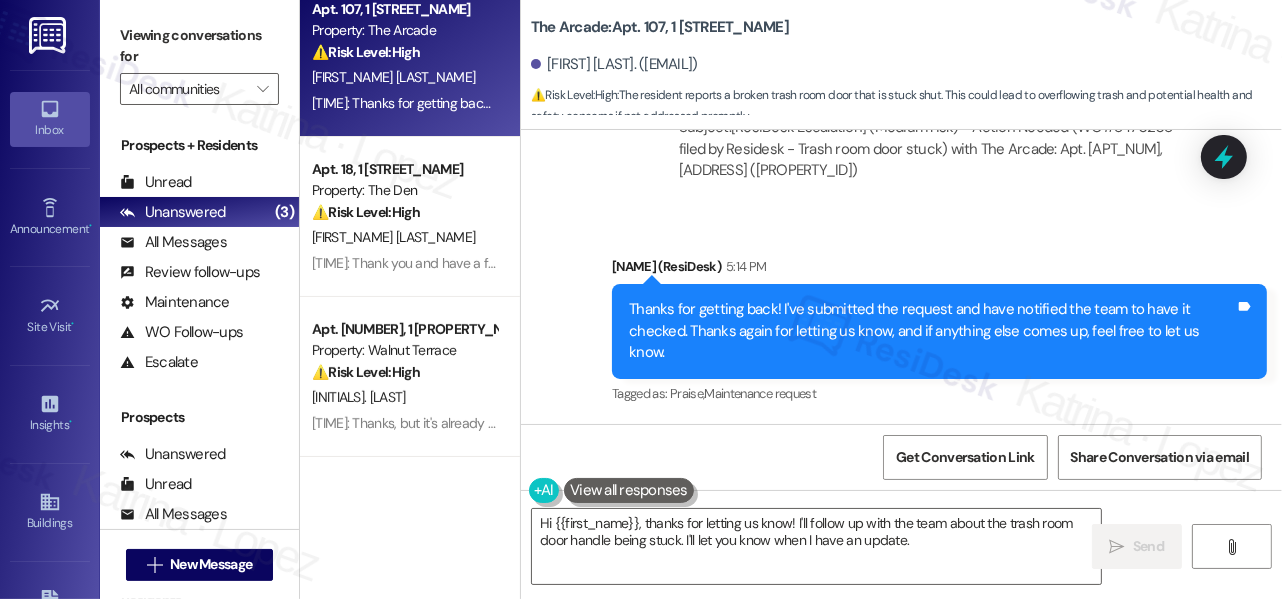 click on "Sarah  (ResiDesk) 5:14 PM" at bounding box center (939, 270) 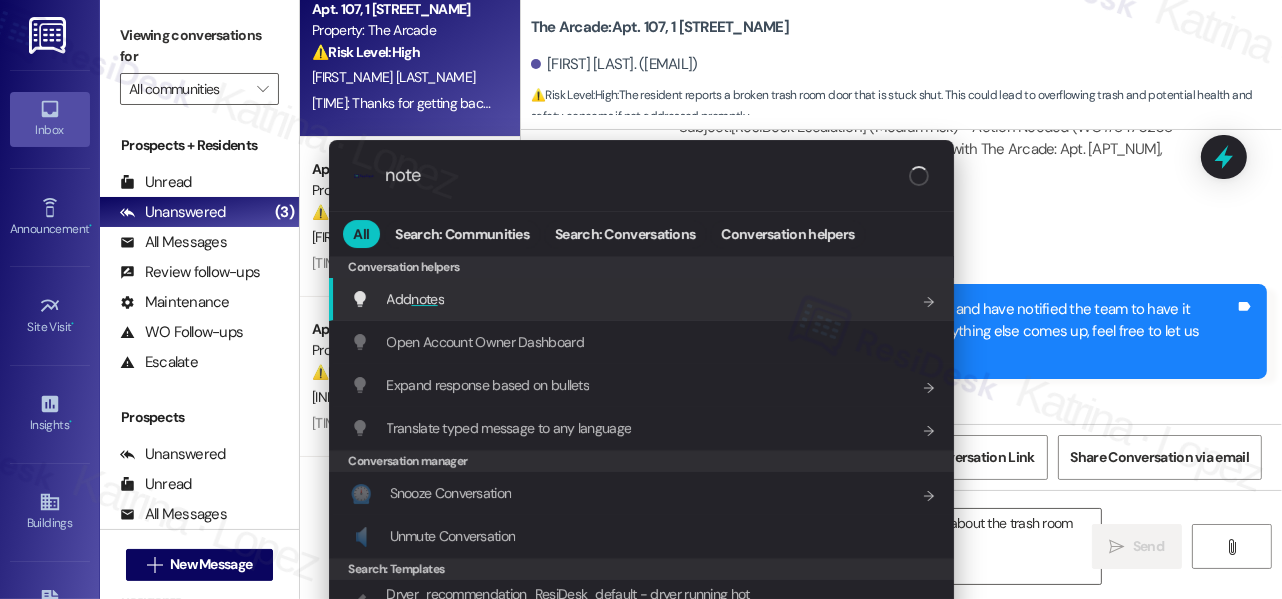 type on "notes" 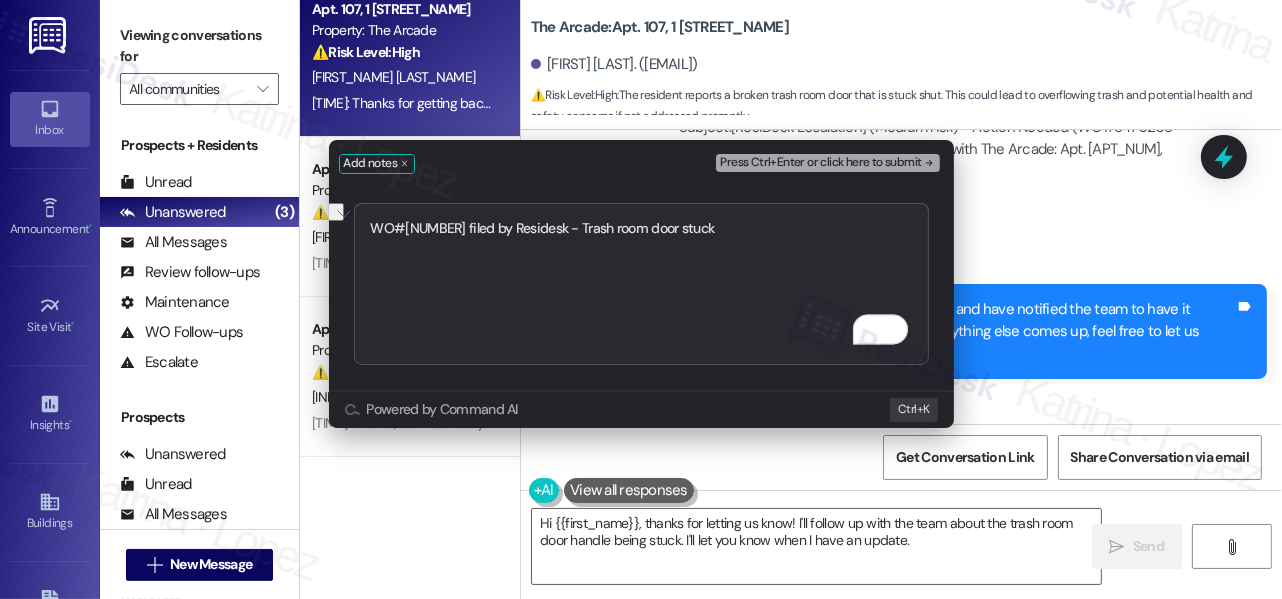 drag, startPoint x: 804, startPoint y: 217, endPoint x: 496, endPoint y: 224, distance: 308.07953 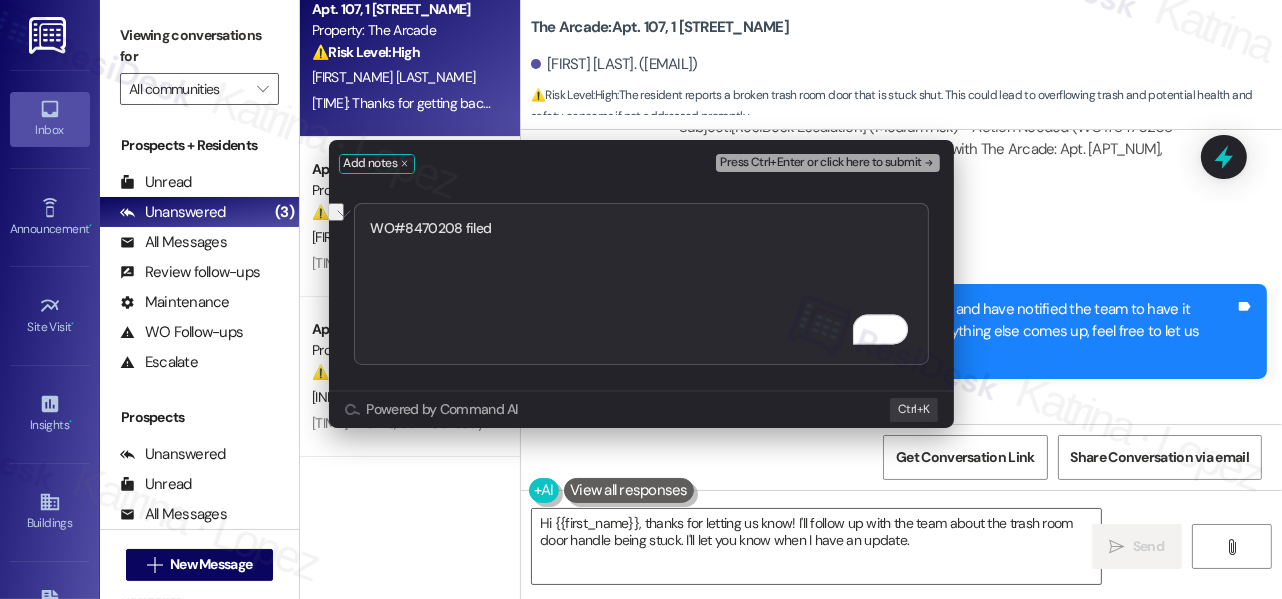 type on "WO#8470208 filed" 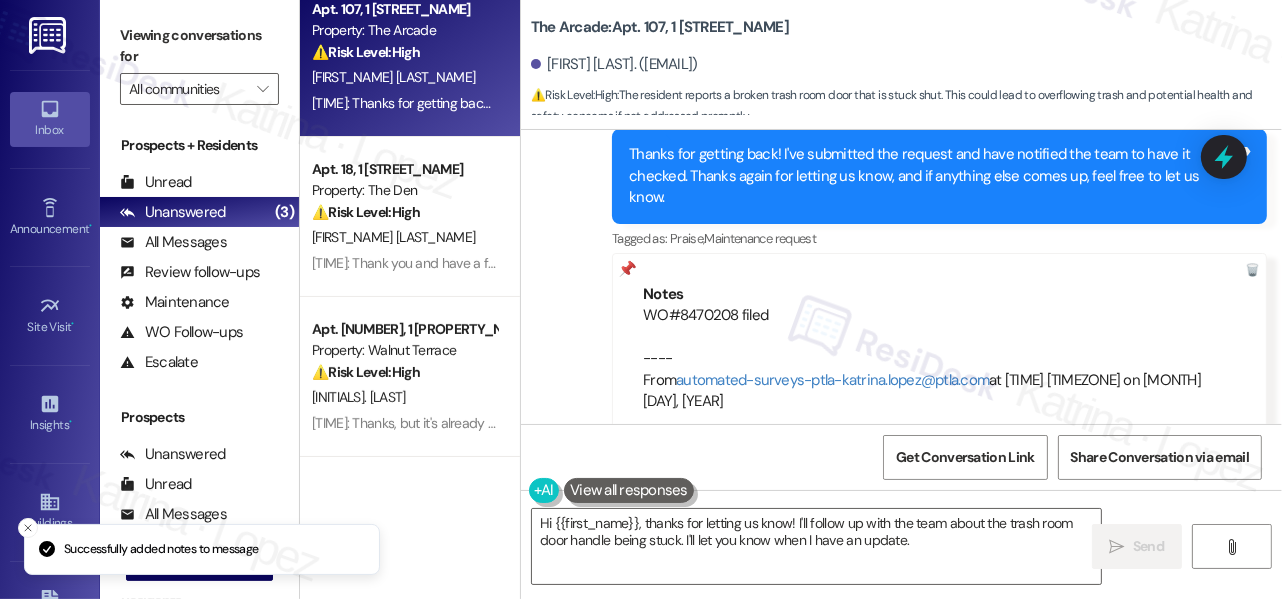 scroll, scrollTop: 11788, scrollLeft: 0, axis: vertical 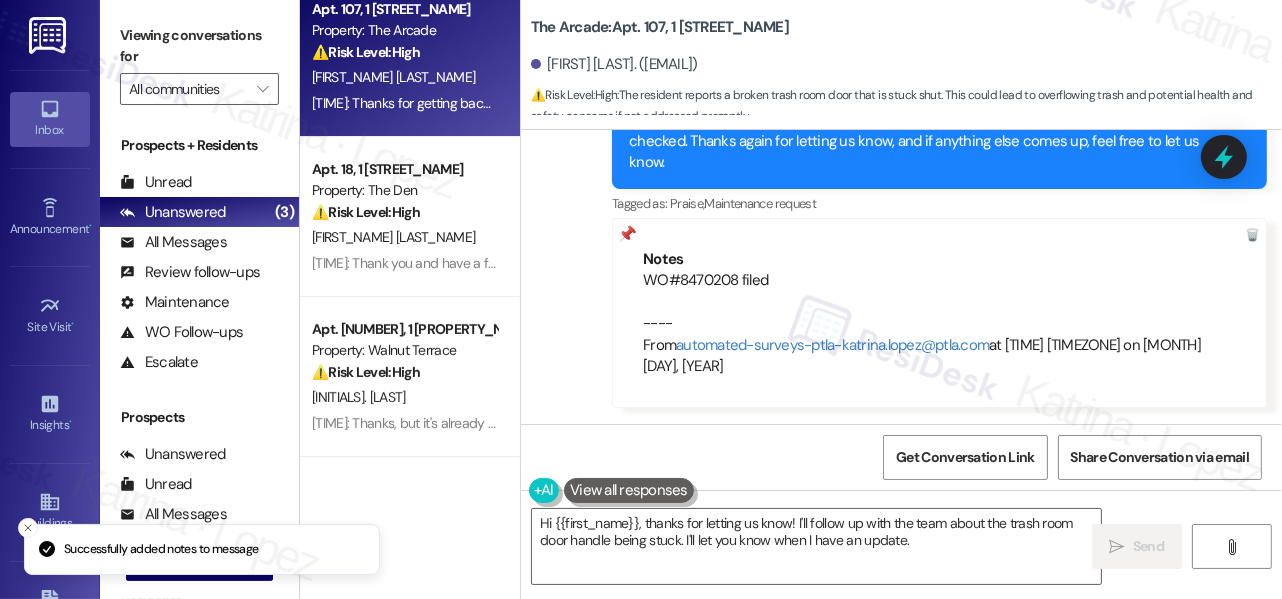 click on "Viewing conversations for" at bounding box center (199, 46) 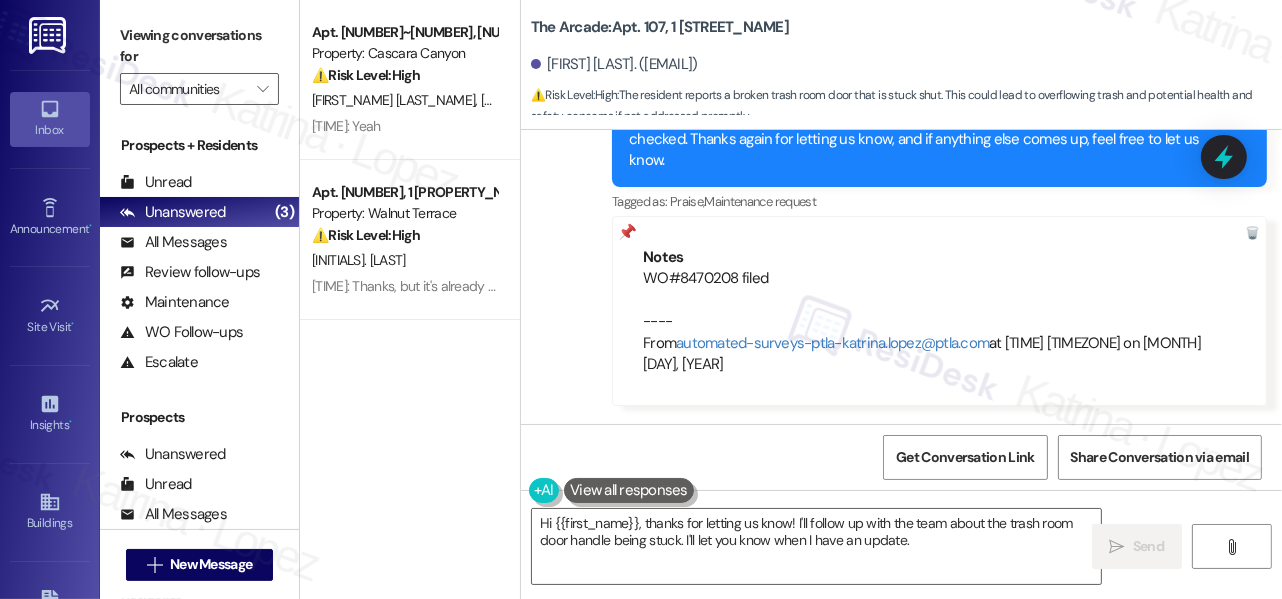 scroll, scrollTop: 0, scrollLeft: 0, axis: both 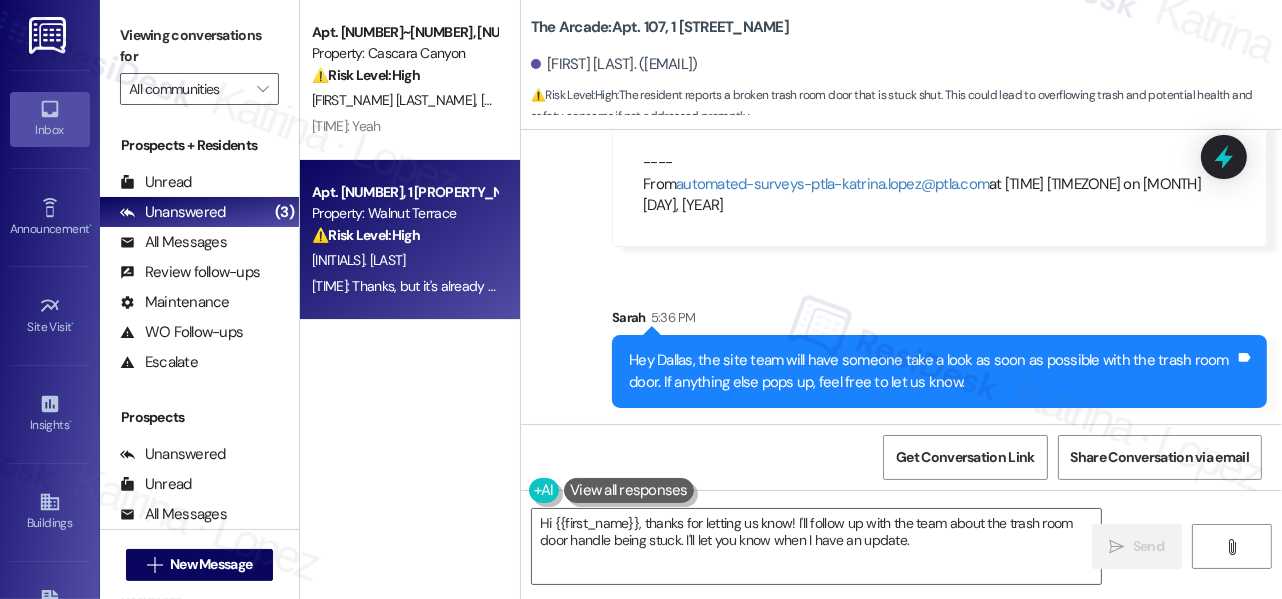 click on "[NAME]" at bounding box center (404, 260) 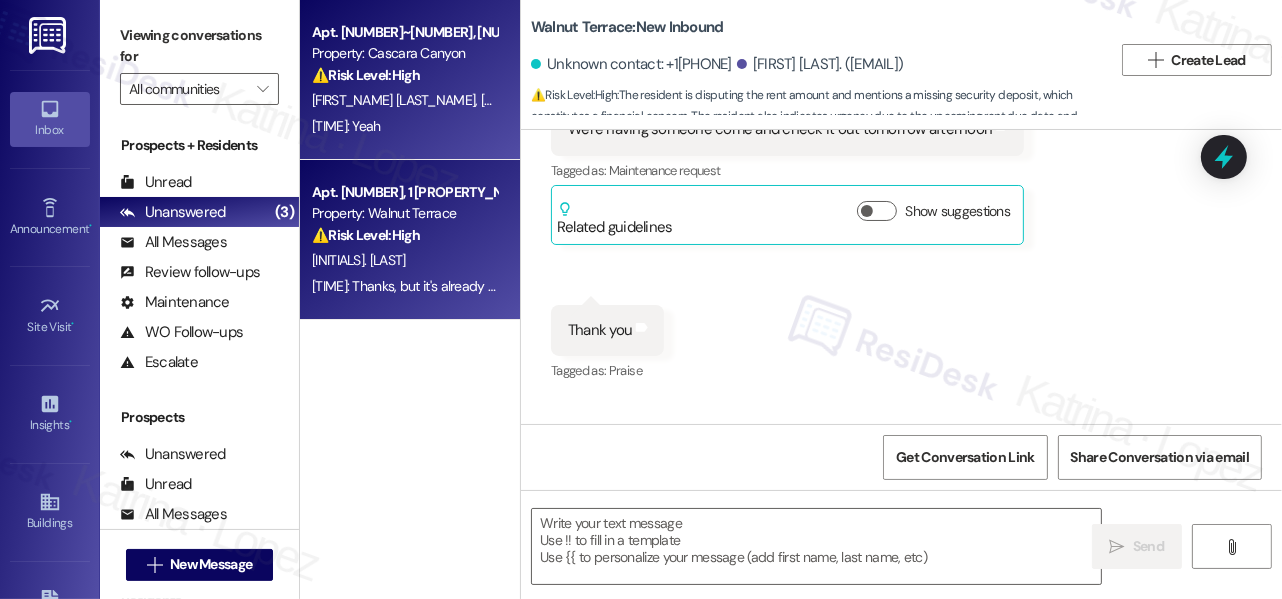 type on "Fetching suggested responses. Please feel free to read through the conversation in the meantime." 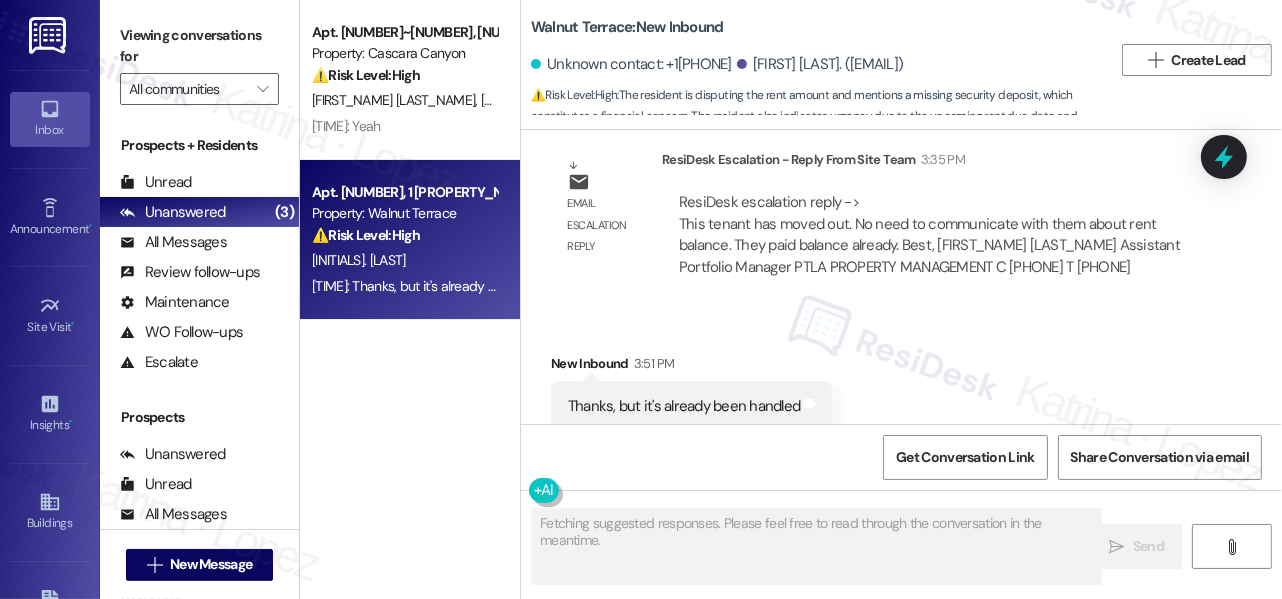 scroll, scrollTop: 11786, scrollLeft: 0, axis: vertical 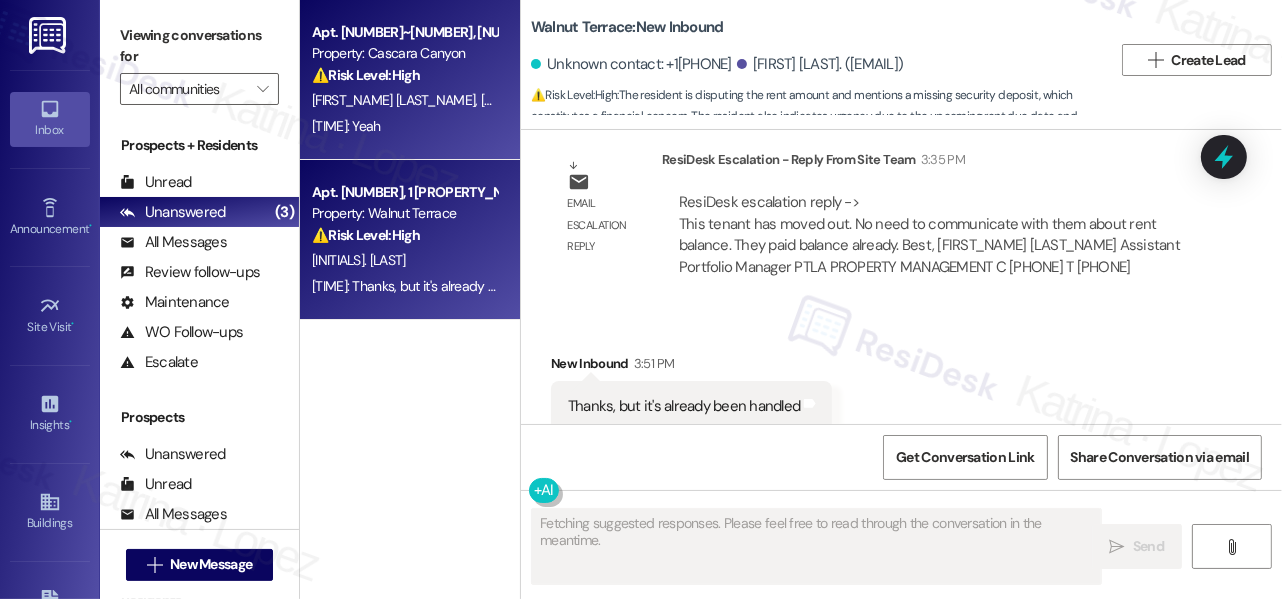 click on "3:35 PM: Yeah 3:35 PM: Yeah" at bounding box center (404, 126) 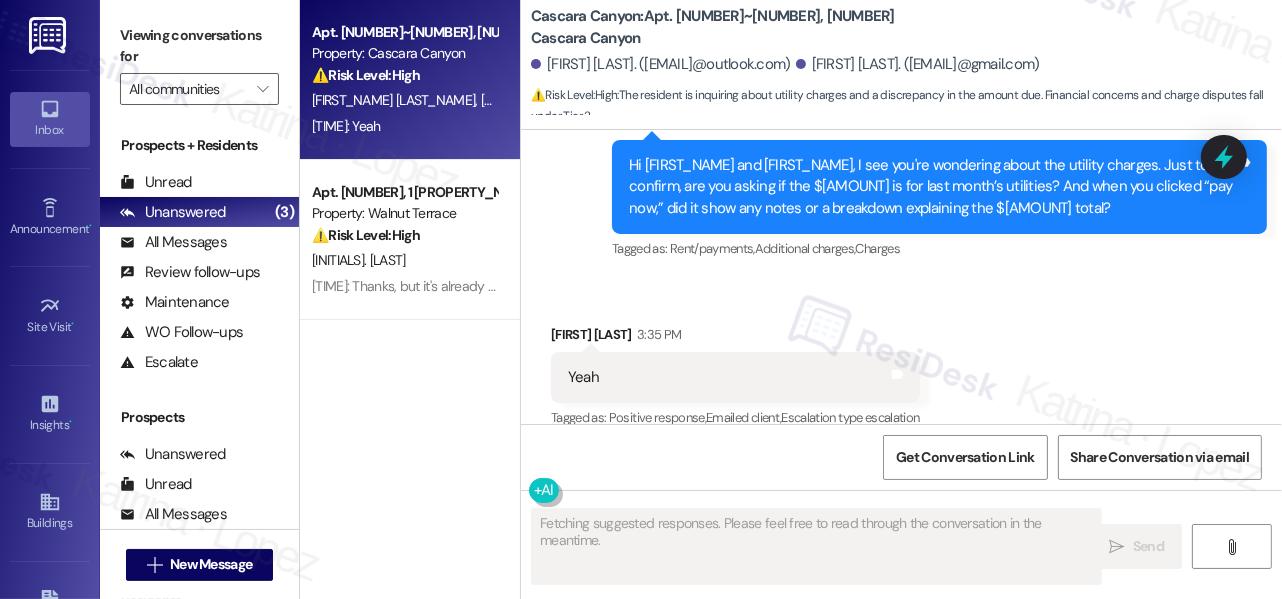 scroll, scrollTop: 8722, scrollLeft: 0, axis: vertical 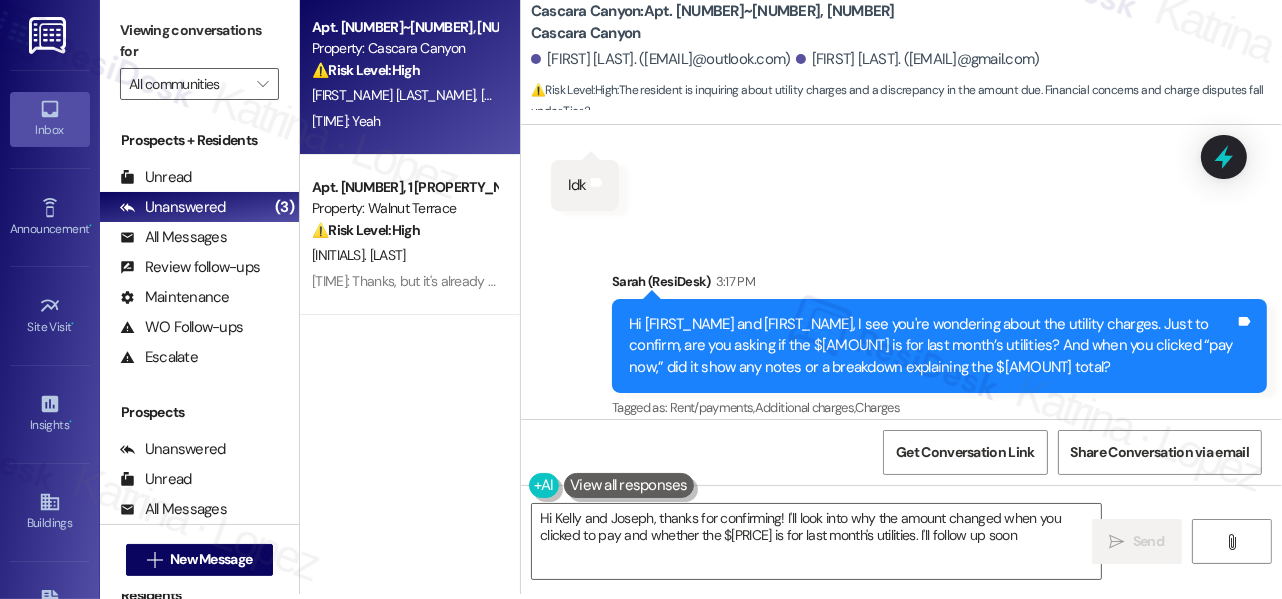 type on "Hi Kelly and Joseph, thanks for confirming! I'll look into why the amount changed when you clicked to pay and whether the $220.55 is for last month's utilities. I'll follow up soon!" 